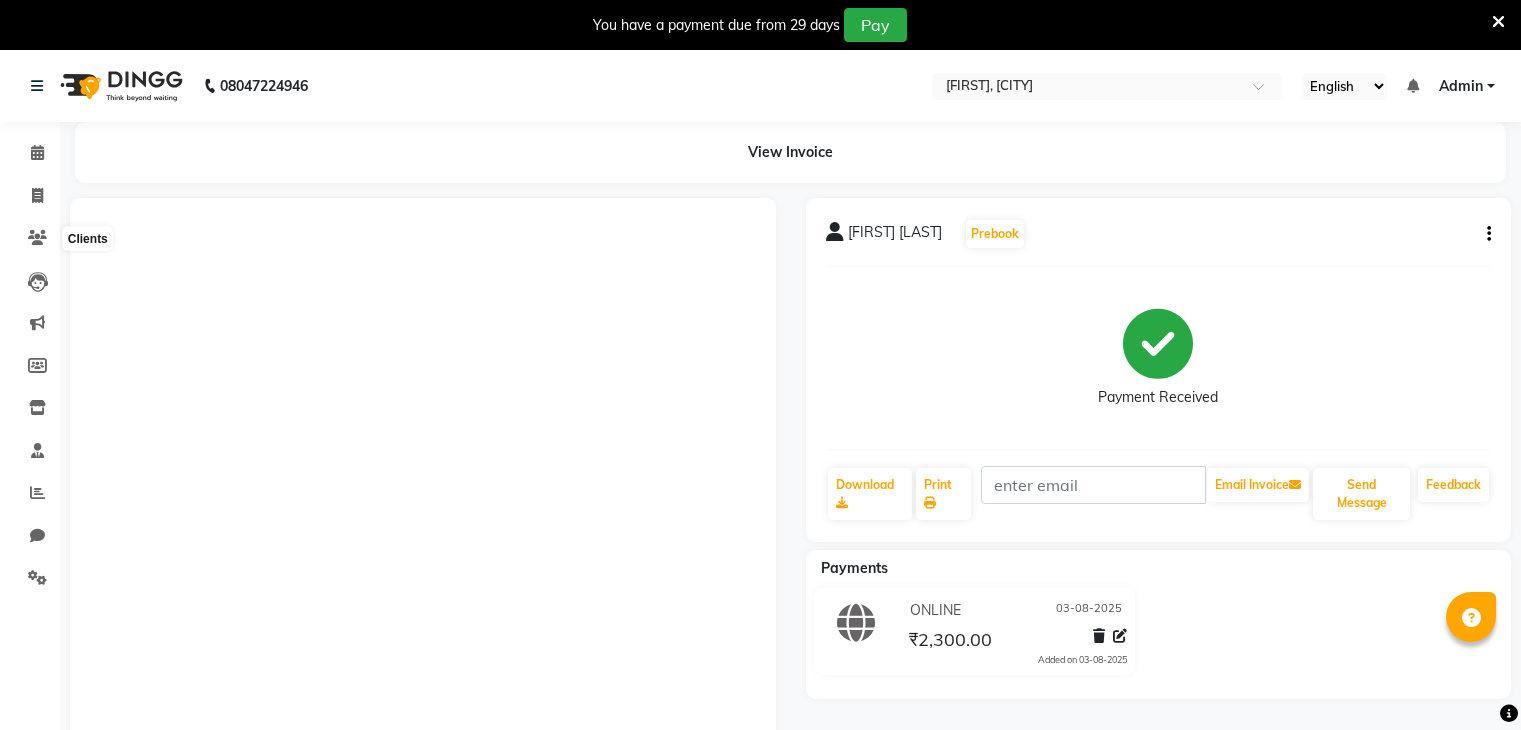 scroll, scrollTop: 129, scrollLeft: 0, axis: vertical 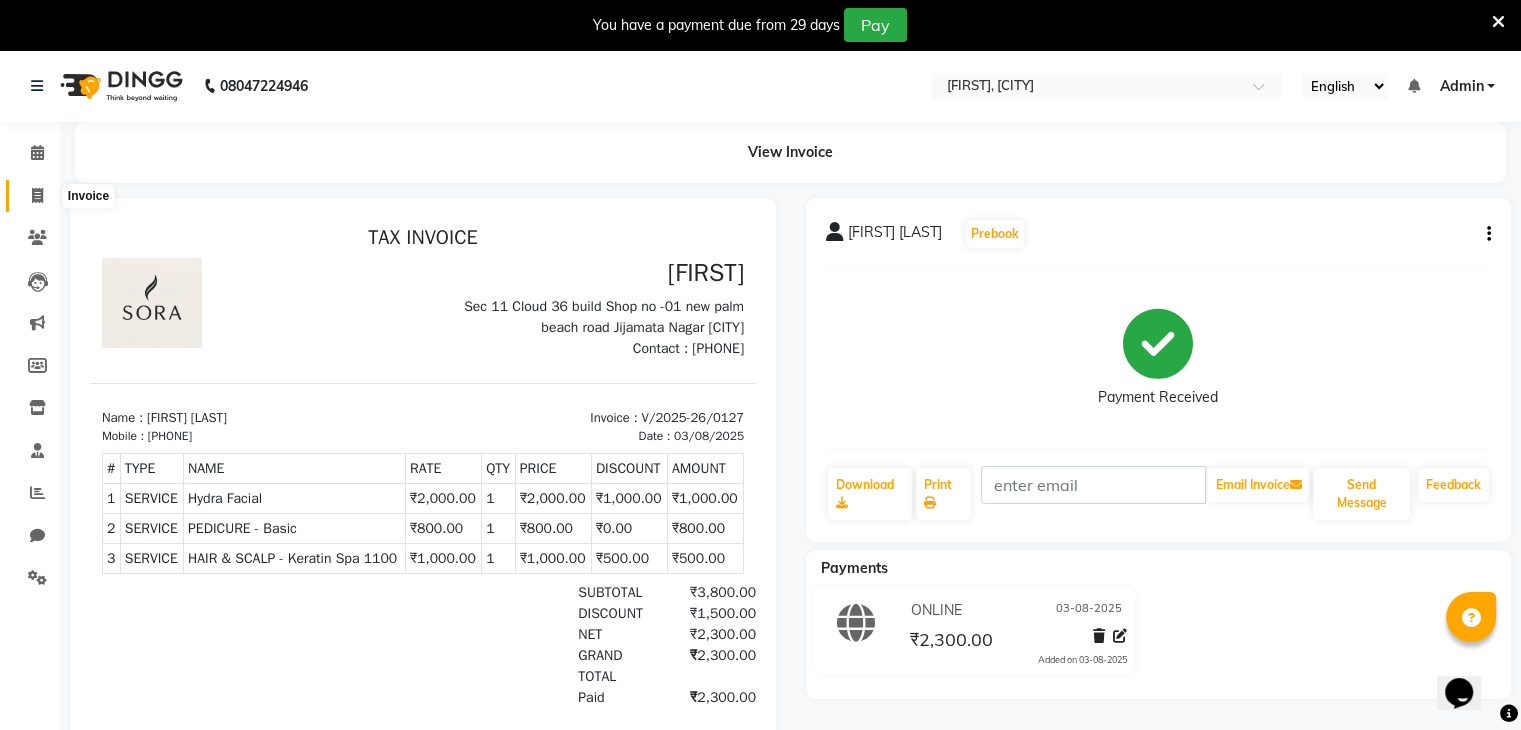 click 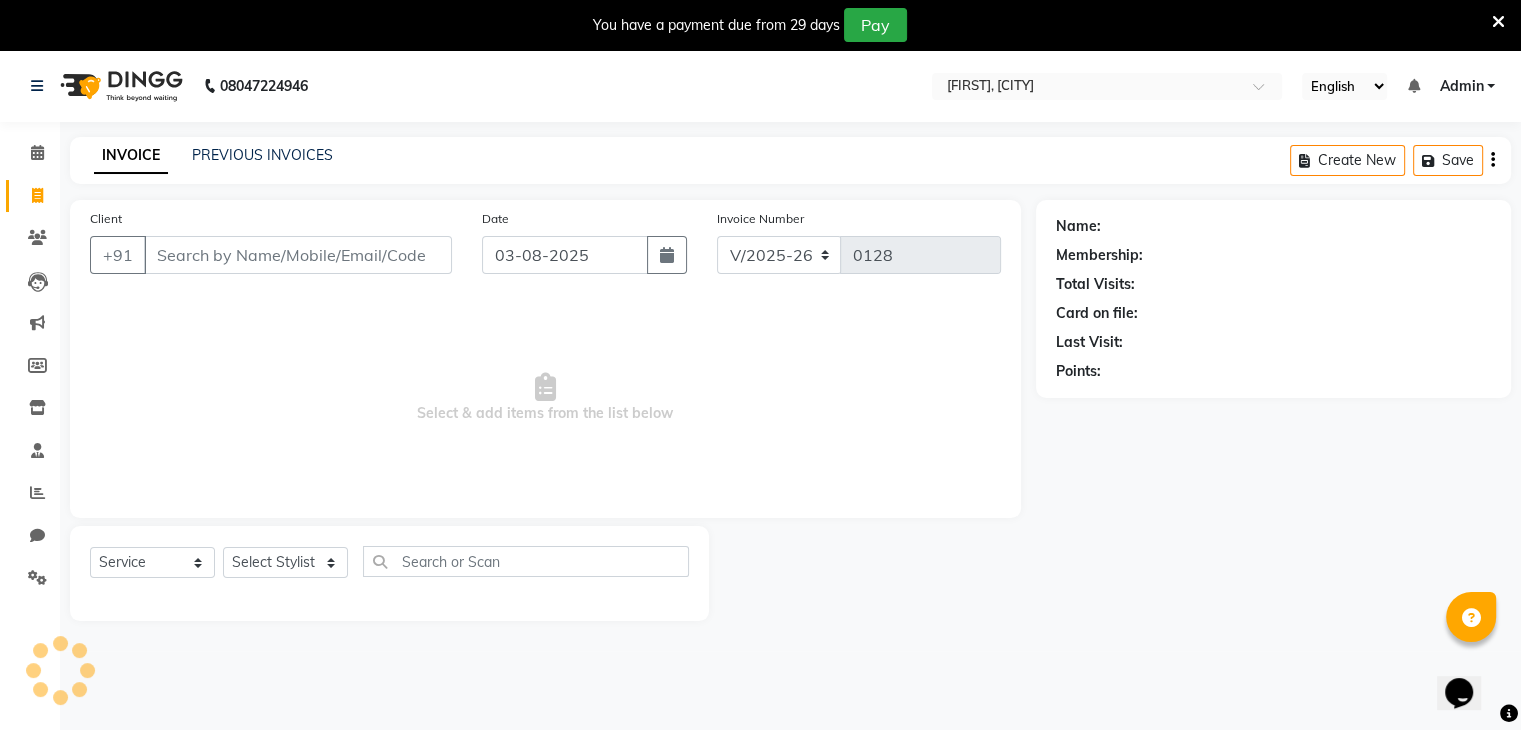 scroll, scrollTop: 50, scrollLeft: 0, axis: vertical 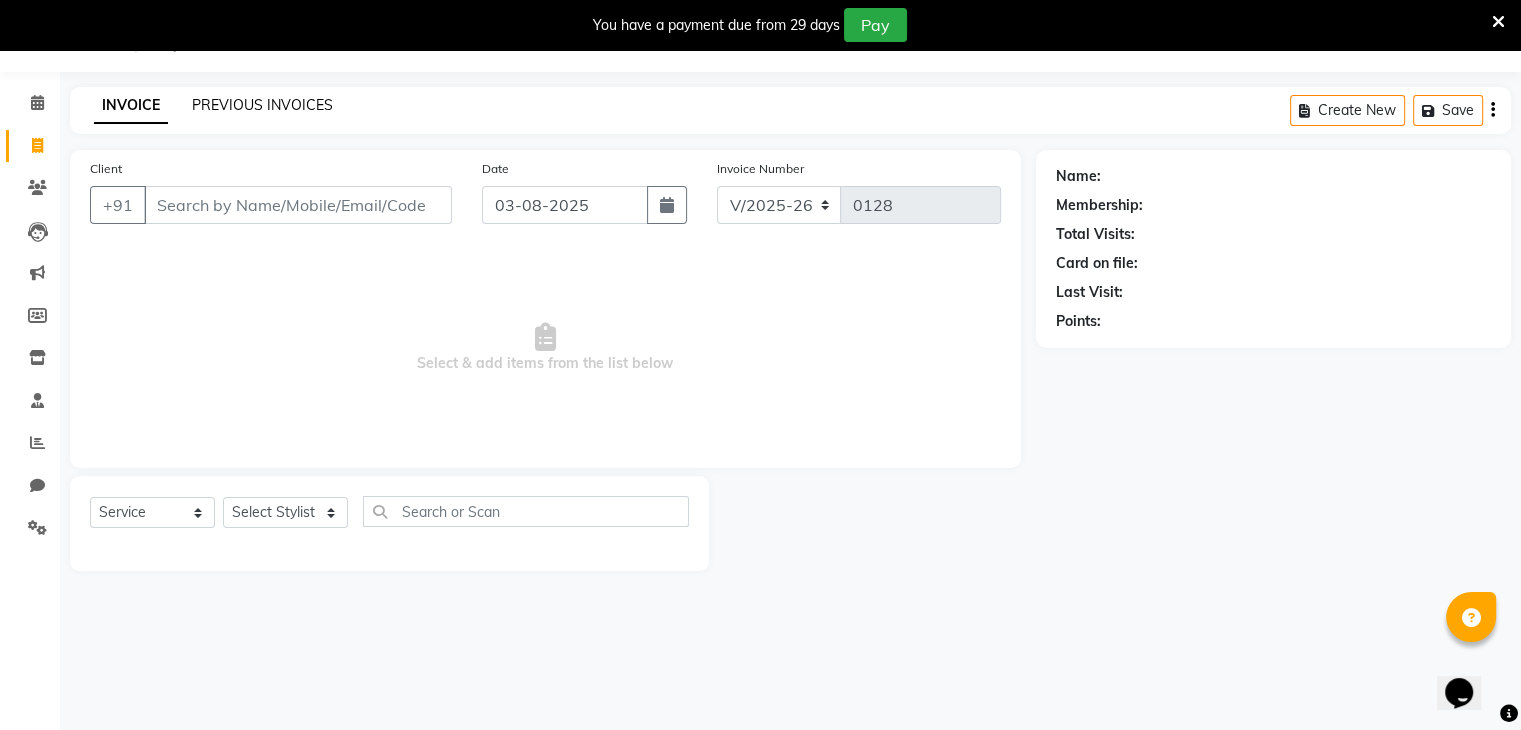 click on "PREVIOUS INVOICES" 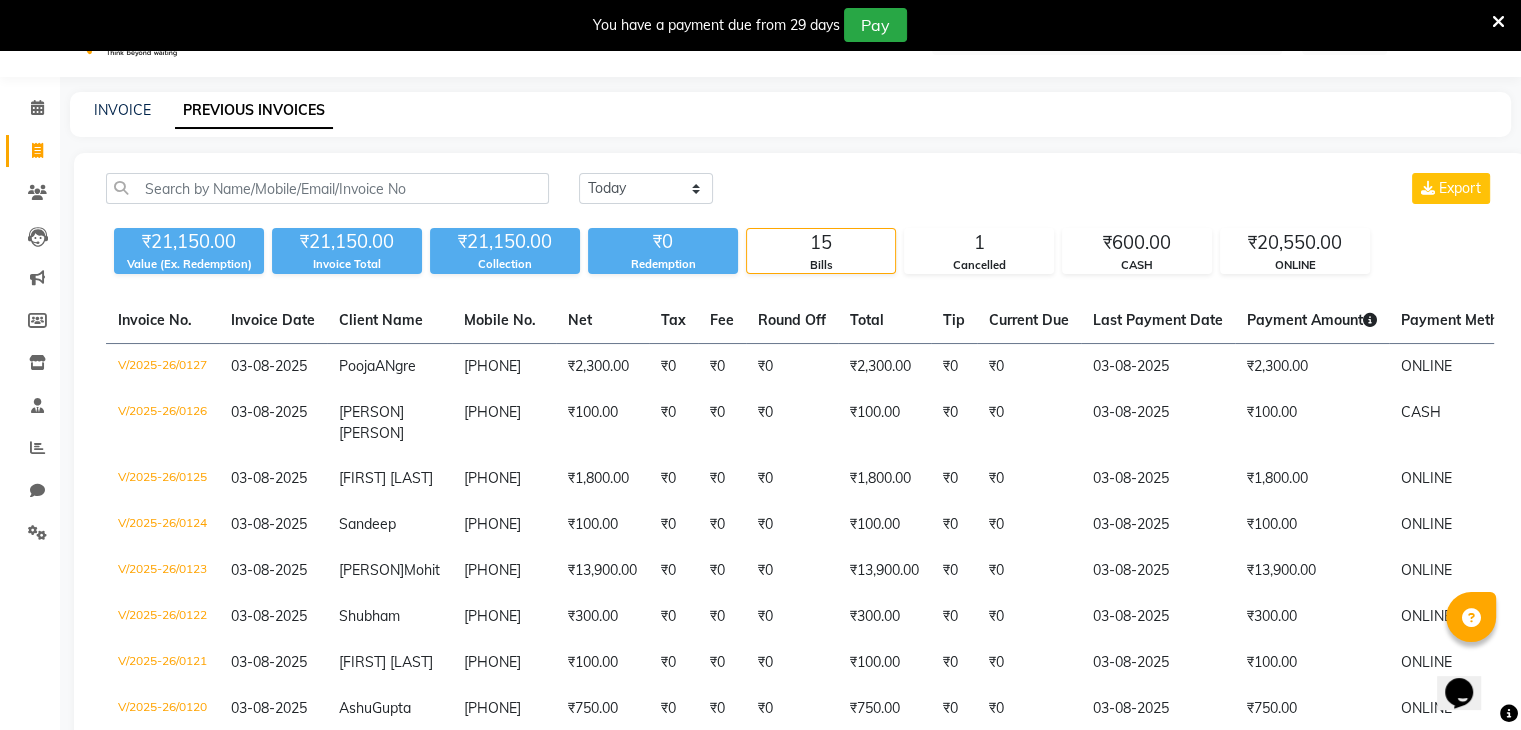 scroll, scrollTop: 44, scrollLeft: 0, axis: vertical 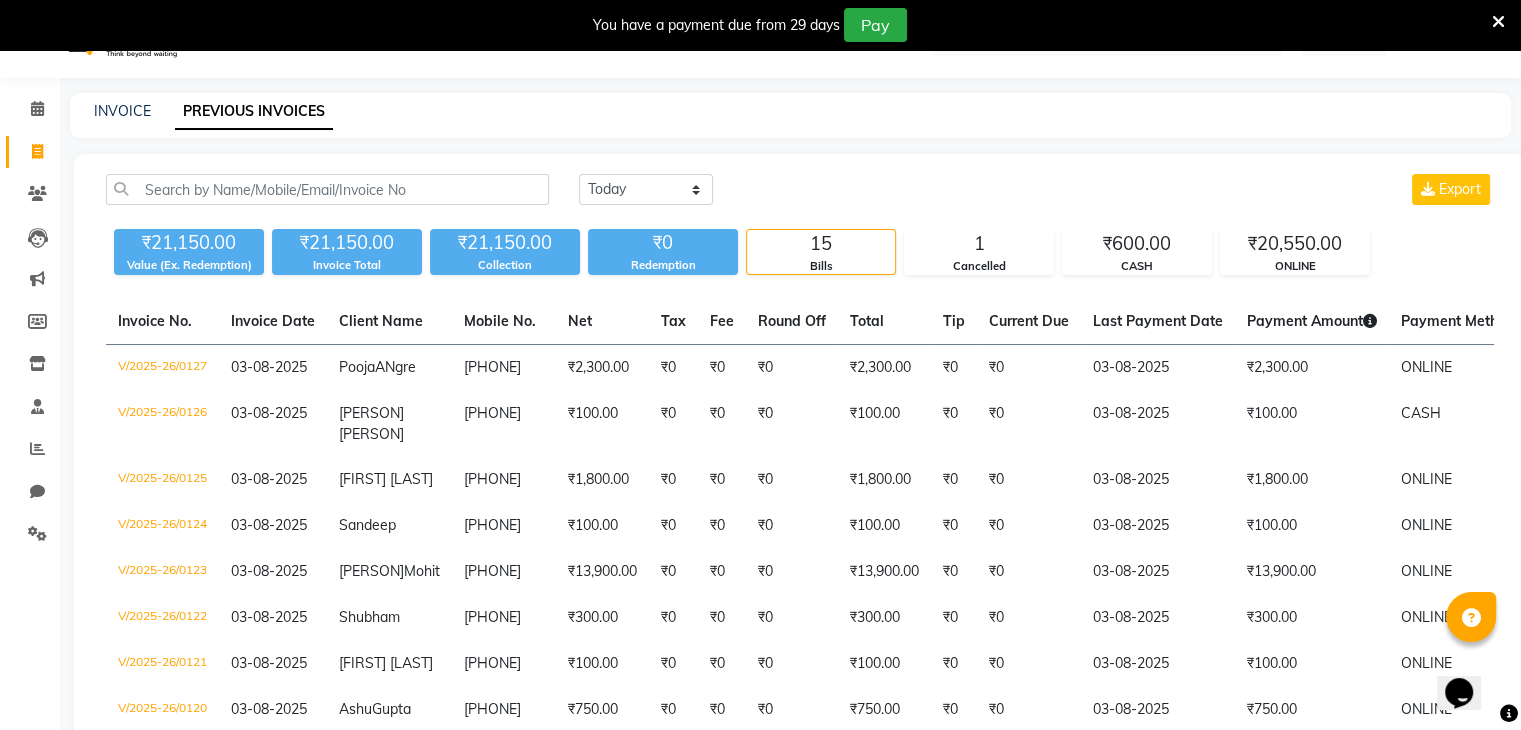 click on "PREVIOUS INVOICES" 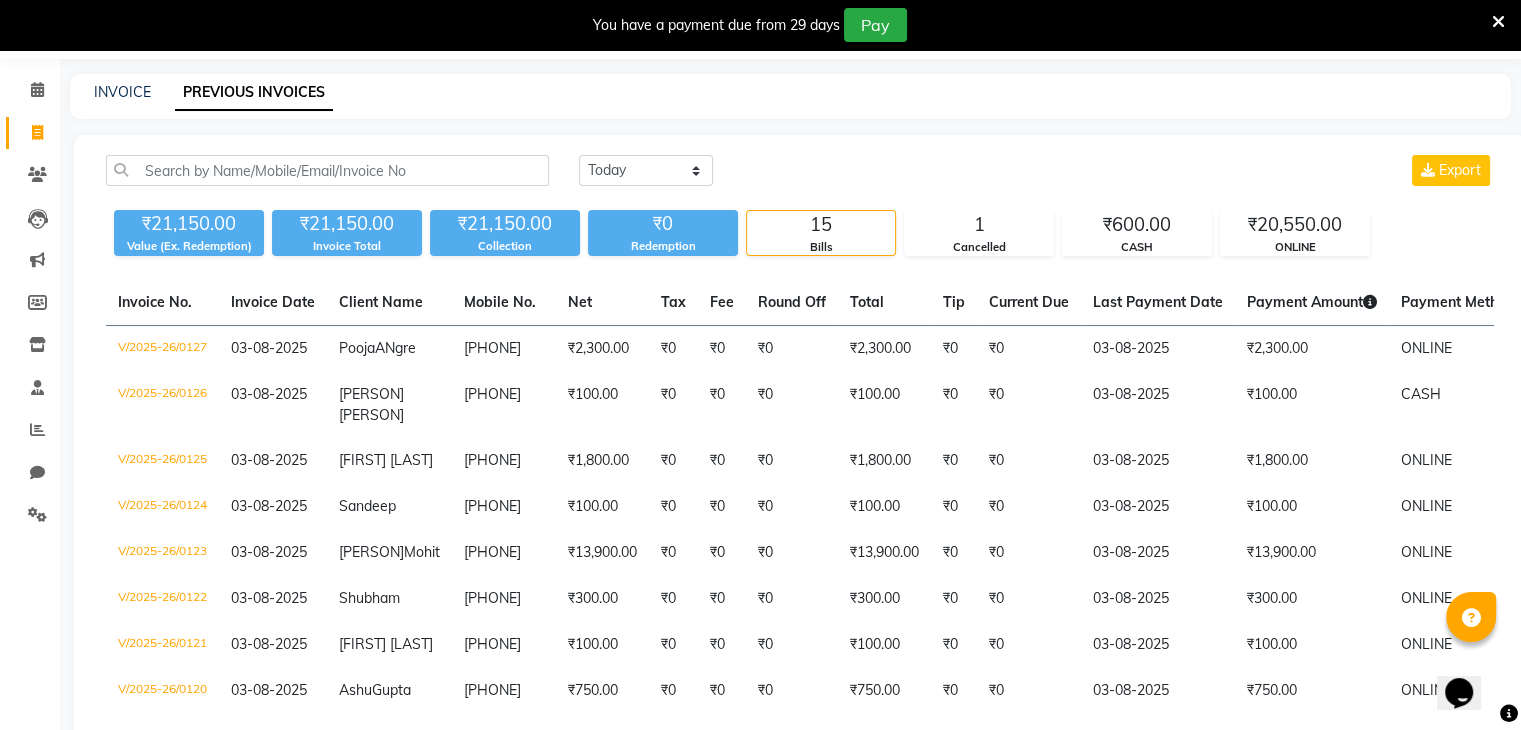 scroll, scrollTop: 61, scrollLeft: 0, axis: vertical 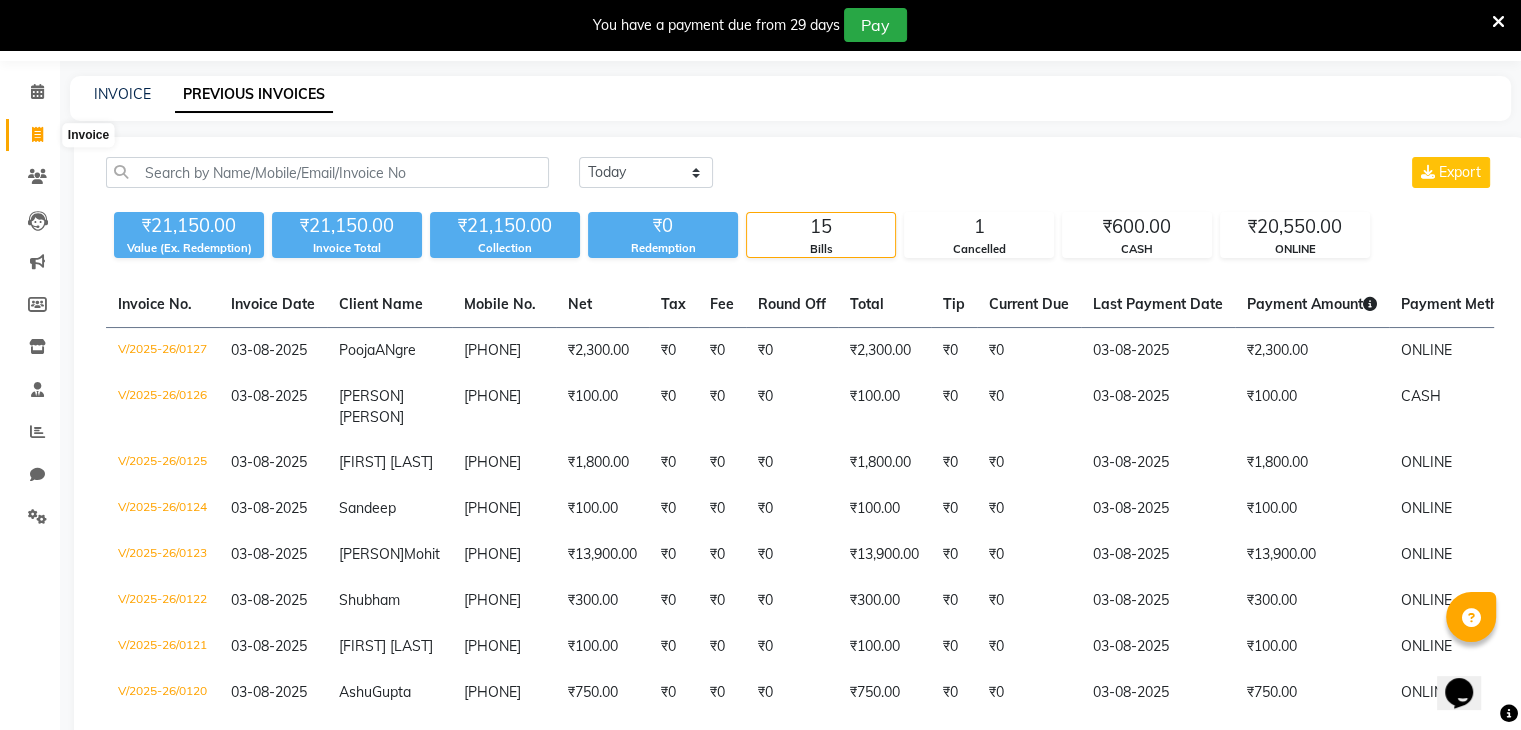 click 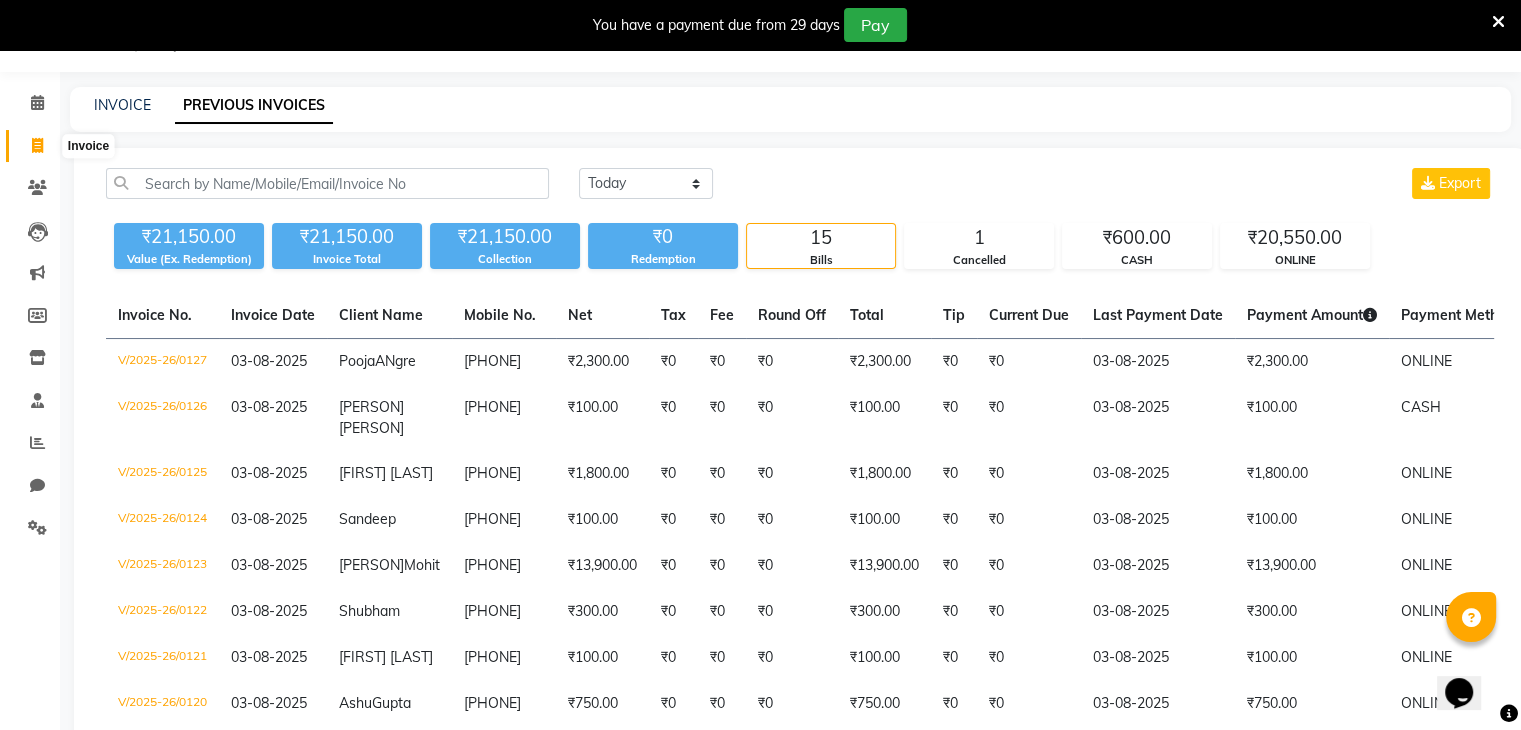 select on "service" 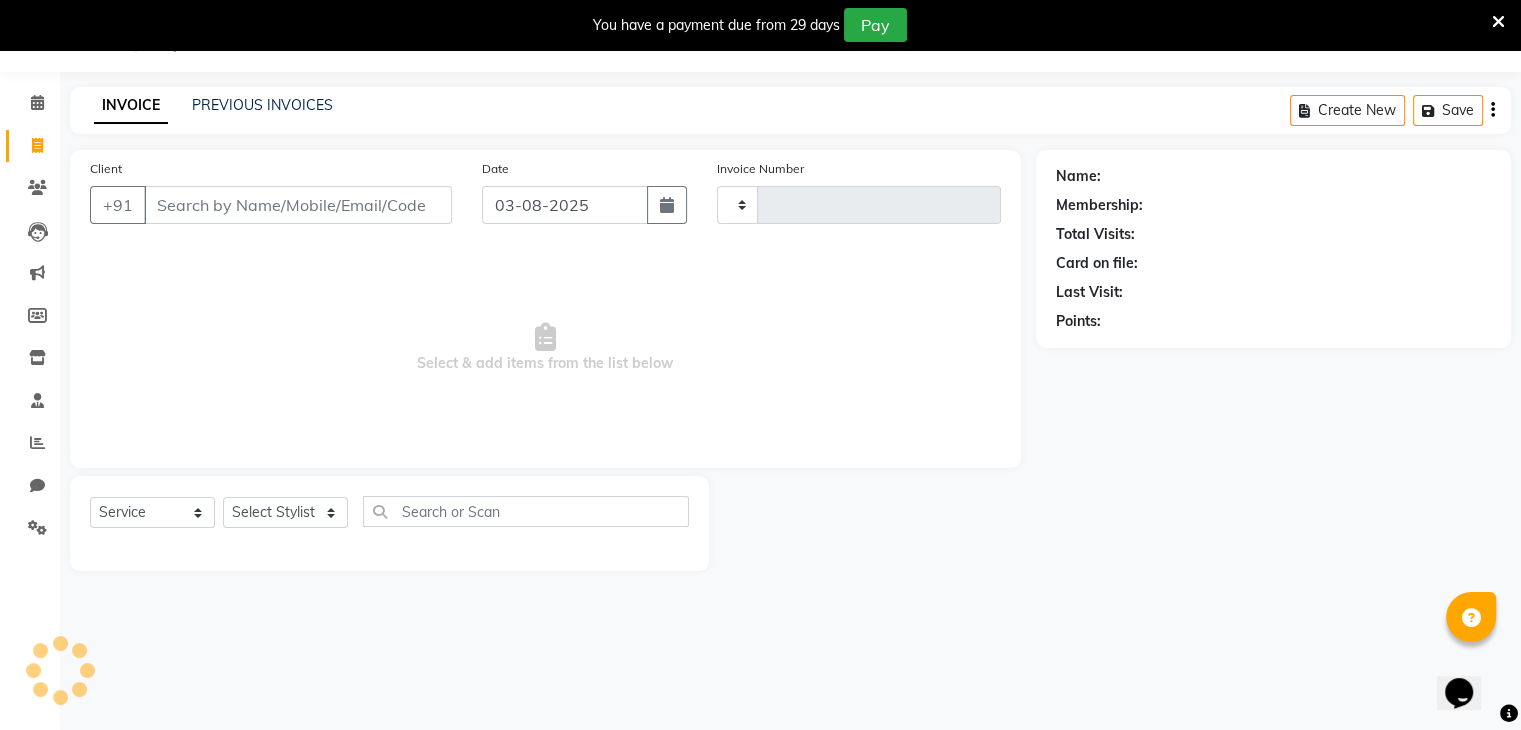 type on "0128" 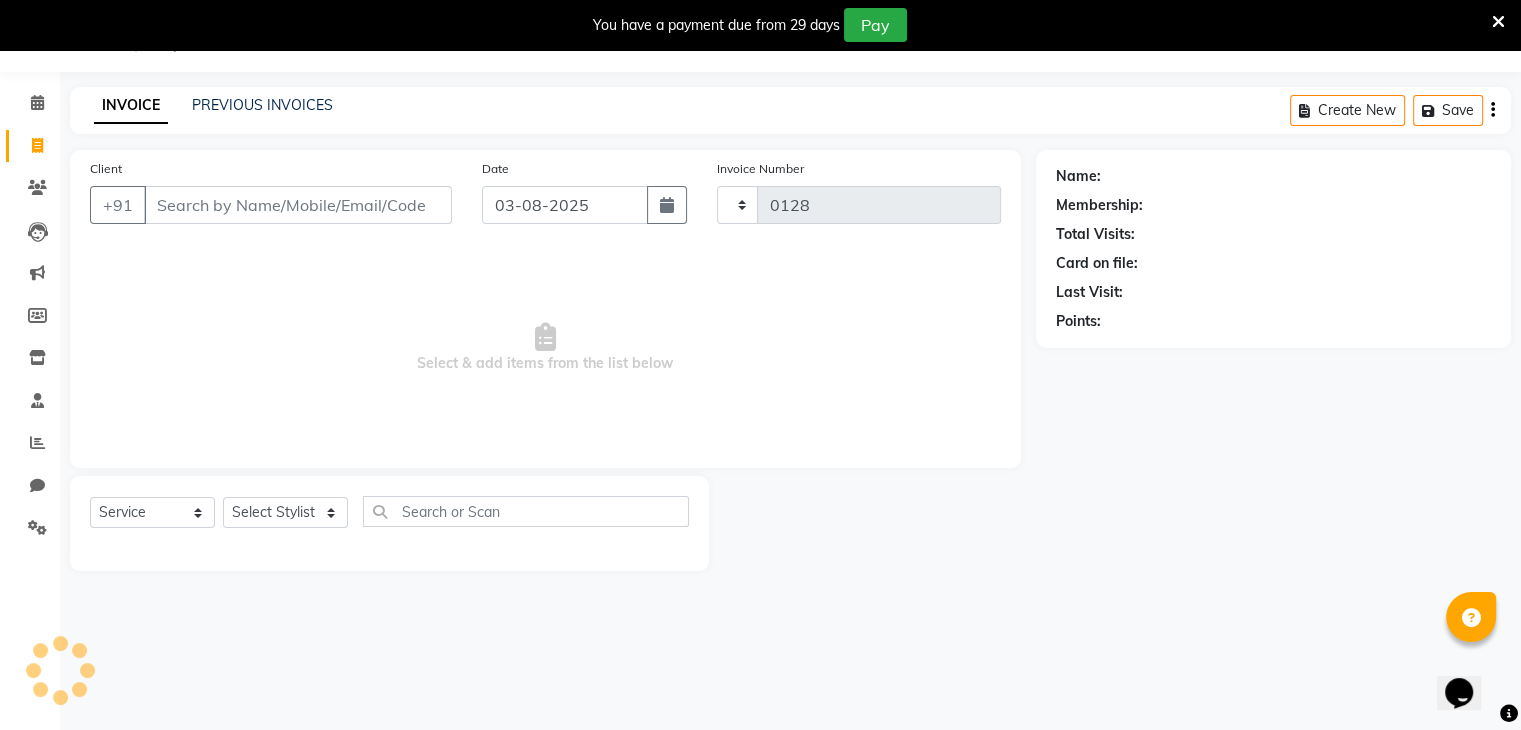 select on "8446" 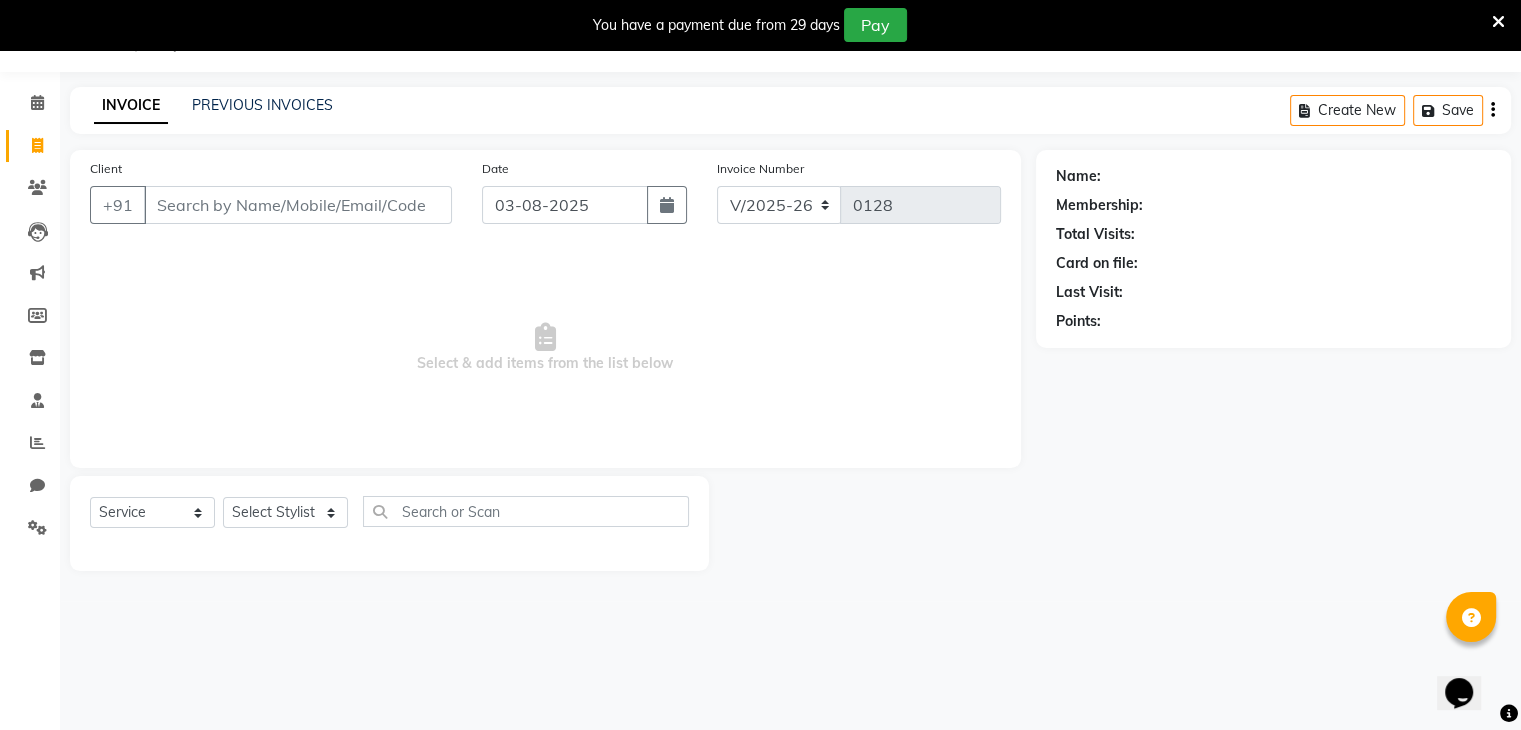 click on "Client" at bounding box center [298, 205] 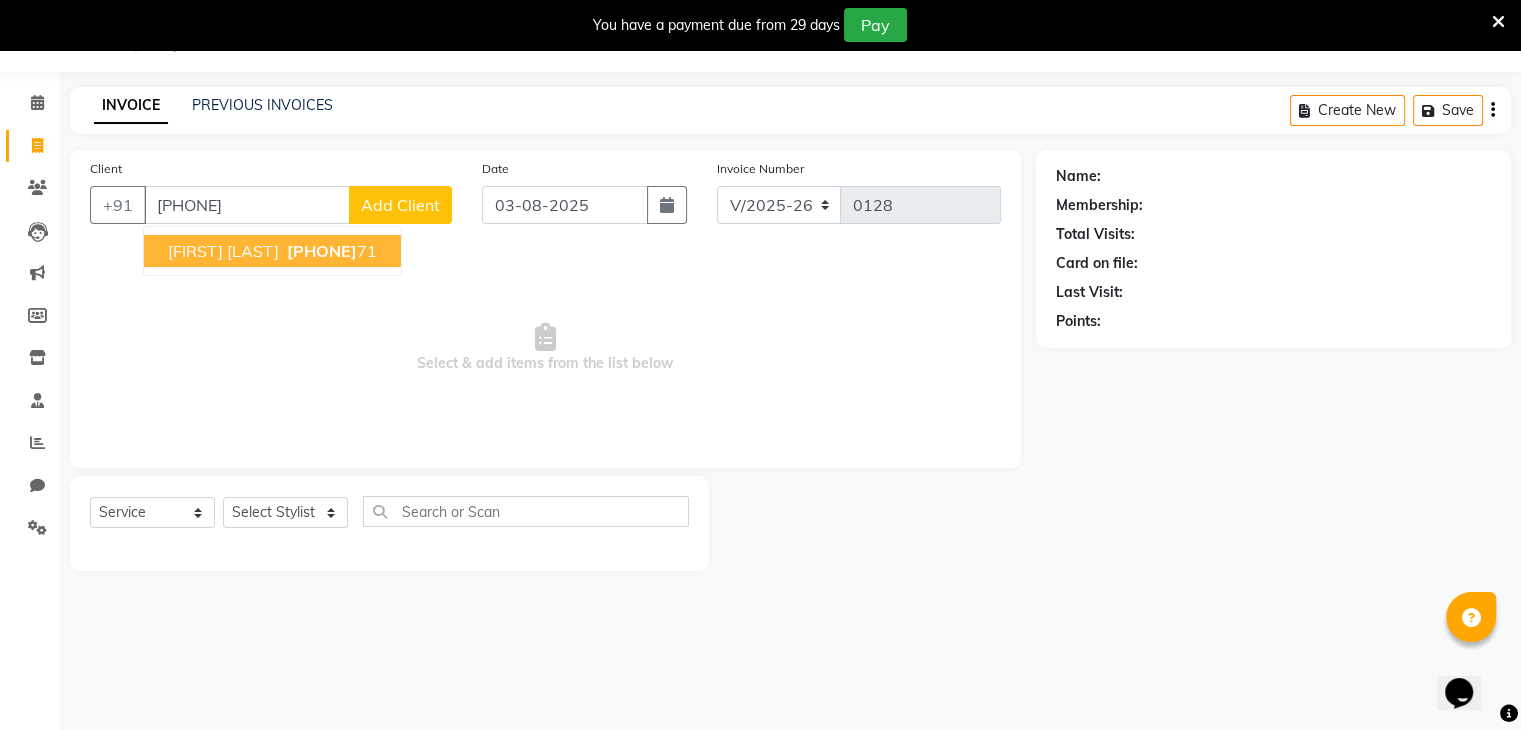 click on "[FIRST] [LAST]" at bounding box center (223, 251) 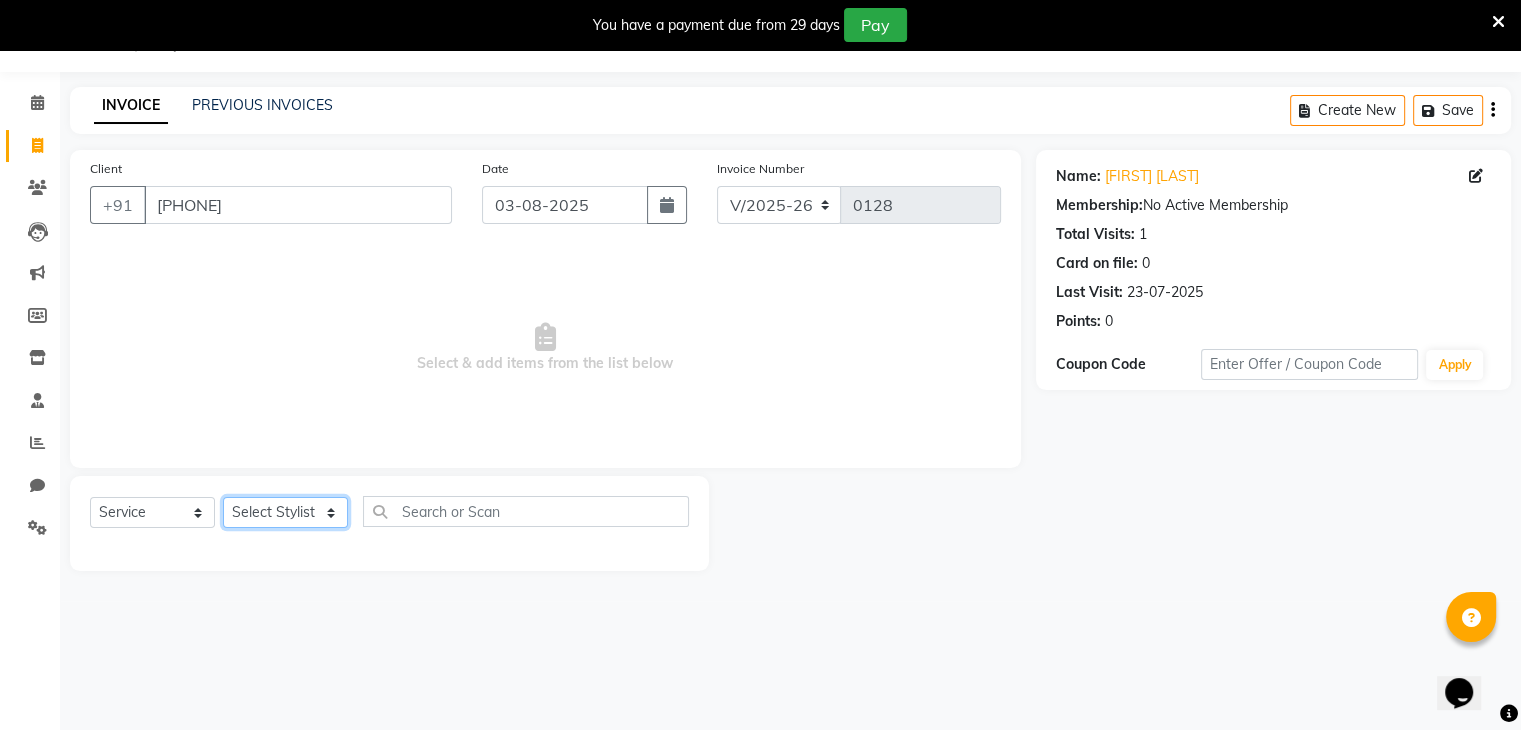 click on "Select Stylist [PERSON] [PERSON] [PERSON] [PERSON] [PERSON] [PERSON] [PERSON] [PERSON] [PERSON]" 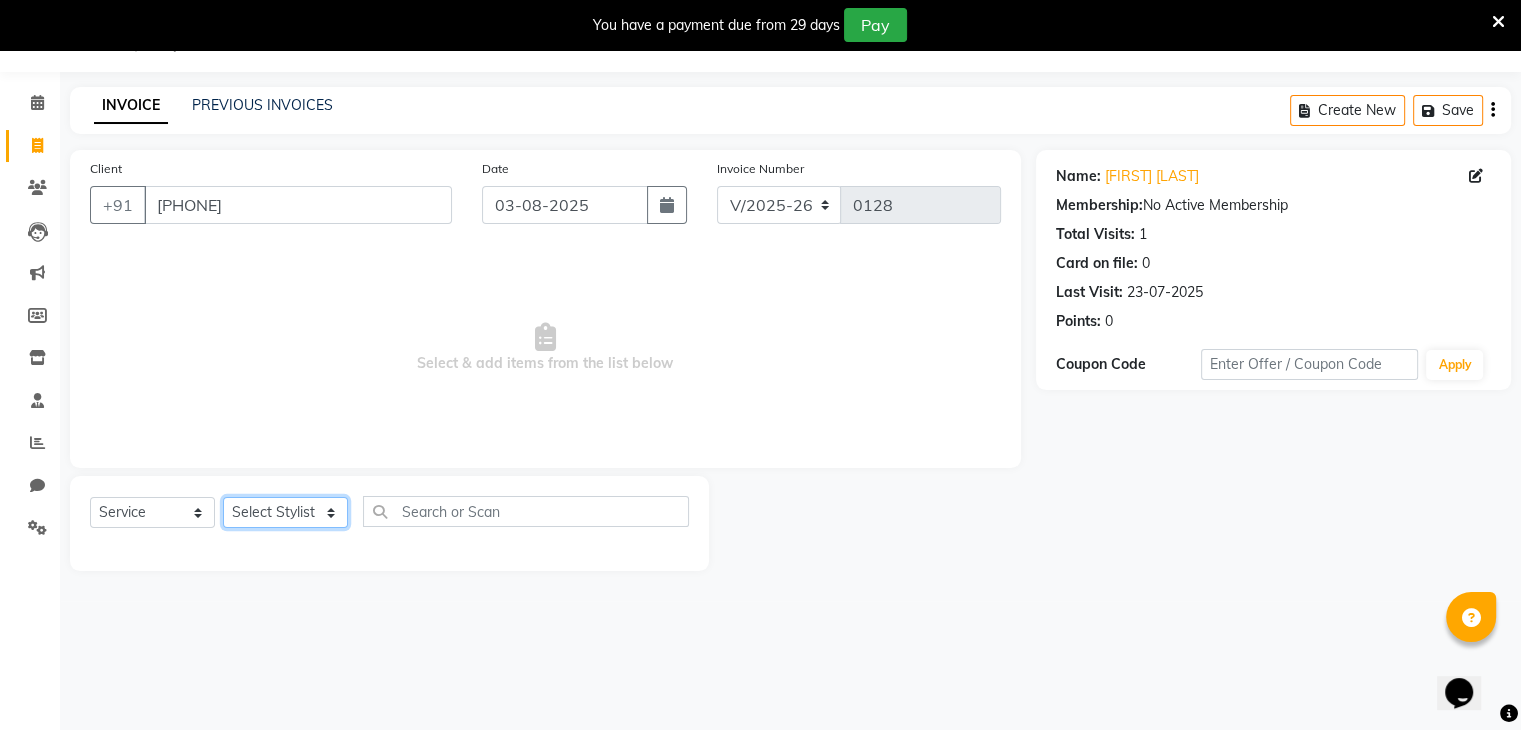 select on "81970" 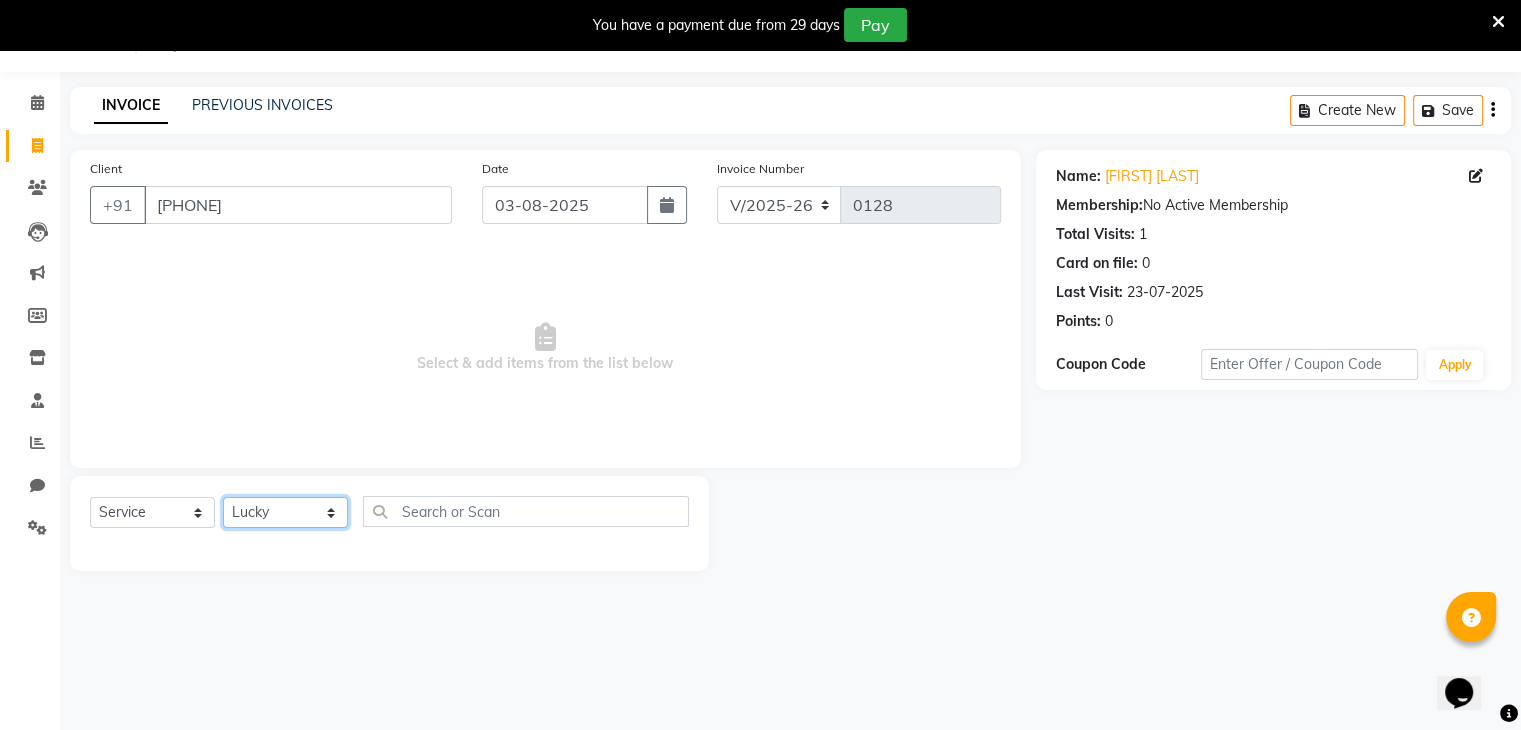 click on "Select Stylist [PERSON] [PERSON] [PERSON] [PERSON] [PERSON] [PERSON] [PERSON] [PERSON] [PERSON]" 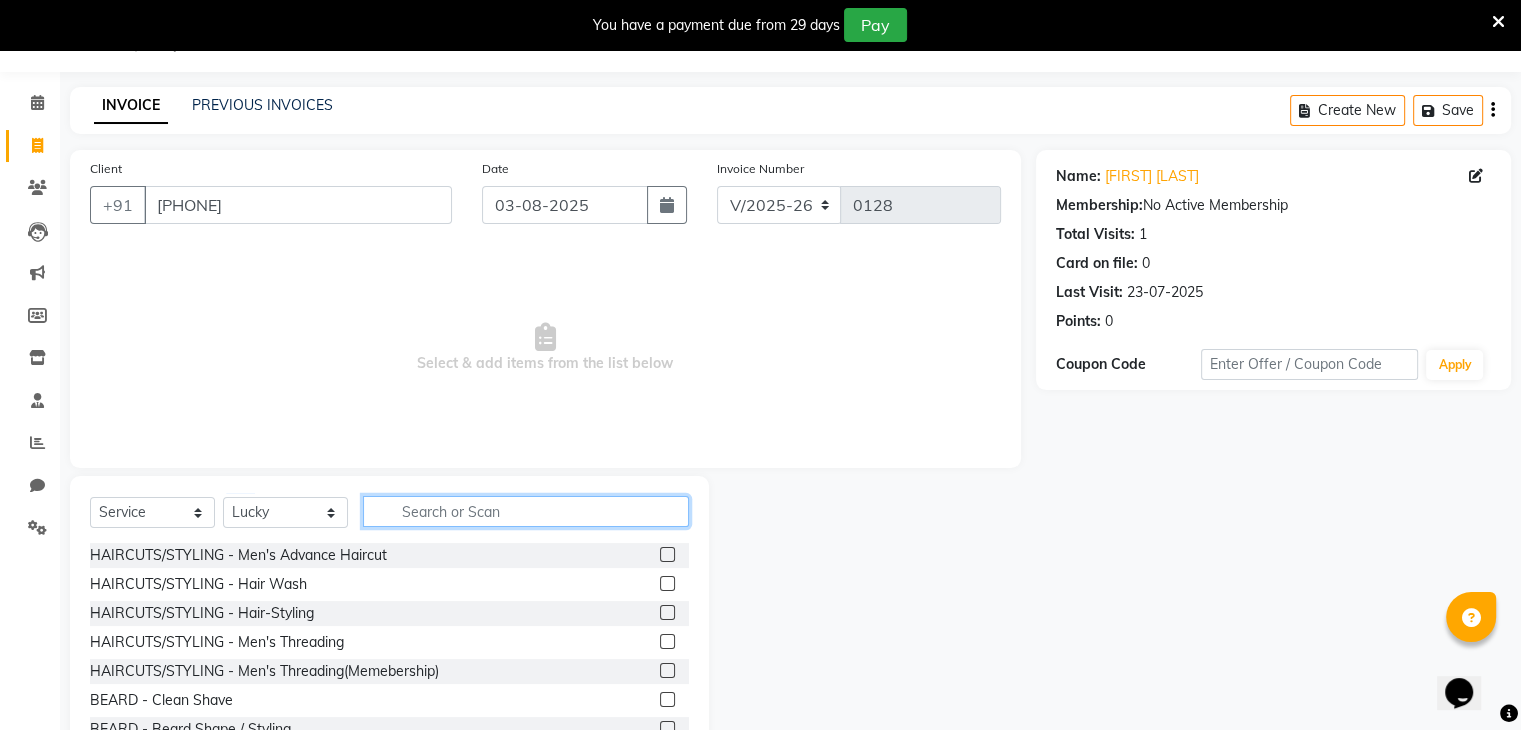 click 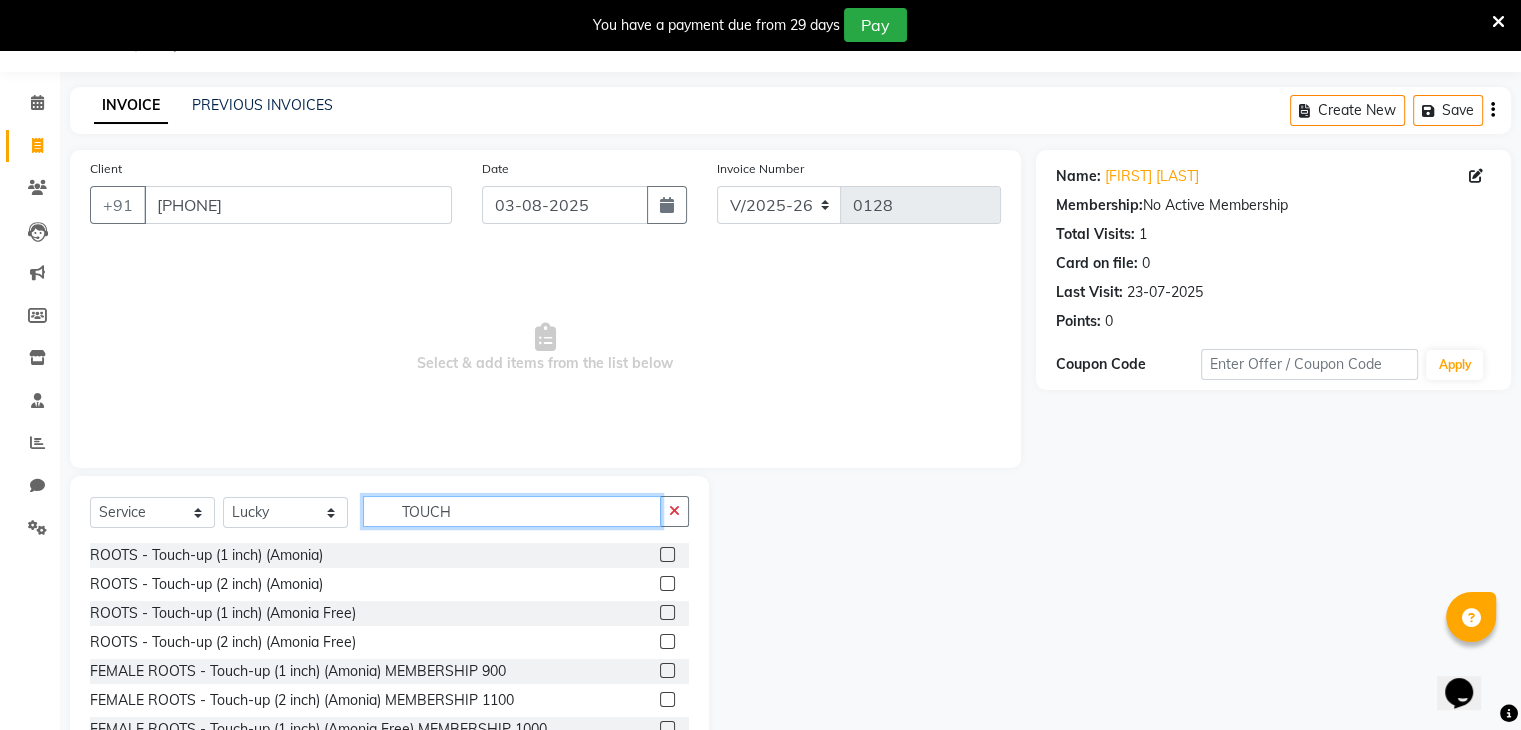 scroll, scrollTop: 32, scrollLeft: 0, axis: vertical 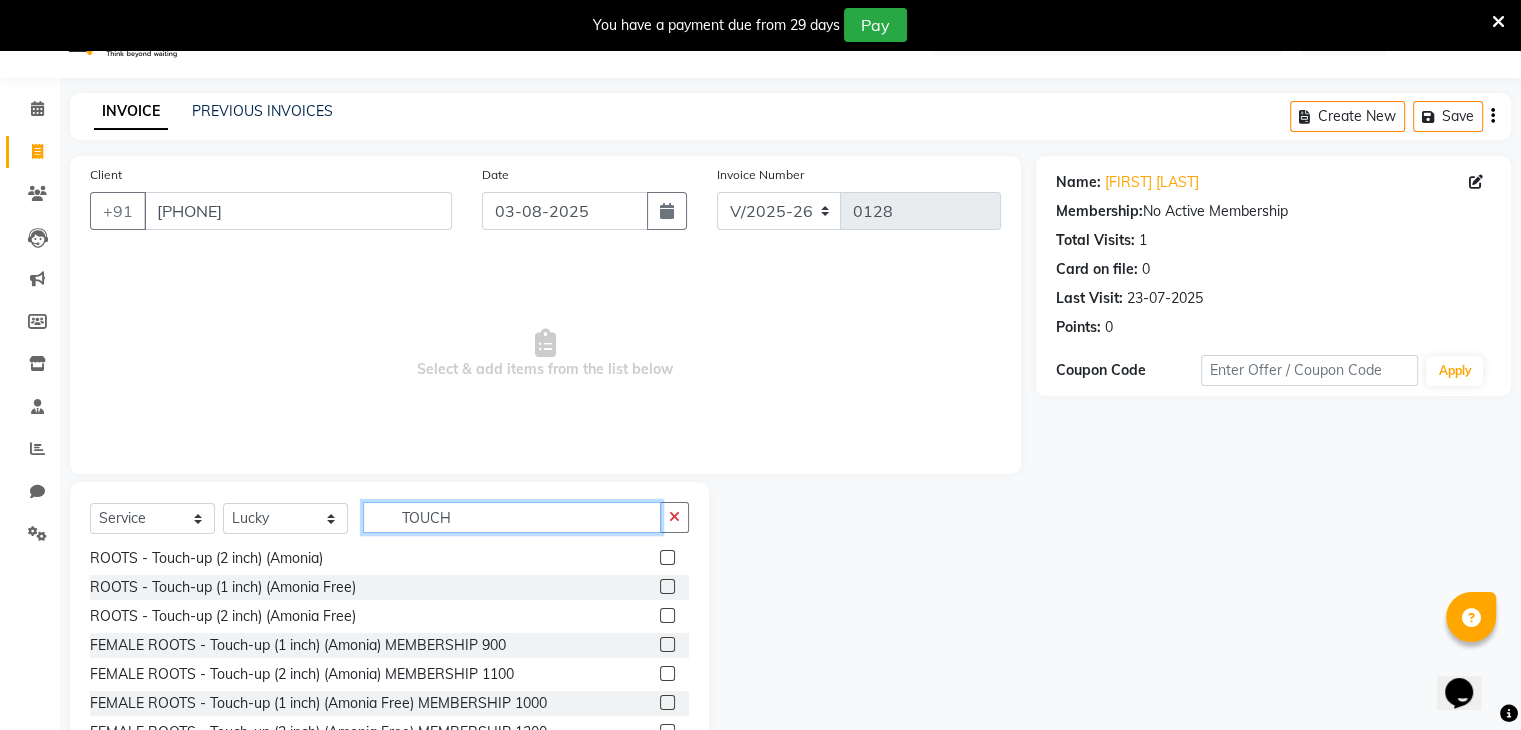 type on "TOUCH" 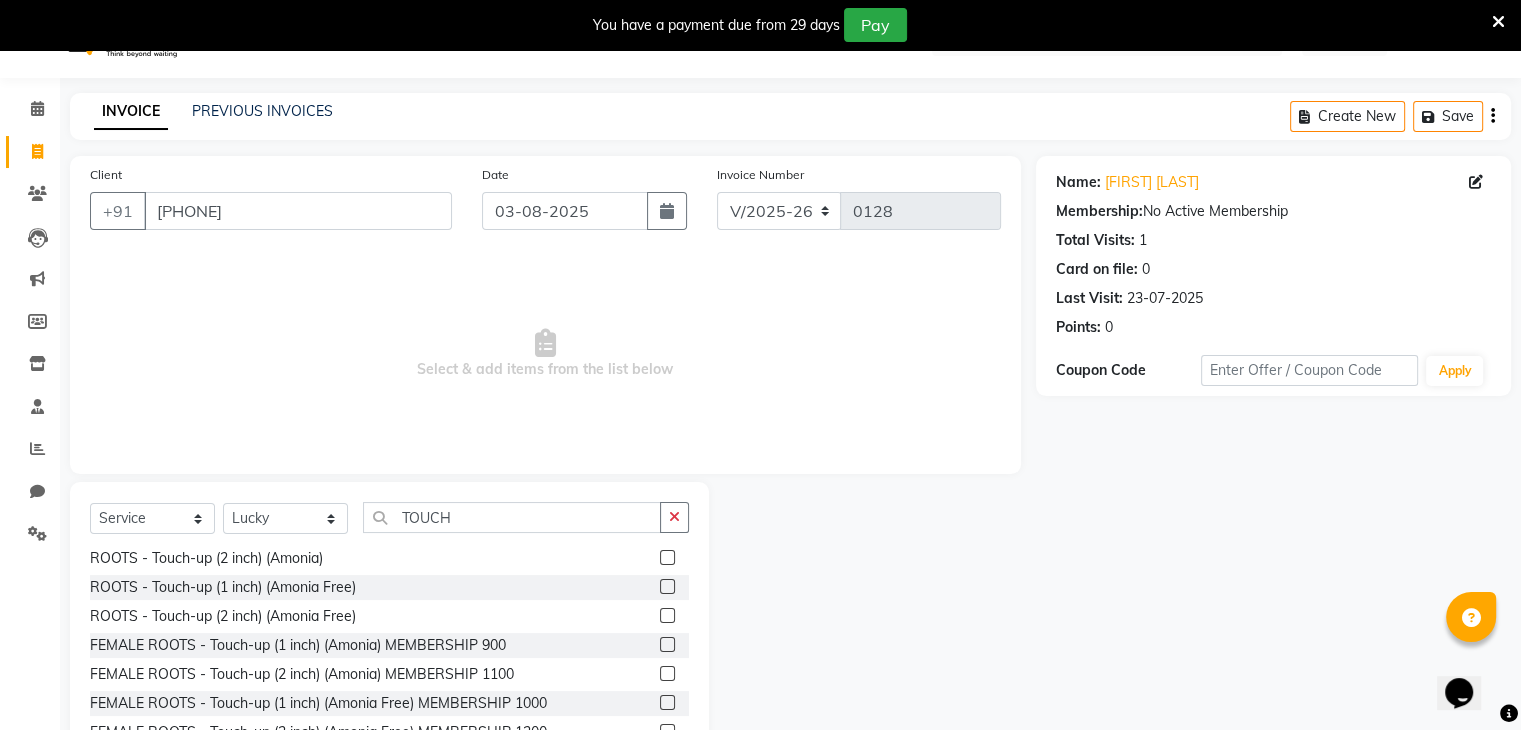 click on "ROOTS - Touch-up (2 inch) (Amonia)" 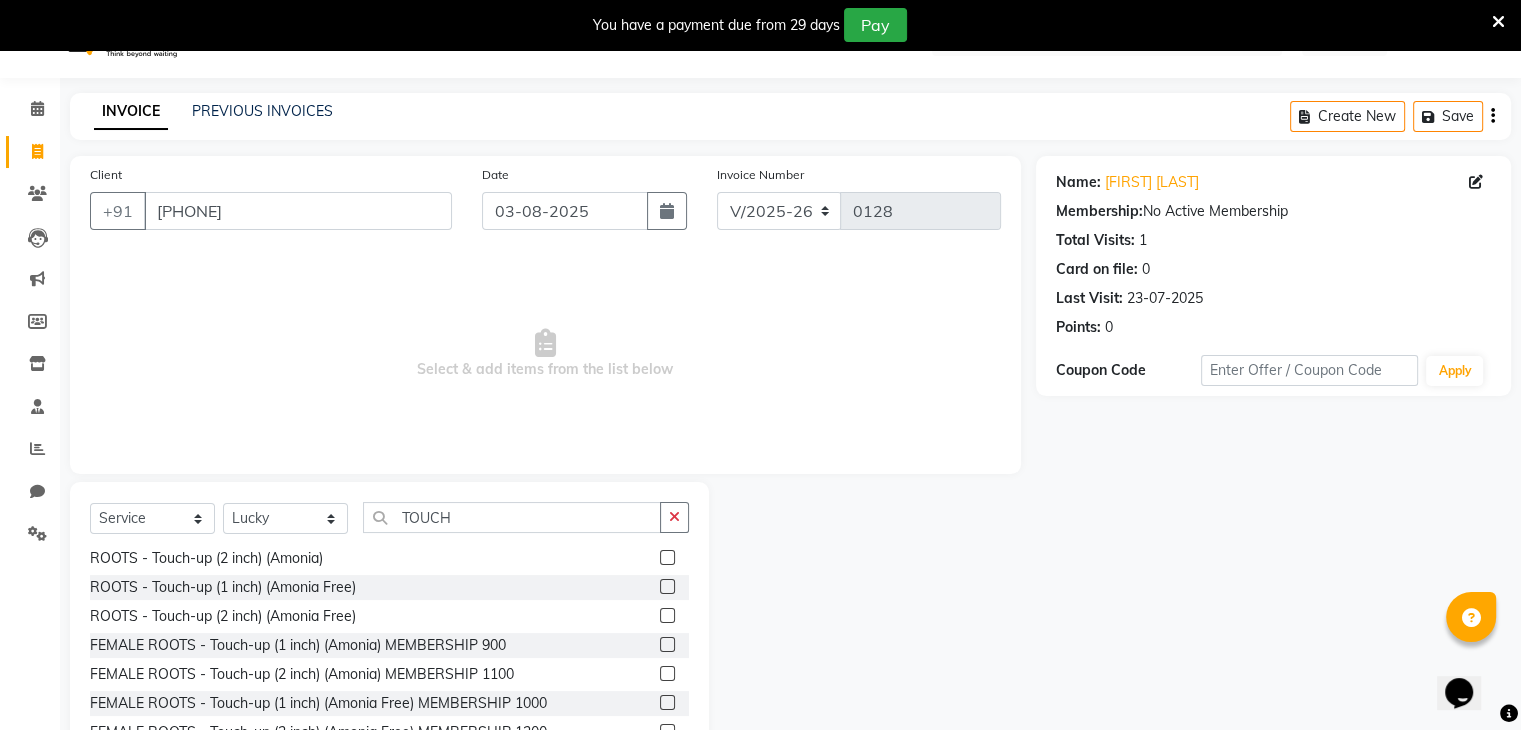 click 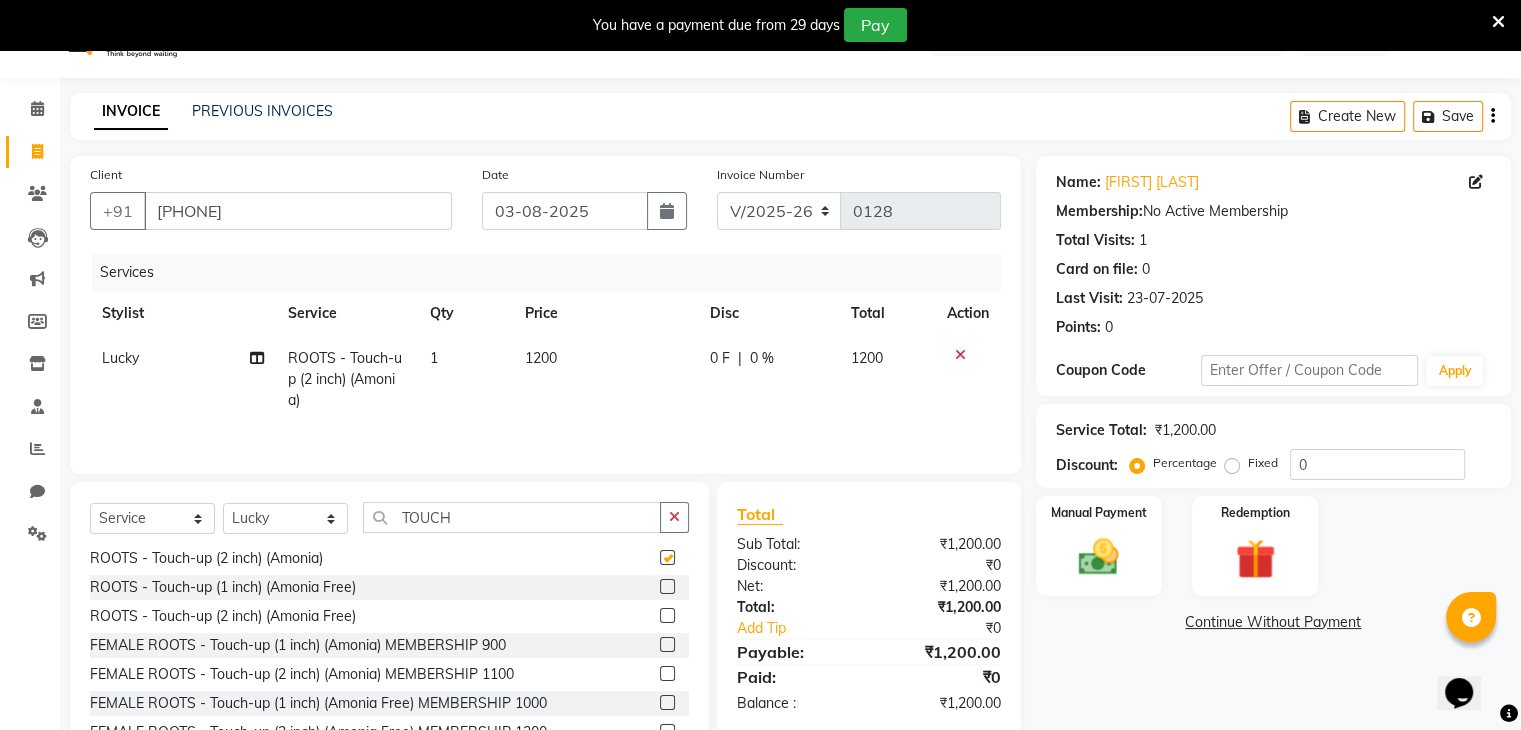 checkbox on "false" 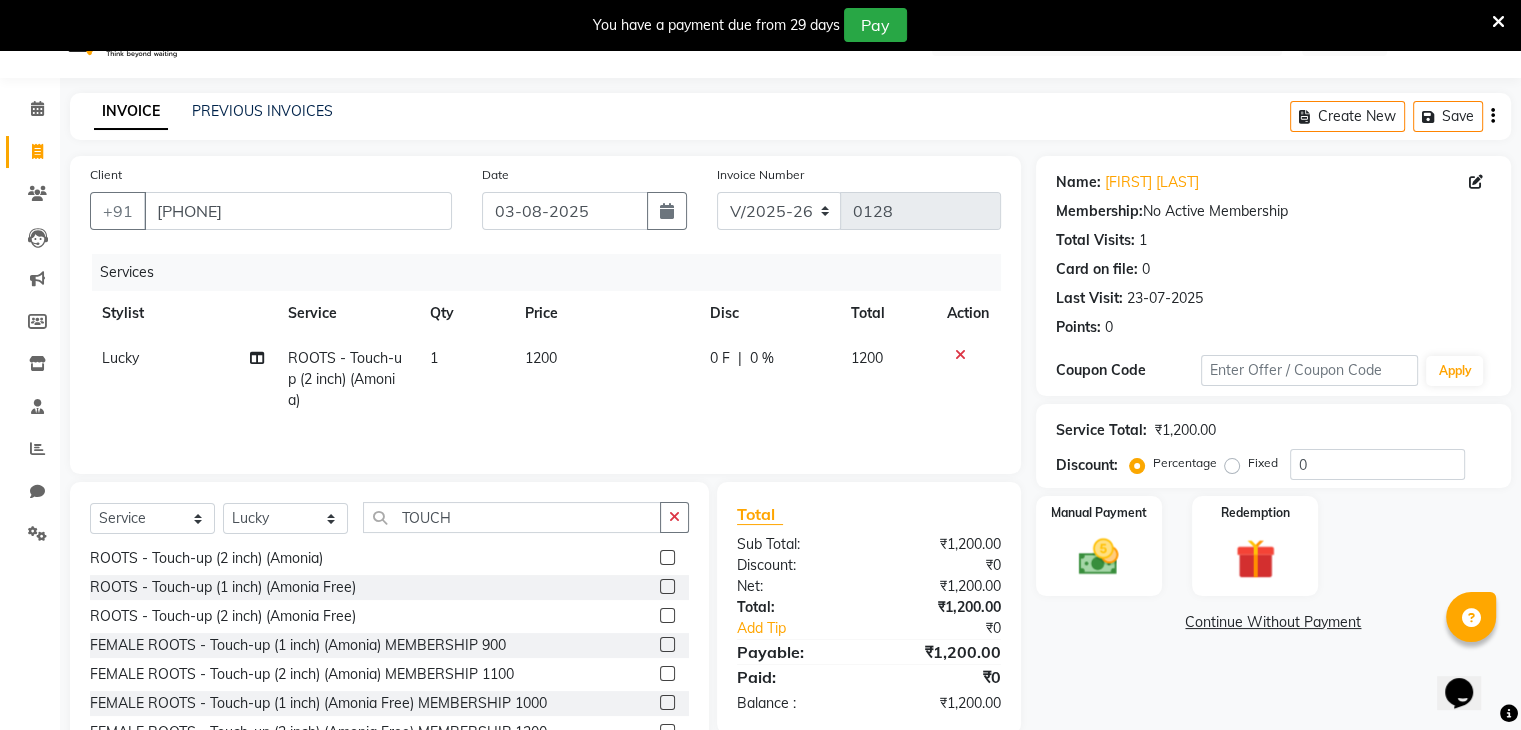 click on "1200" 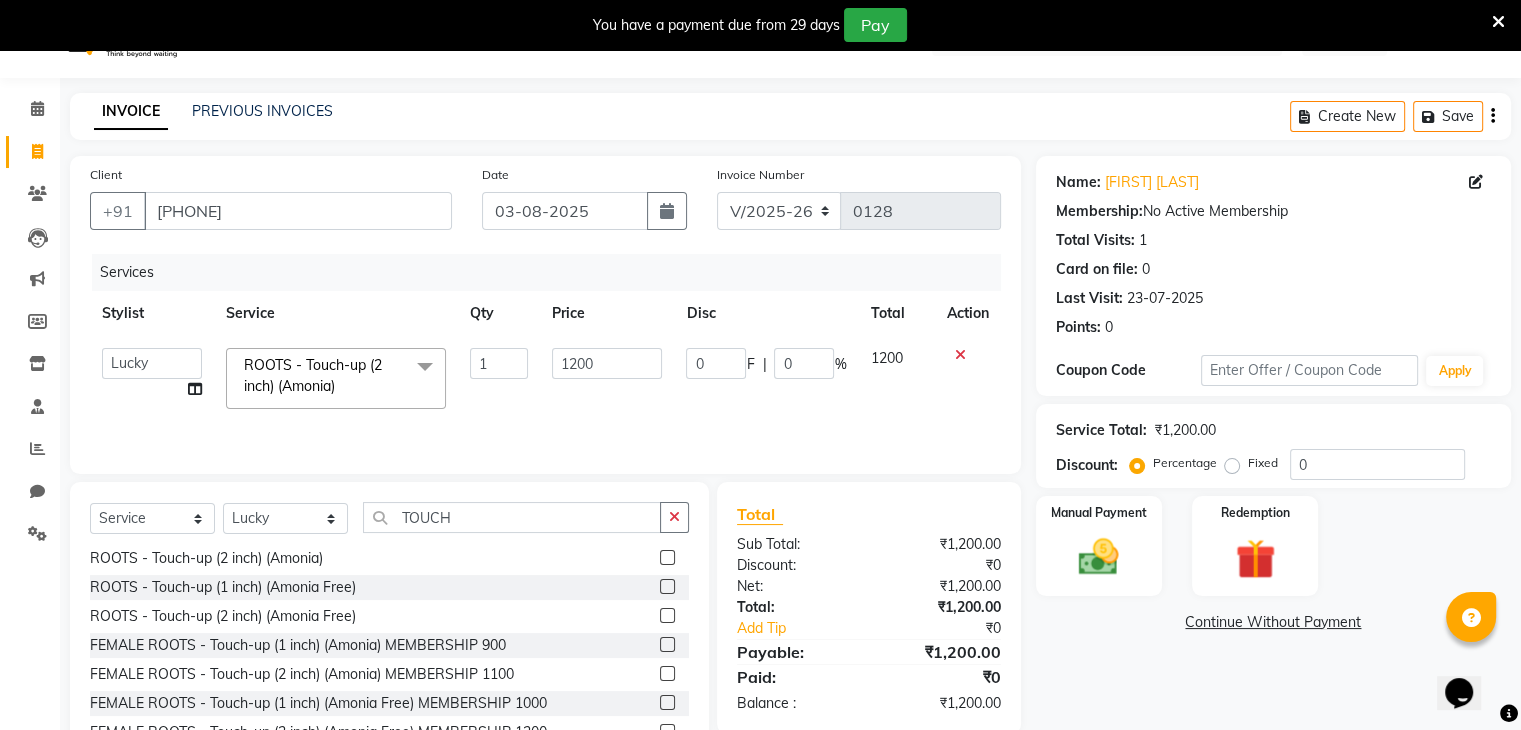 click on "1200" 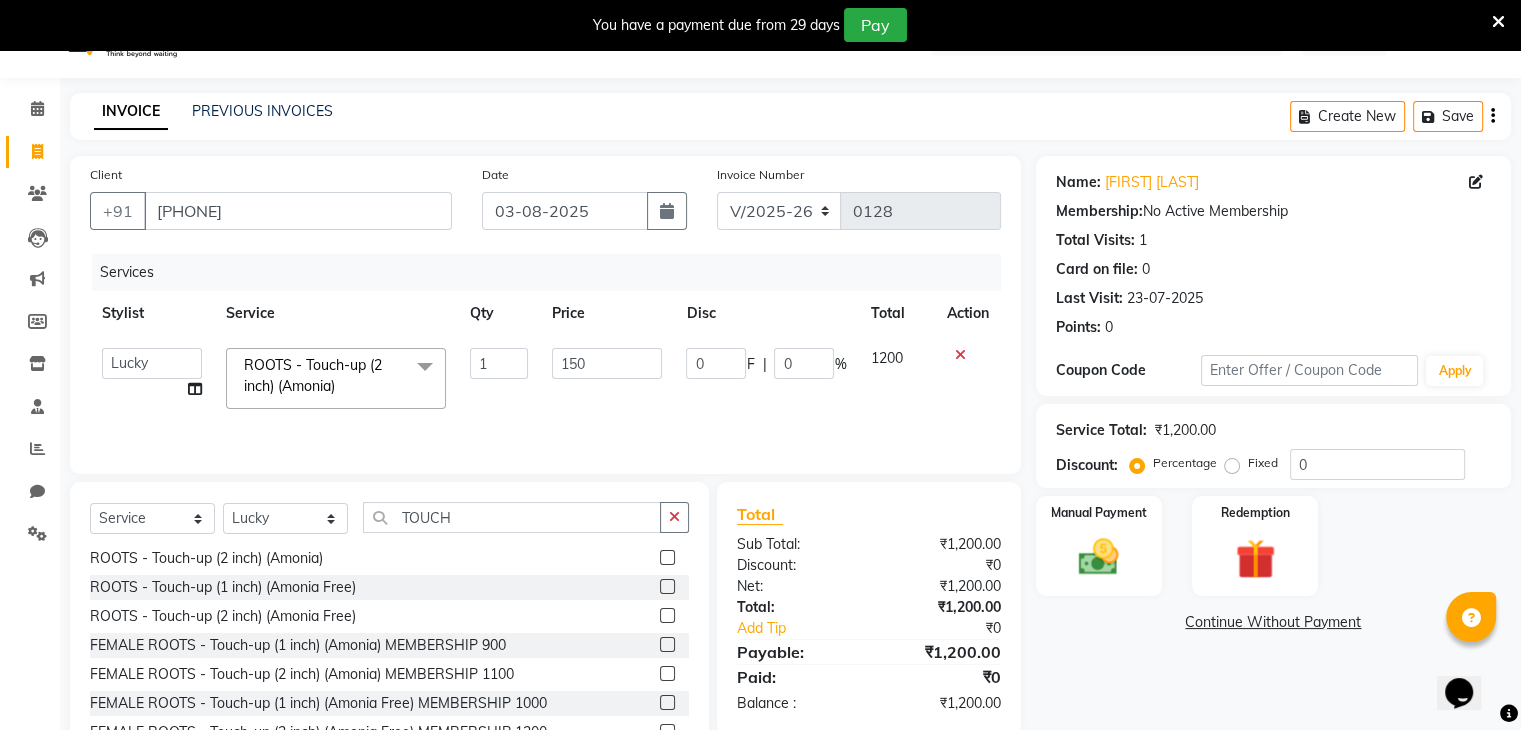 type on "1500" 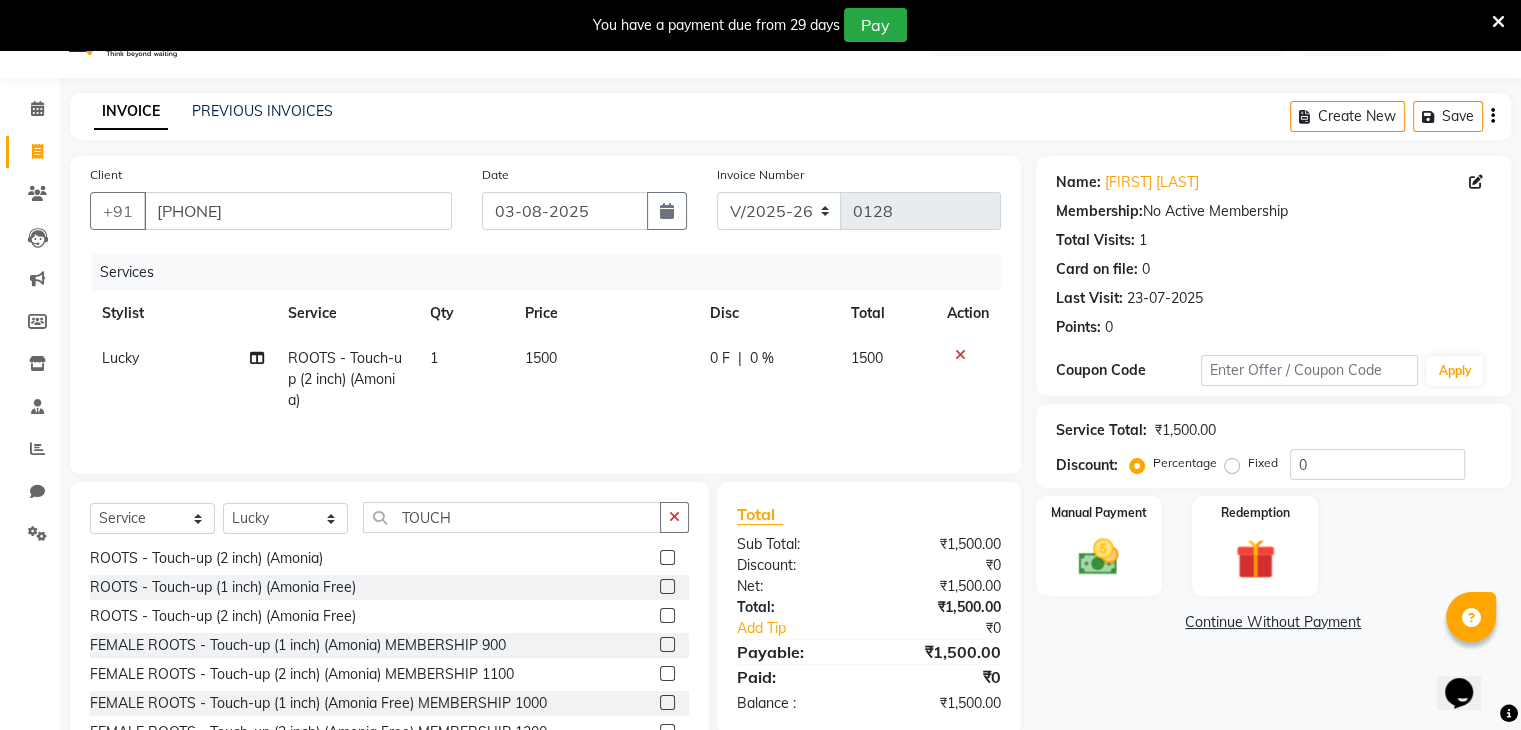 click on "0 F" 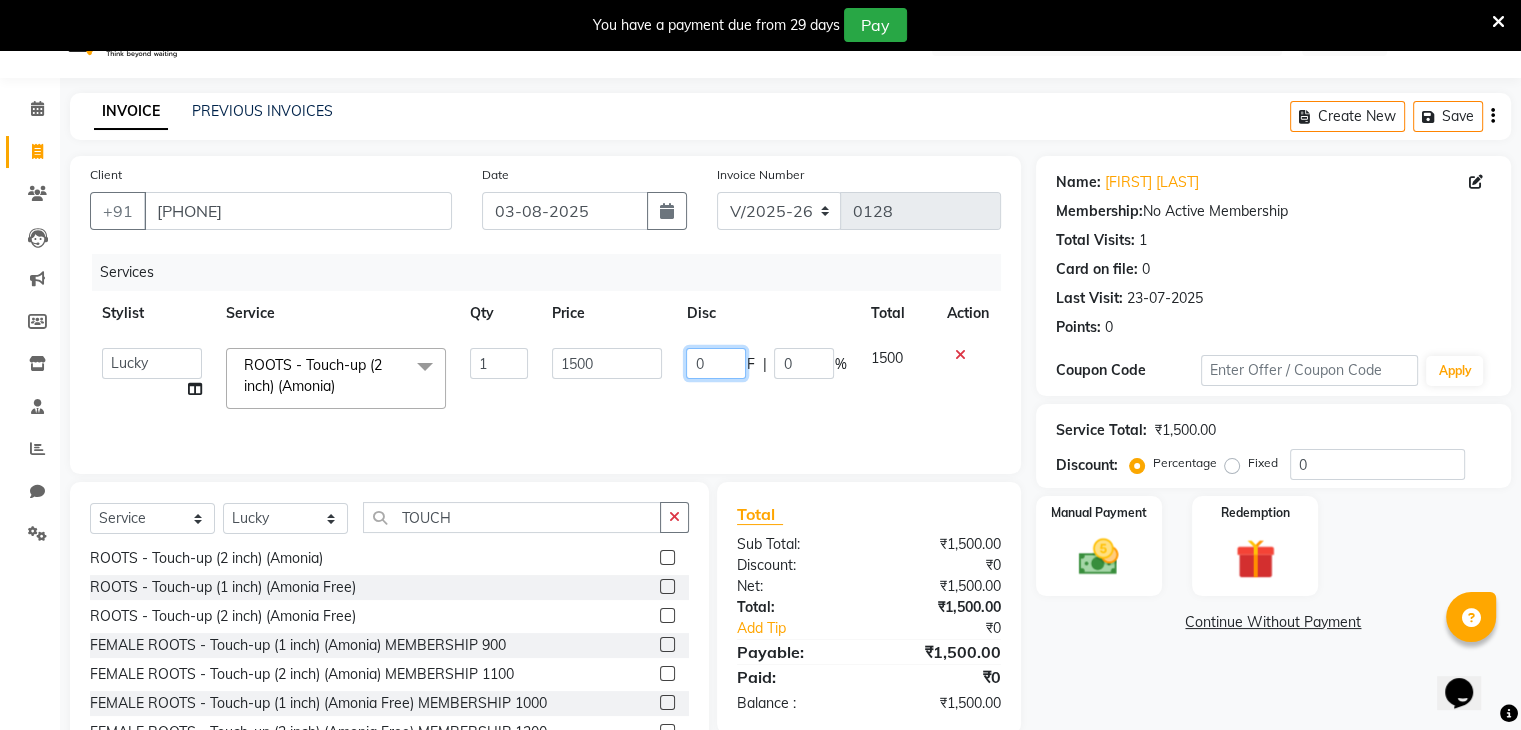 click on "0" 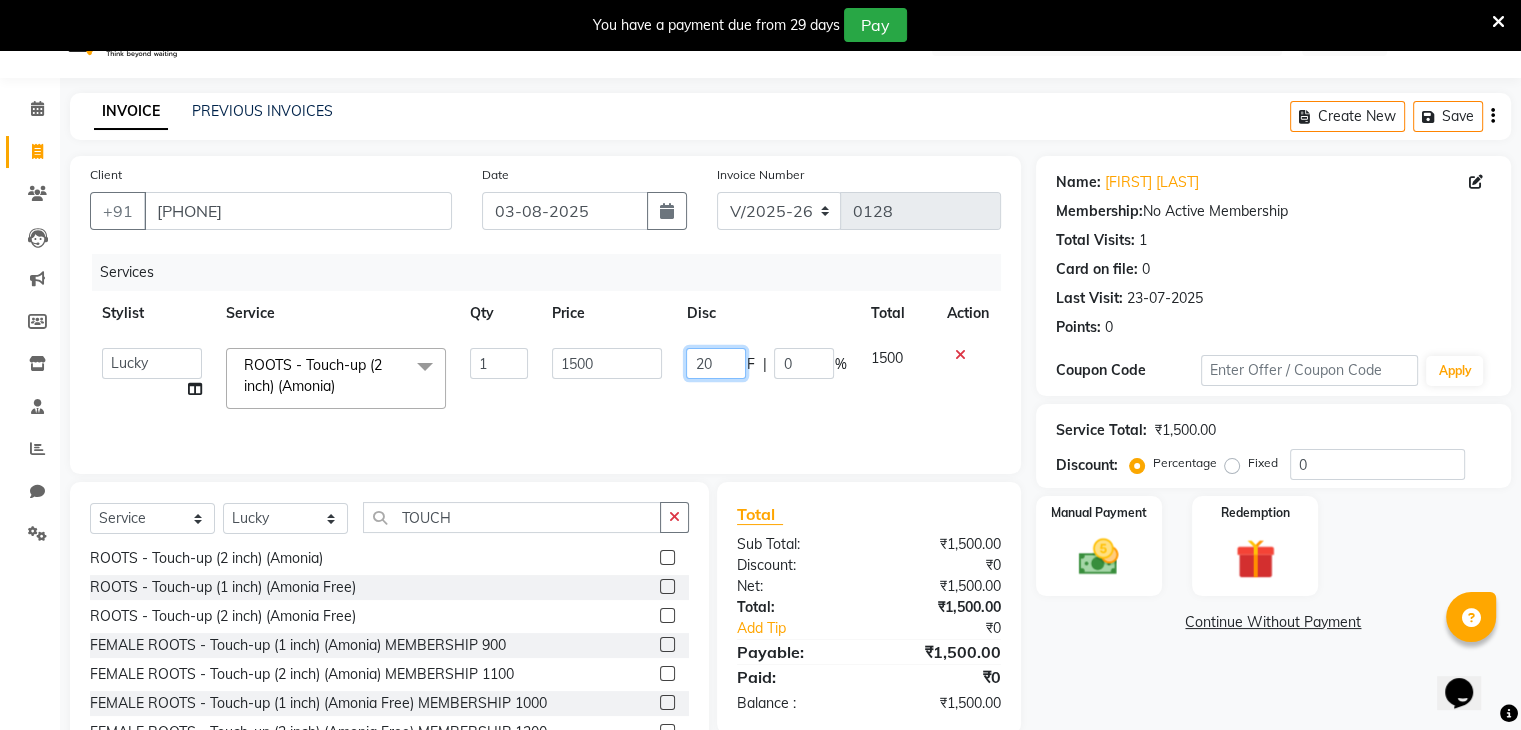 type on "200" 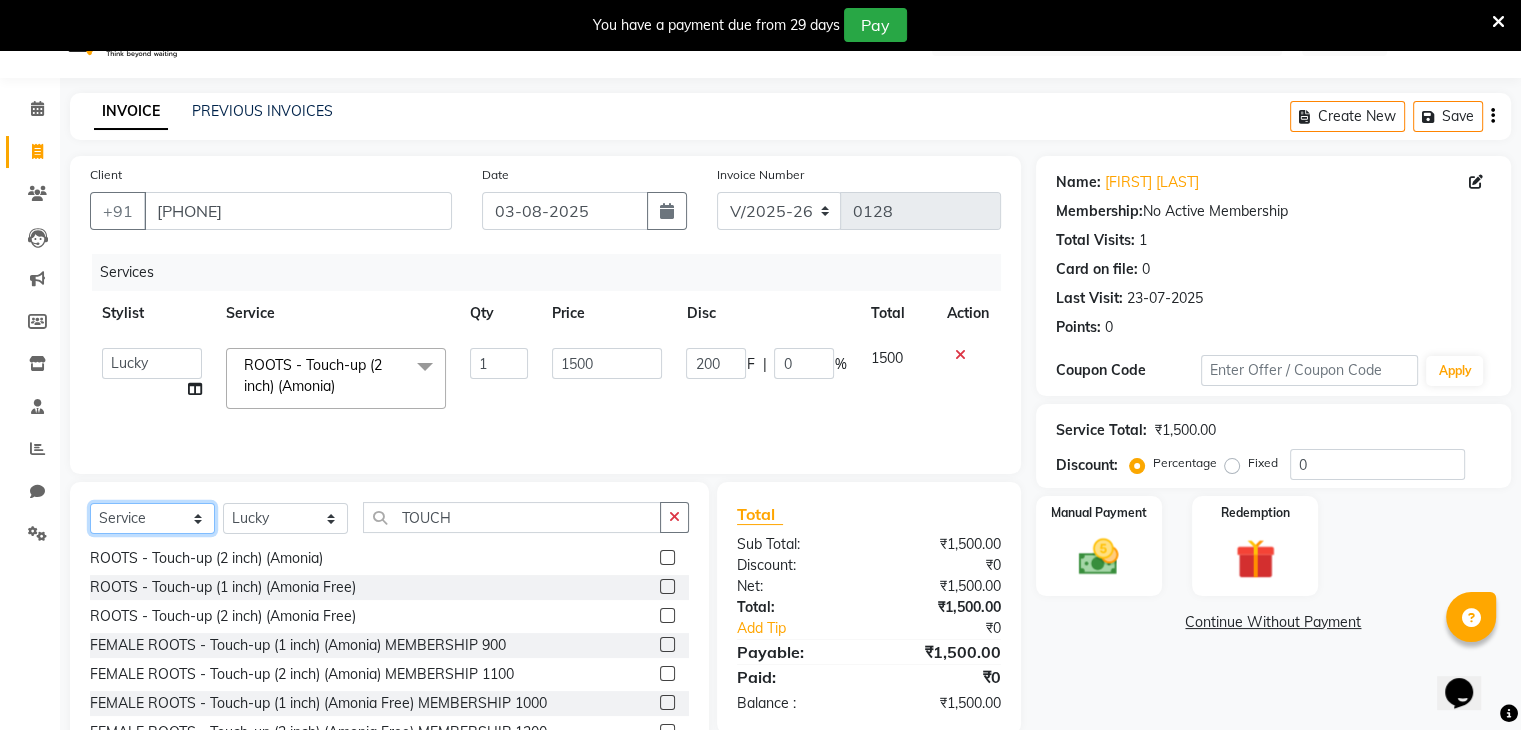 click on "Select  Service  Product  Membership  Package Voucher Prepaid Gift Card" 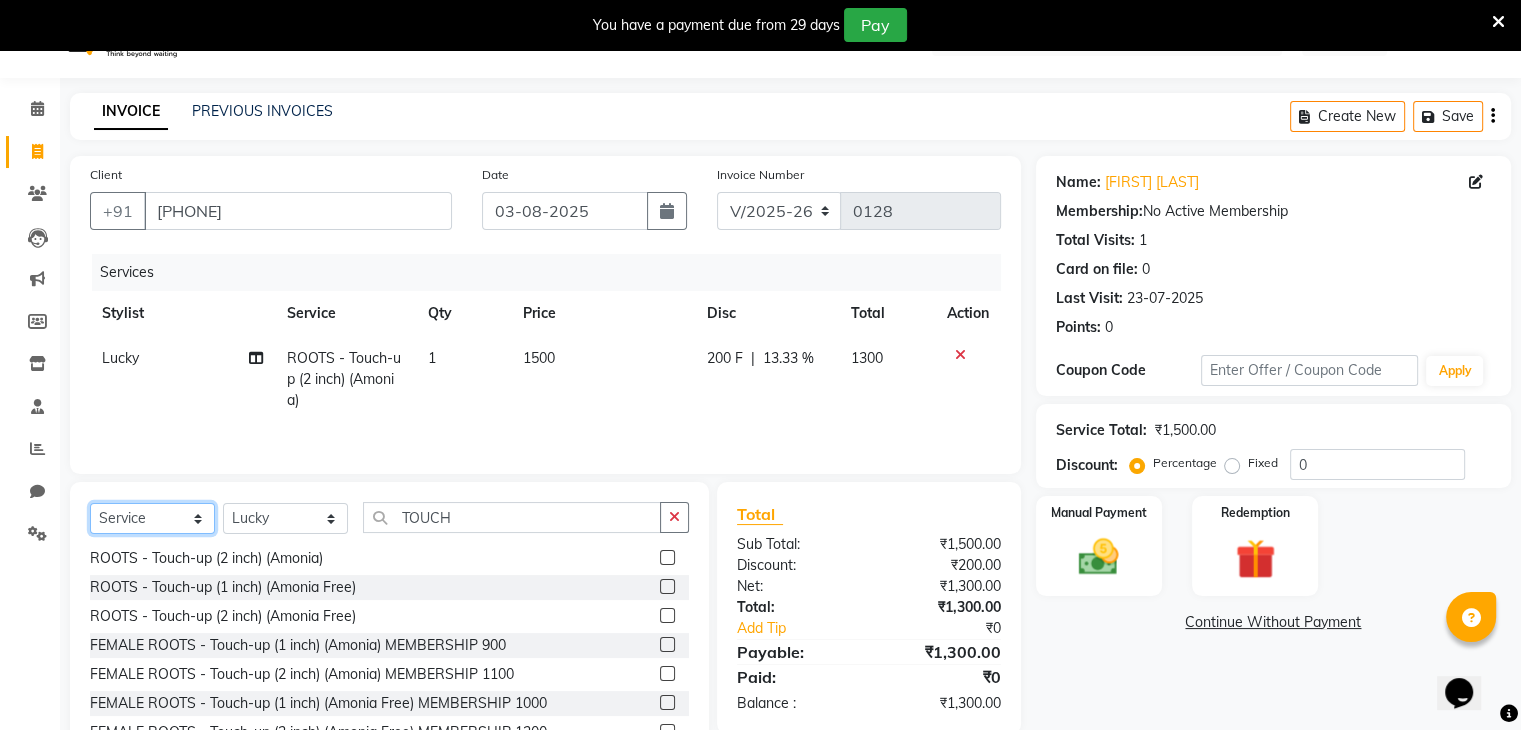 select on "membership" 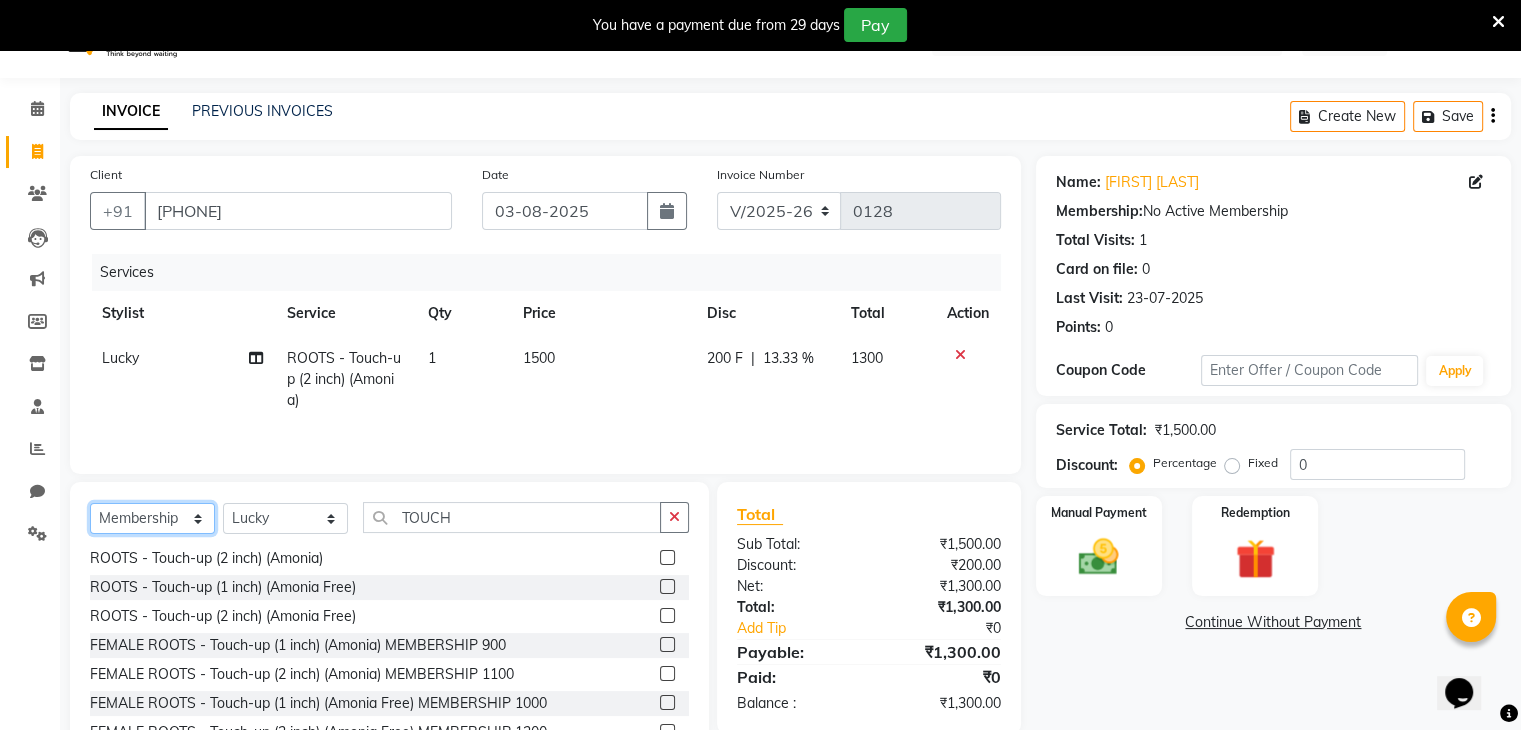 click on "Select  Service  Product  Membership  Package Voucher Prepaid Gift Card" 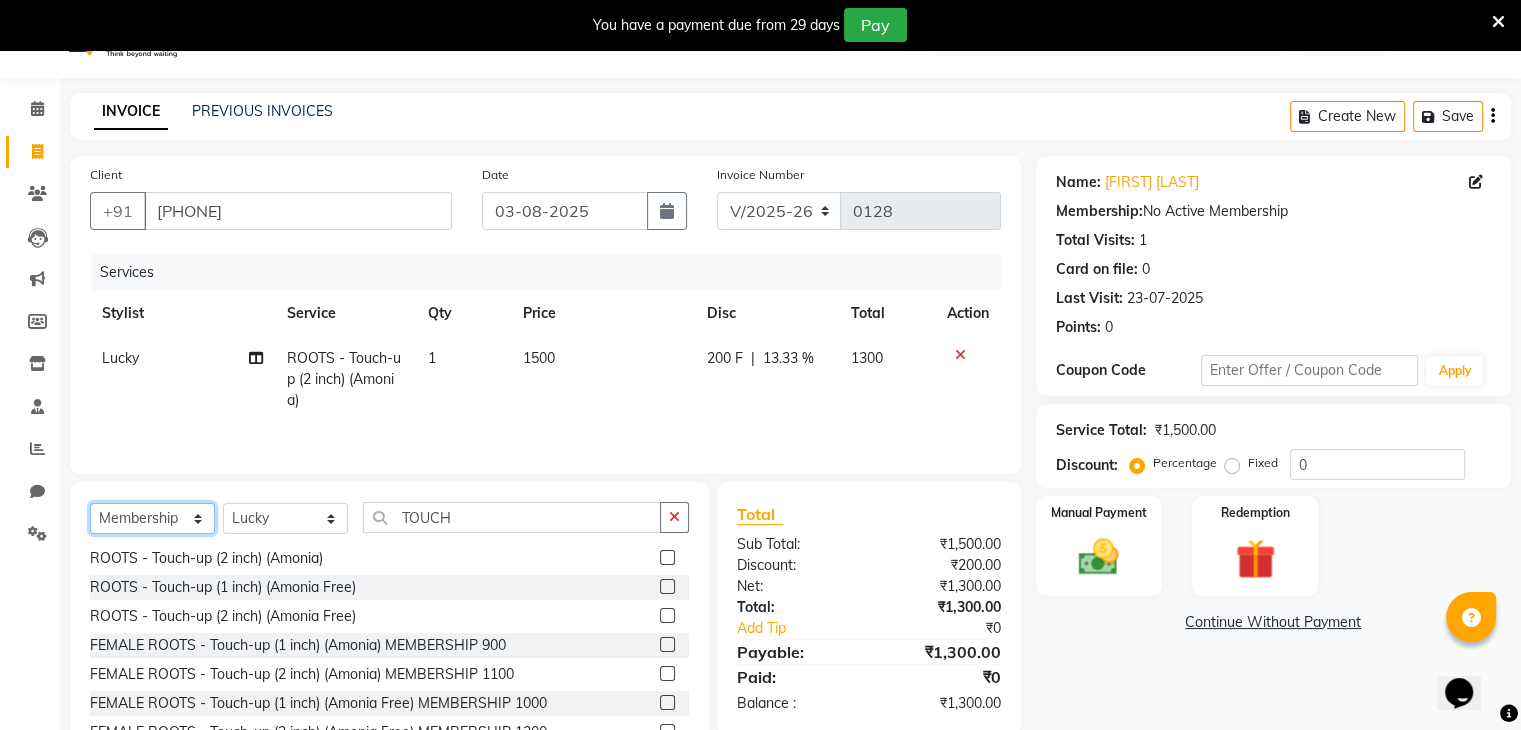 scroll, scrollTop: 0, scrollLeft: 0, axis: both 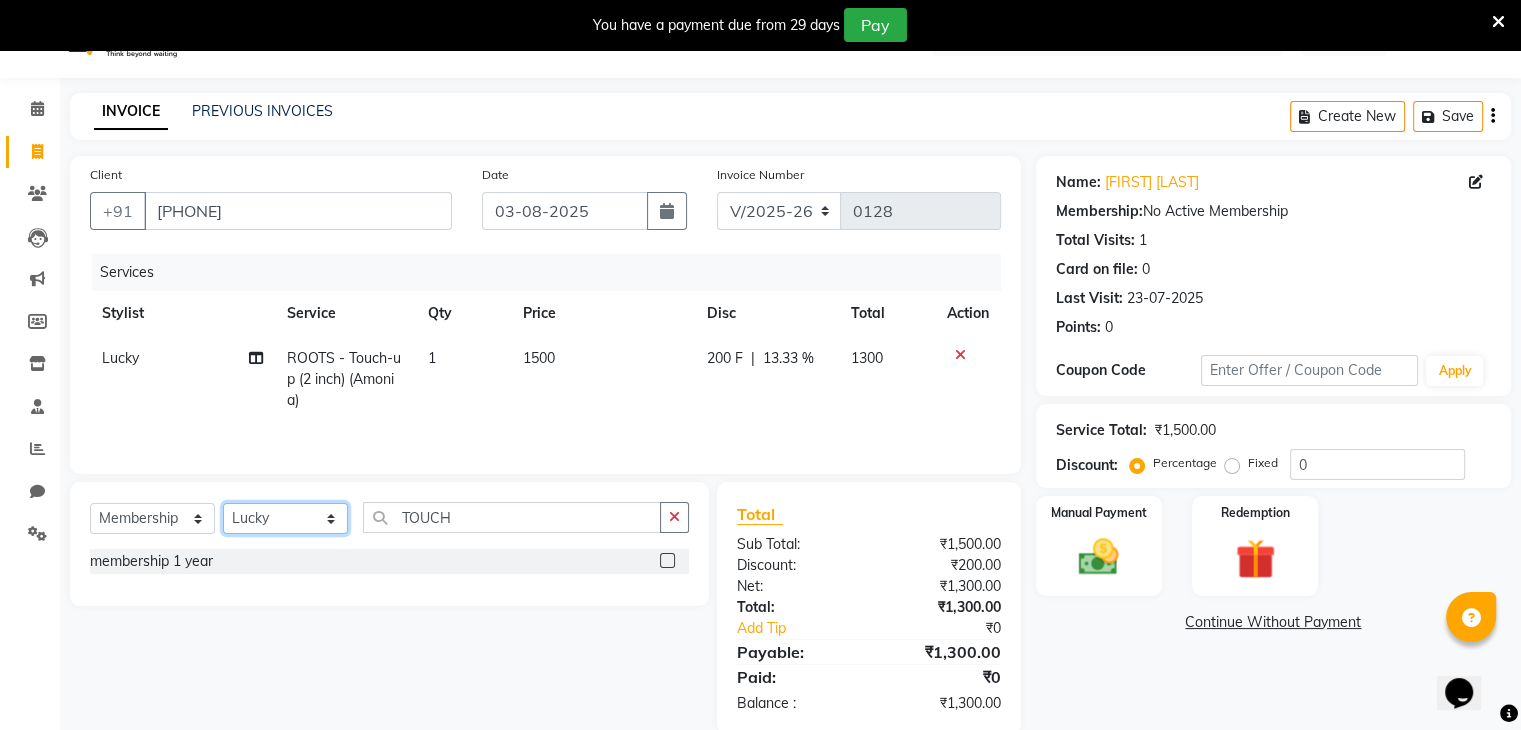 click on "Select Stylist [PERSON] [PERSON] [PERSON] [PERSON] [PERSON] [PERSON] [PERSON] [PERSON] [PERSON]" 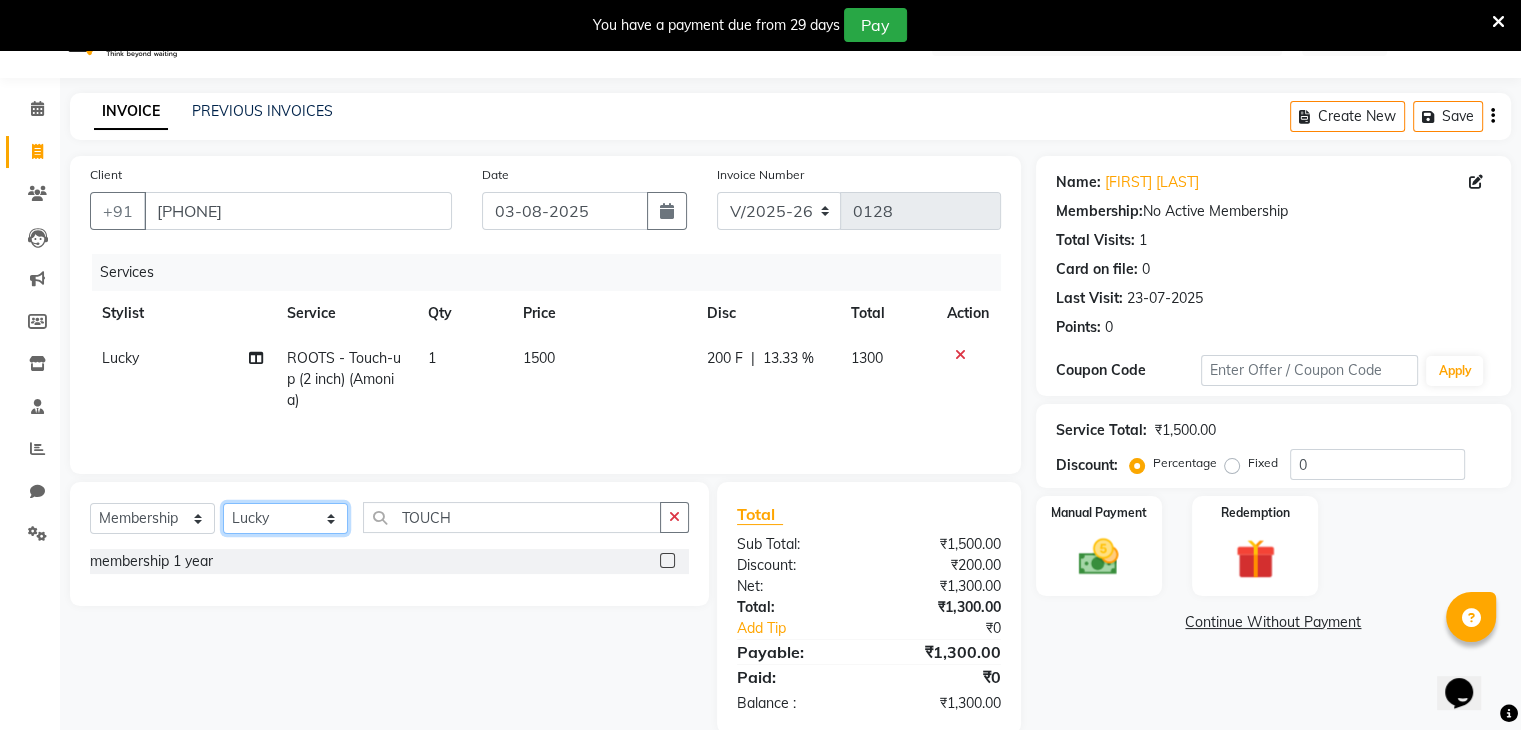 select on "86335" 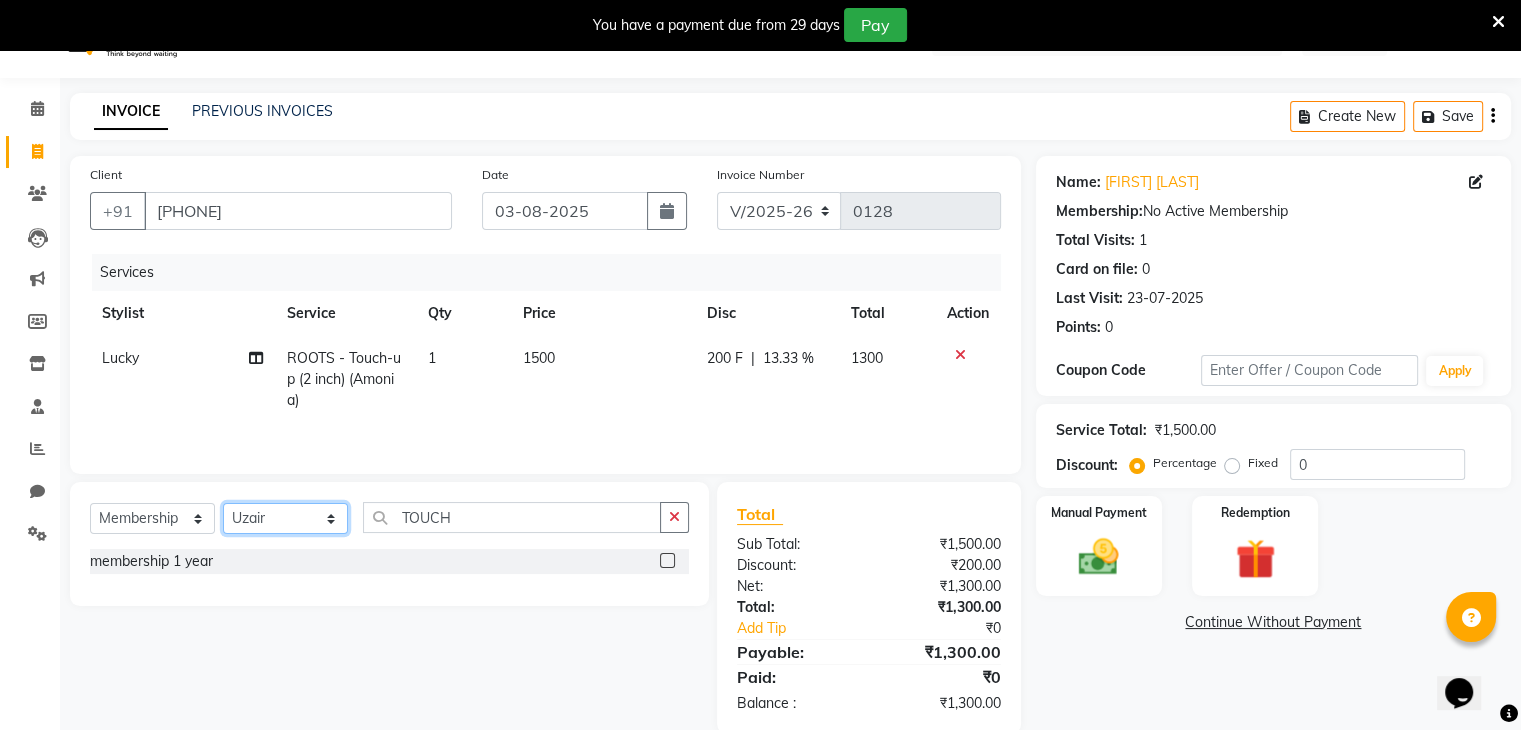 click on "Select Stylist [PERSON] [PERSON] [PERSON] [PERSON] [PERSON] [PERSON] [PERSON] [PERSON] [PERSON]" 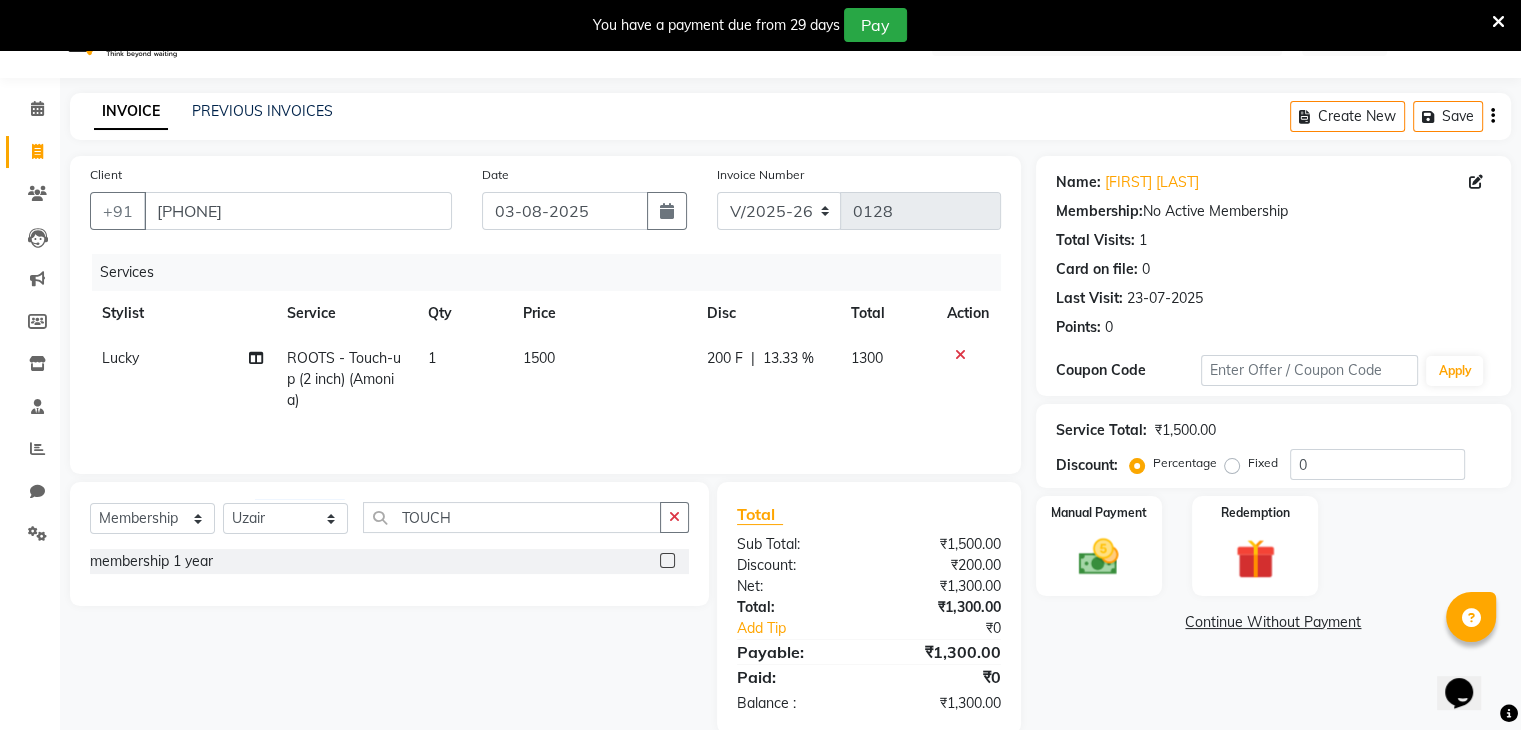 click 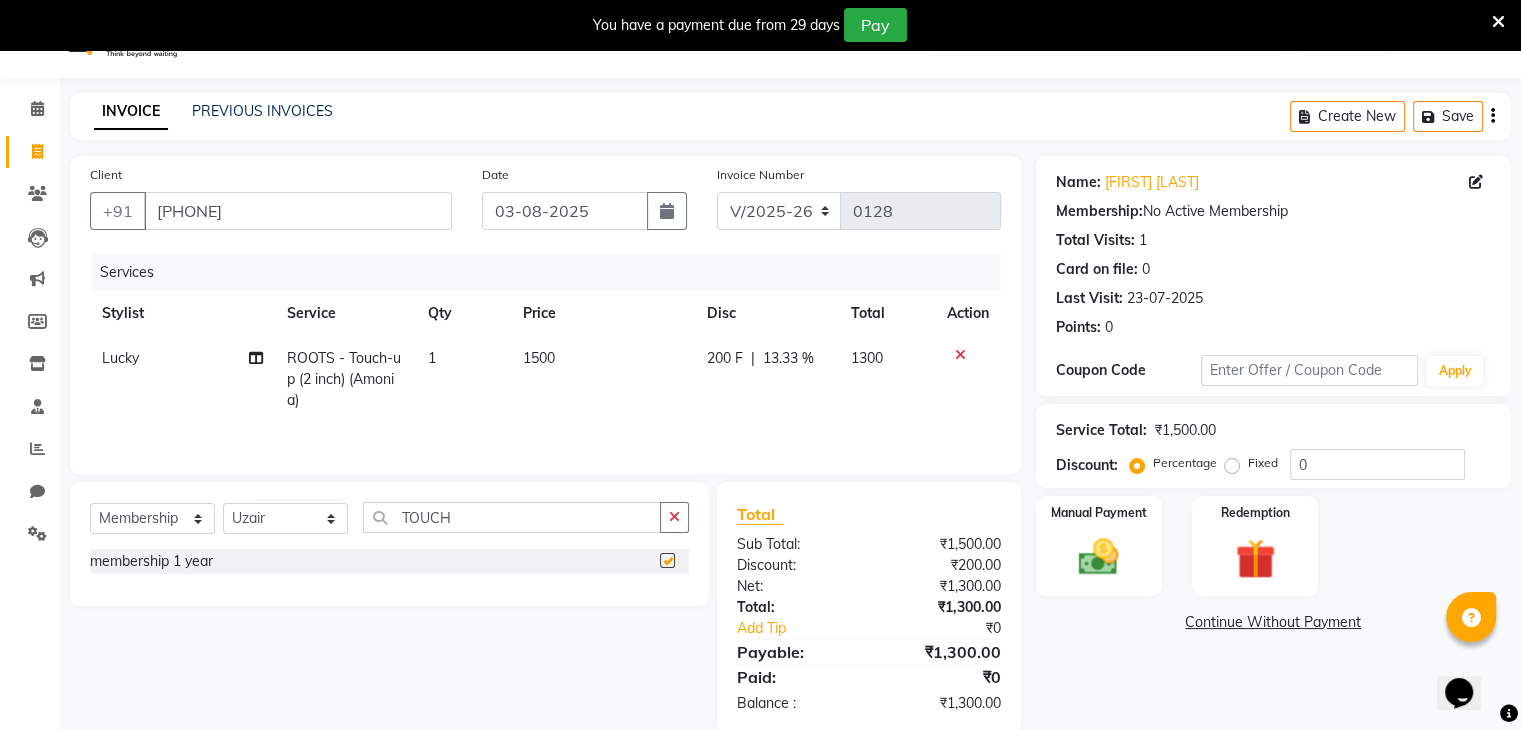 select on "select" 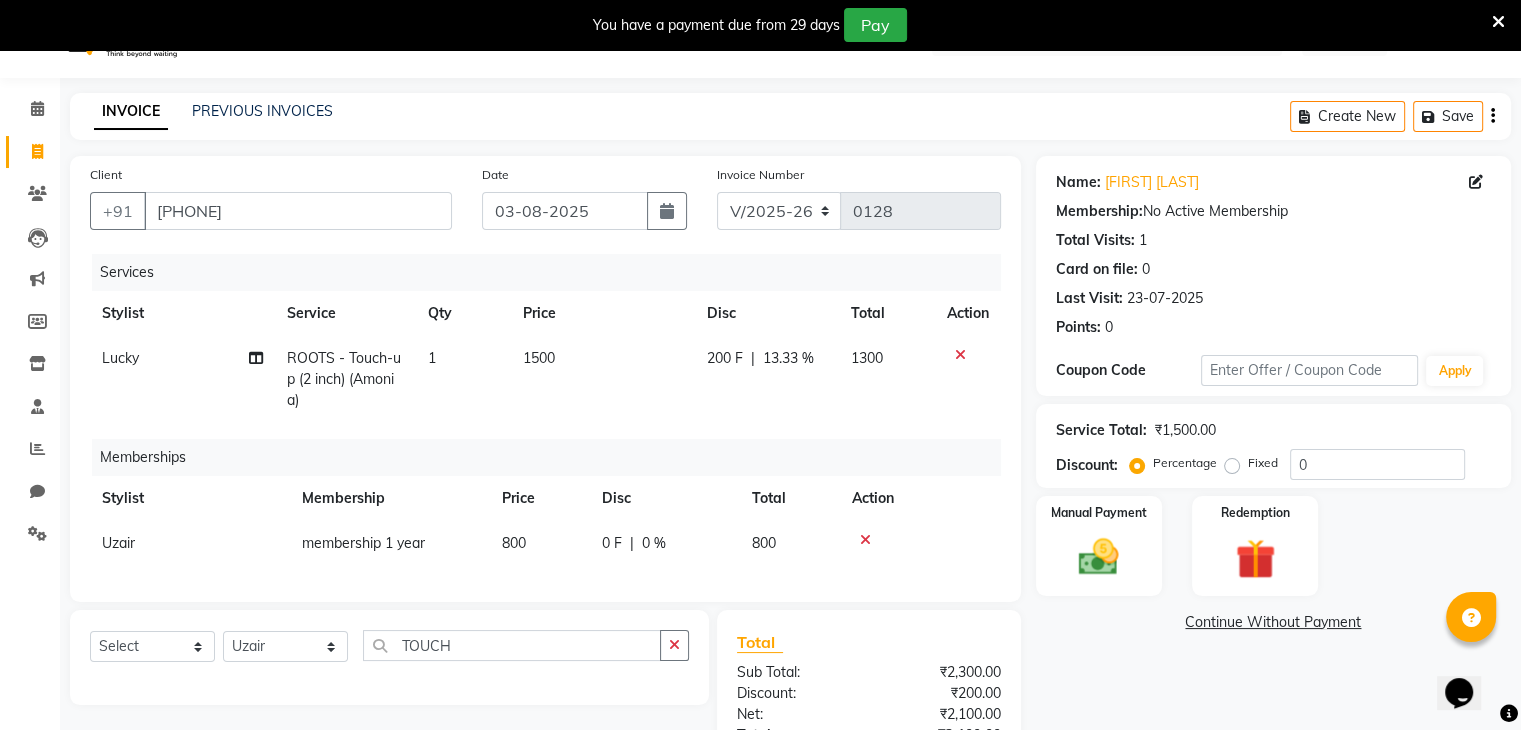 click on "800" 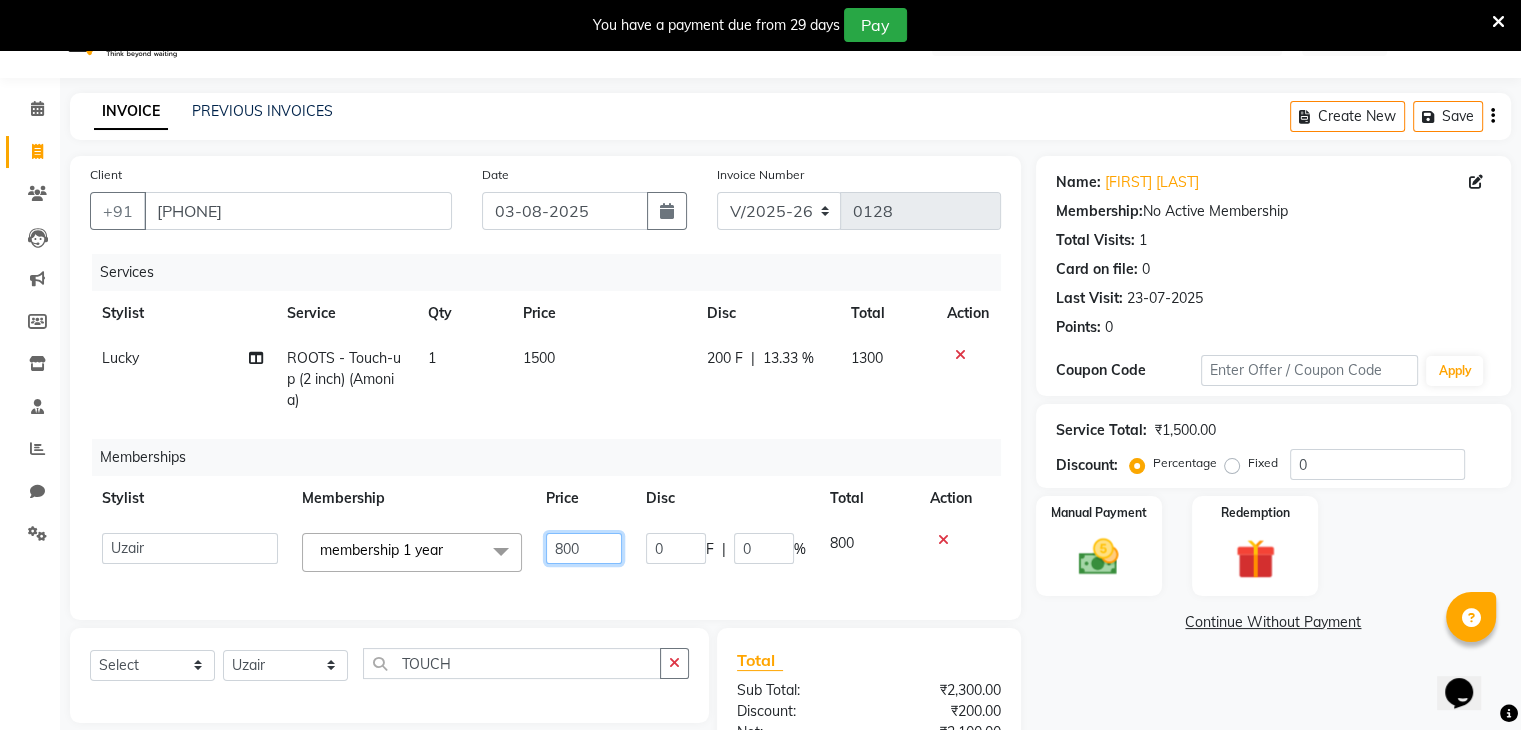 click on "800" 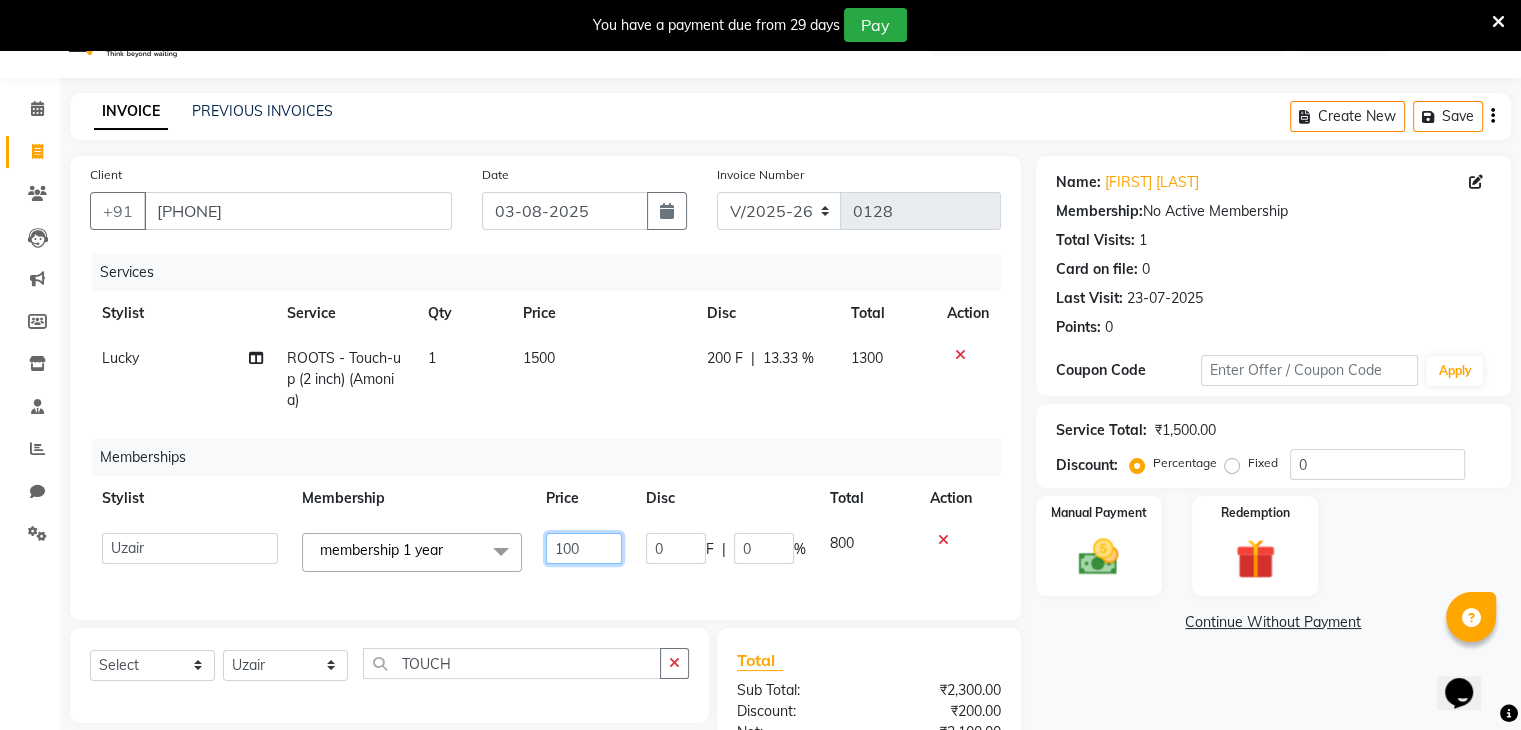 type on "1000" 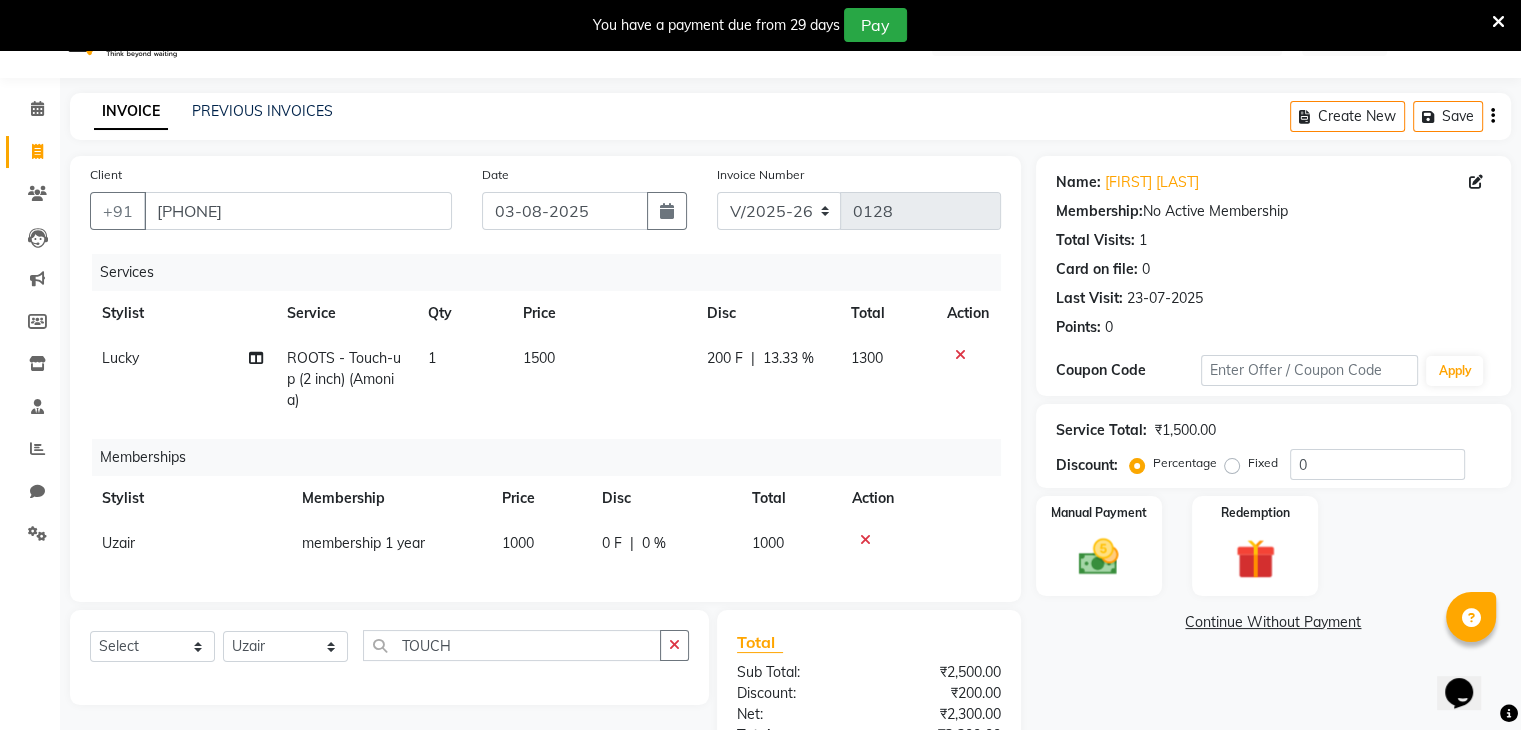 click on "0 F" 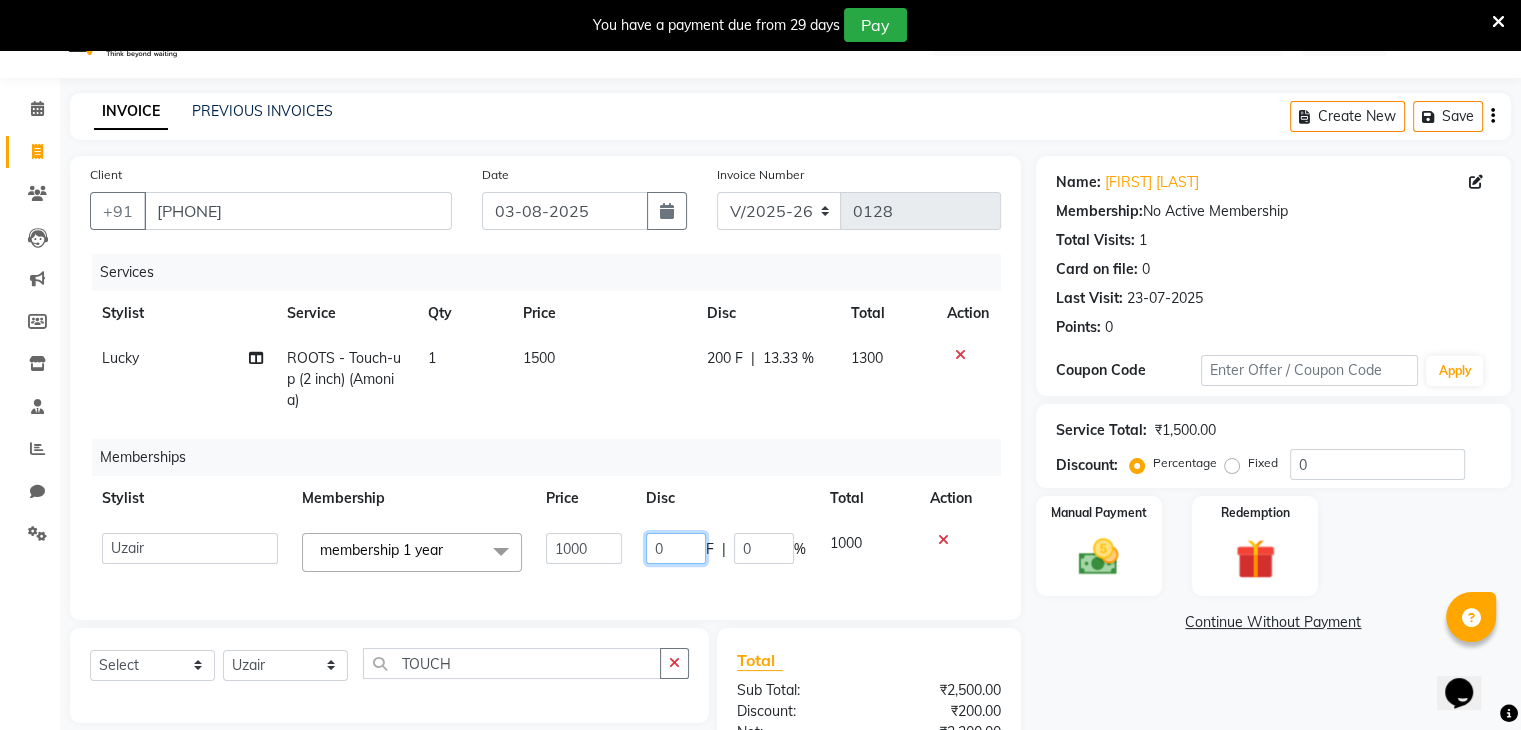 click on "0" 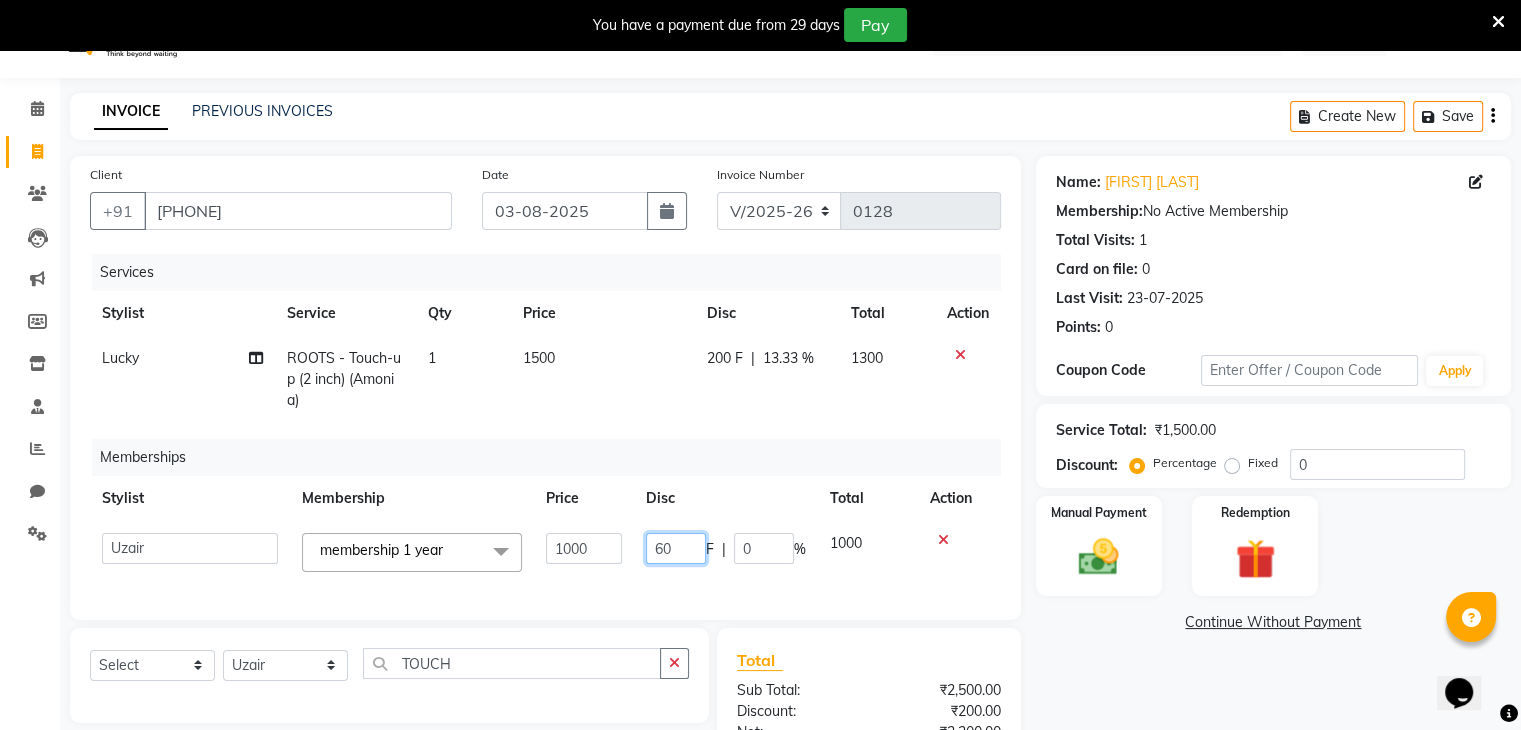 type on "600" 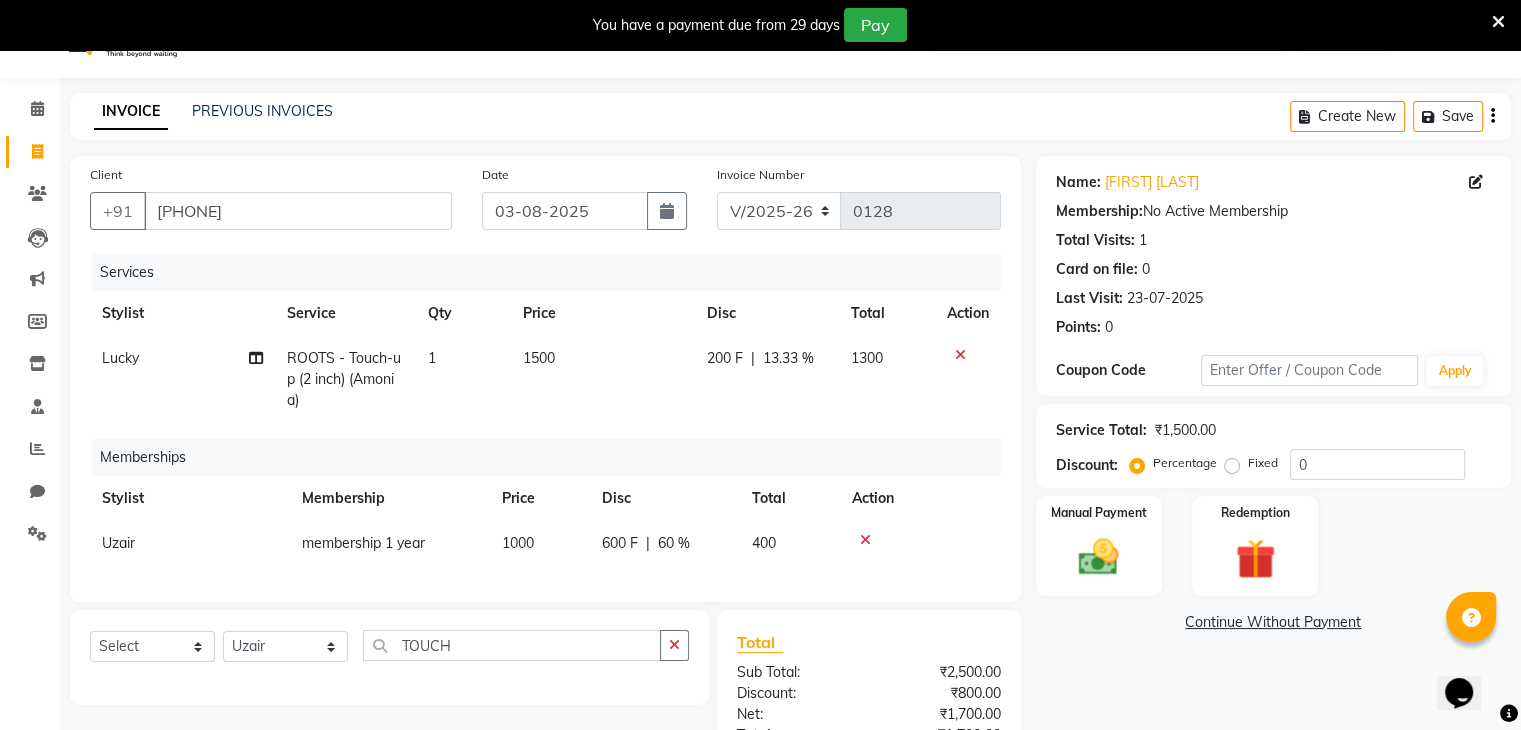 click on "200 F | 13.33 %" 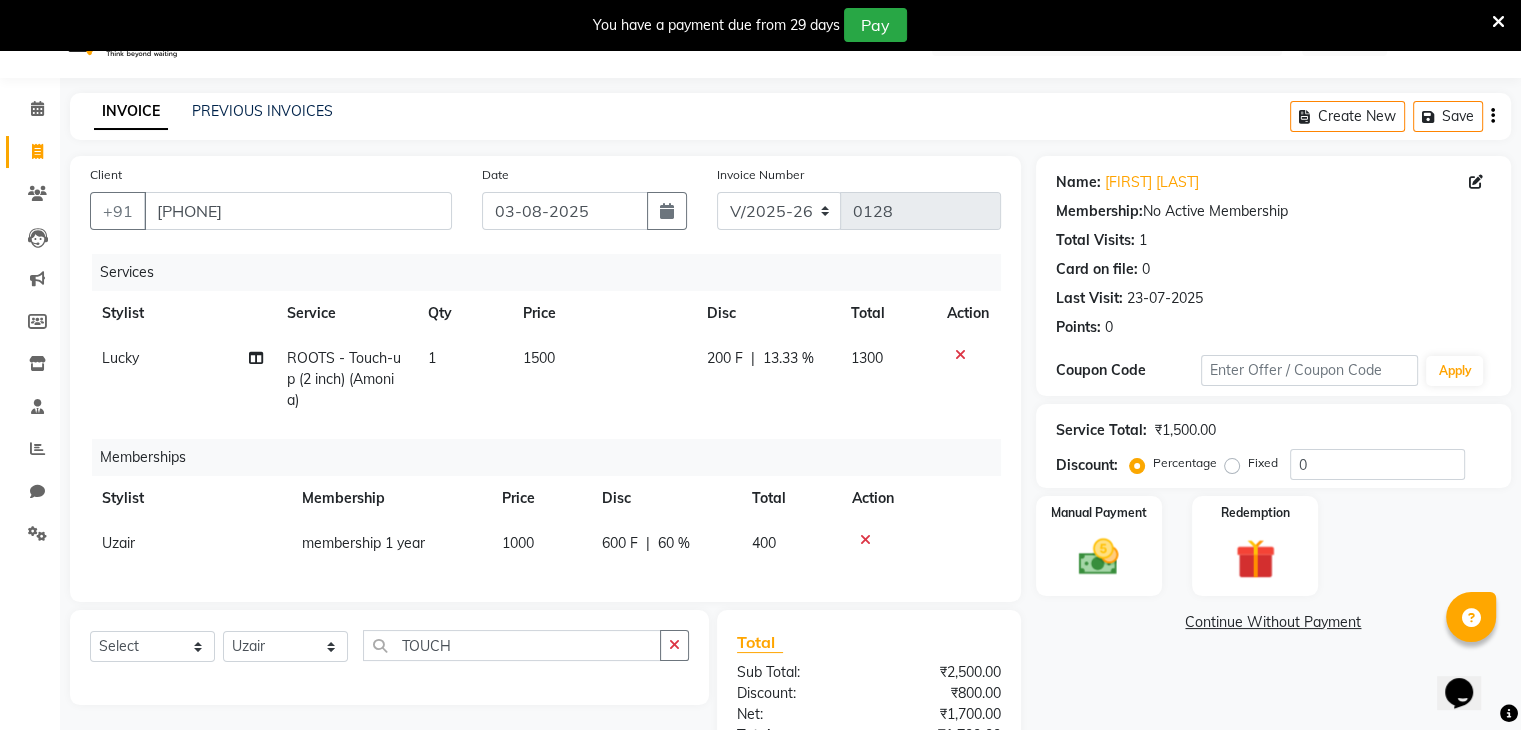 select on "81970" 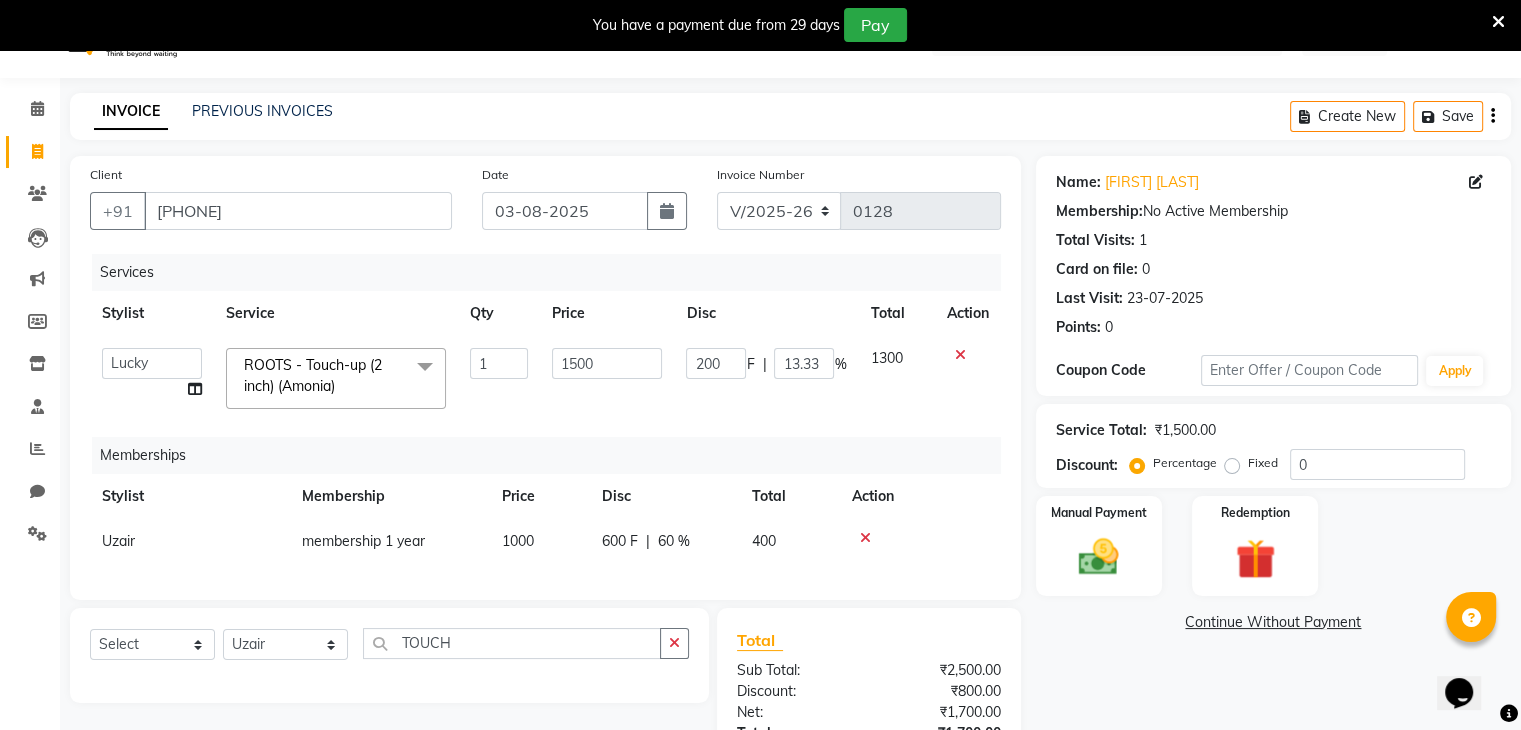 click on "Memberships" 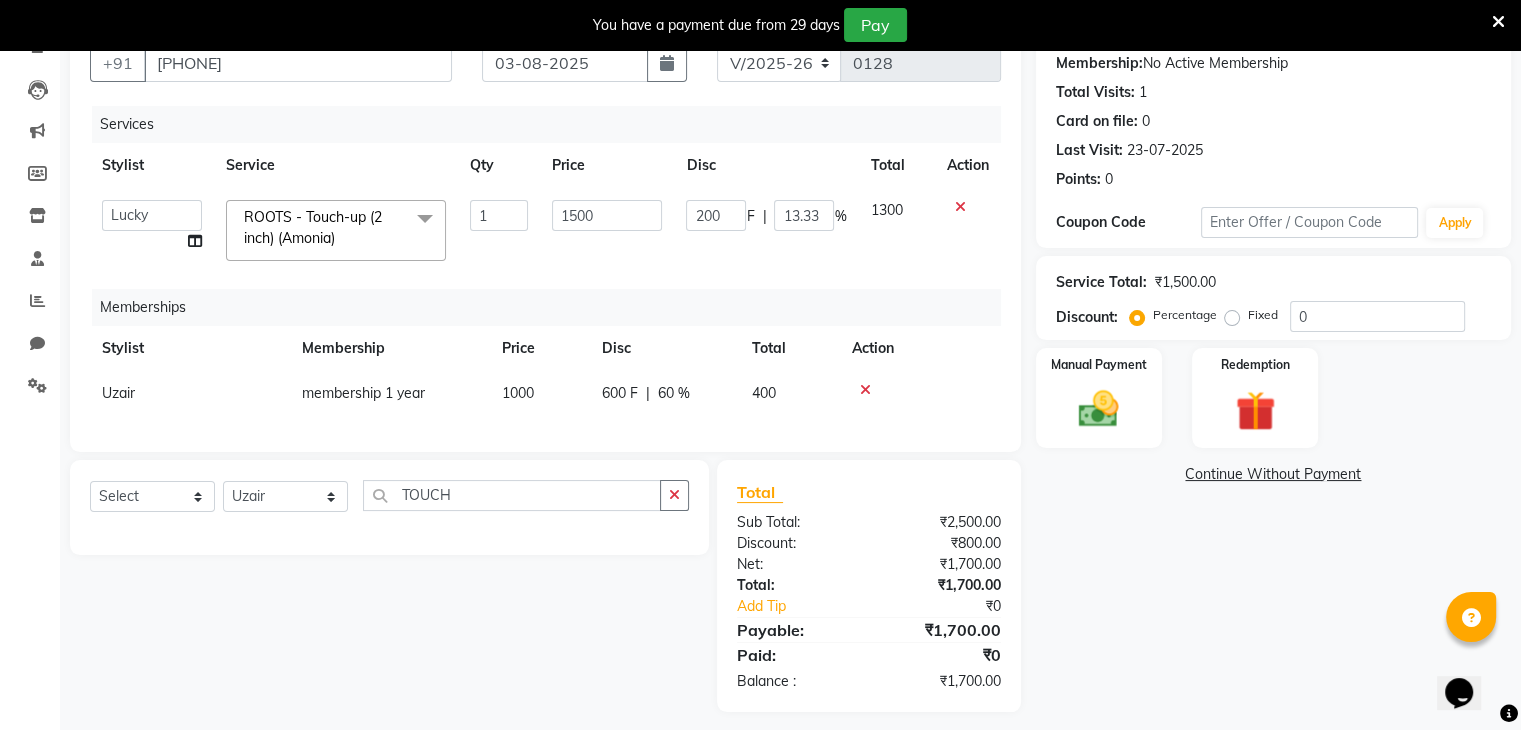scroll, scrollTop: 219, scrollLeft: 0, axis: vertical 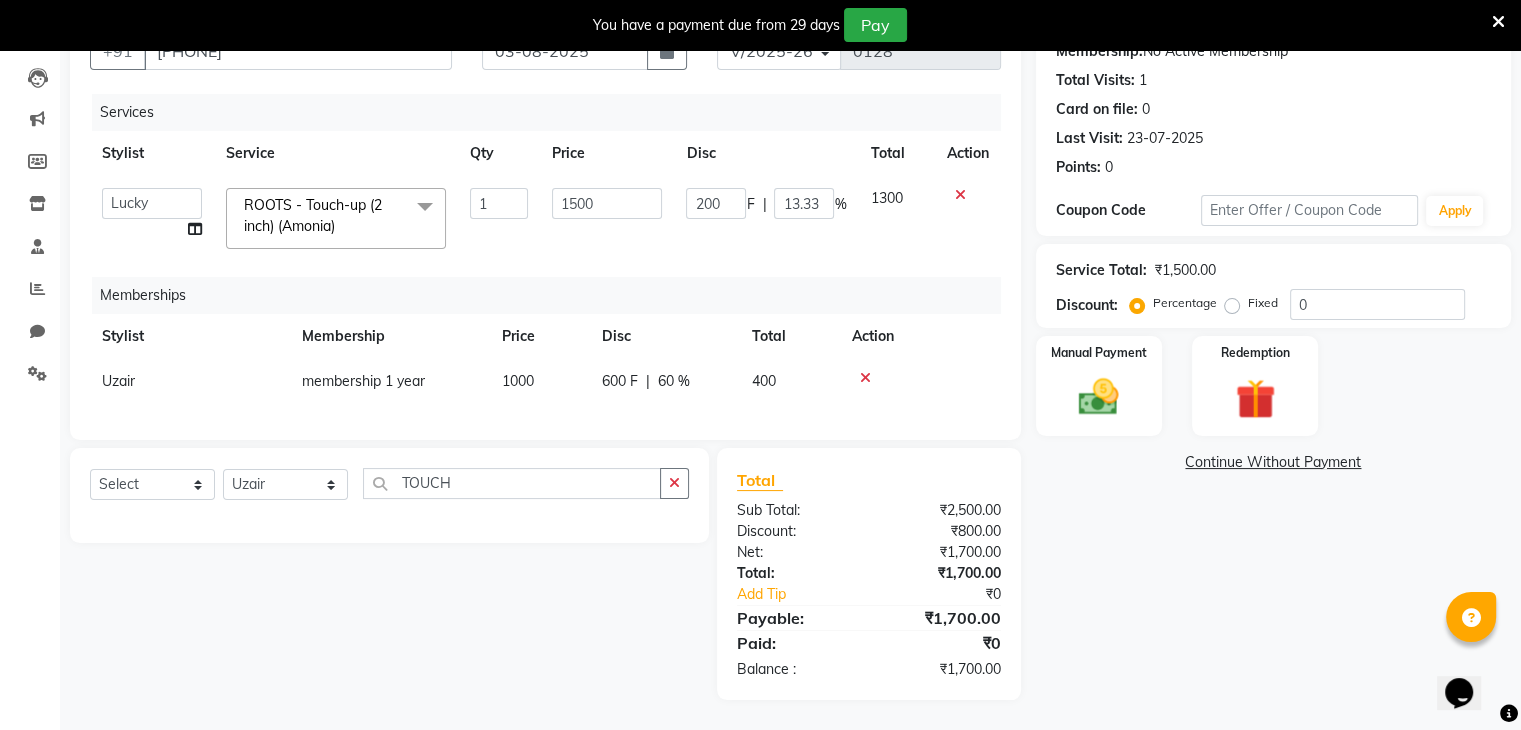 click on "Total Sub Total: ₹2,500.00 Discount: ₹800.00 Net: ₹1,700.00 Total: ₹1,700.00 Add Tip ₹0 Payable: ₹1,700.00 Paid: ₹0 Balance : ₹1,700.00" 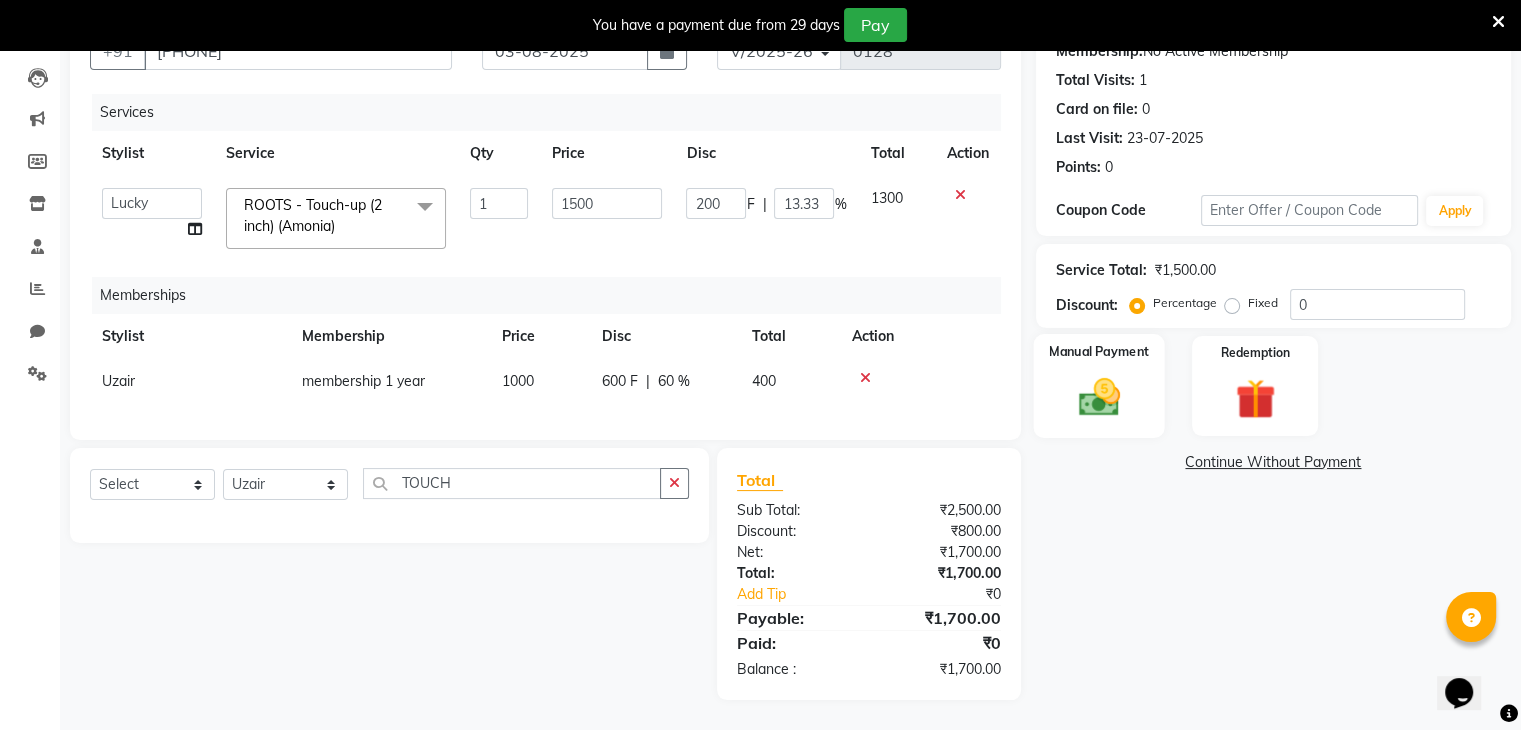 click 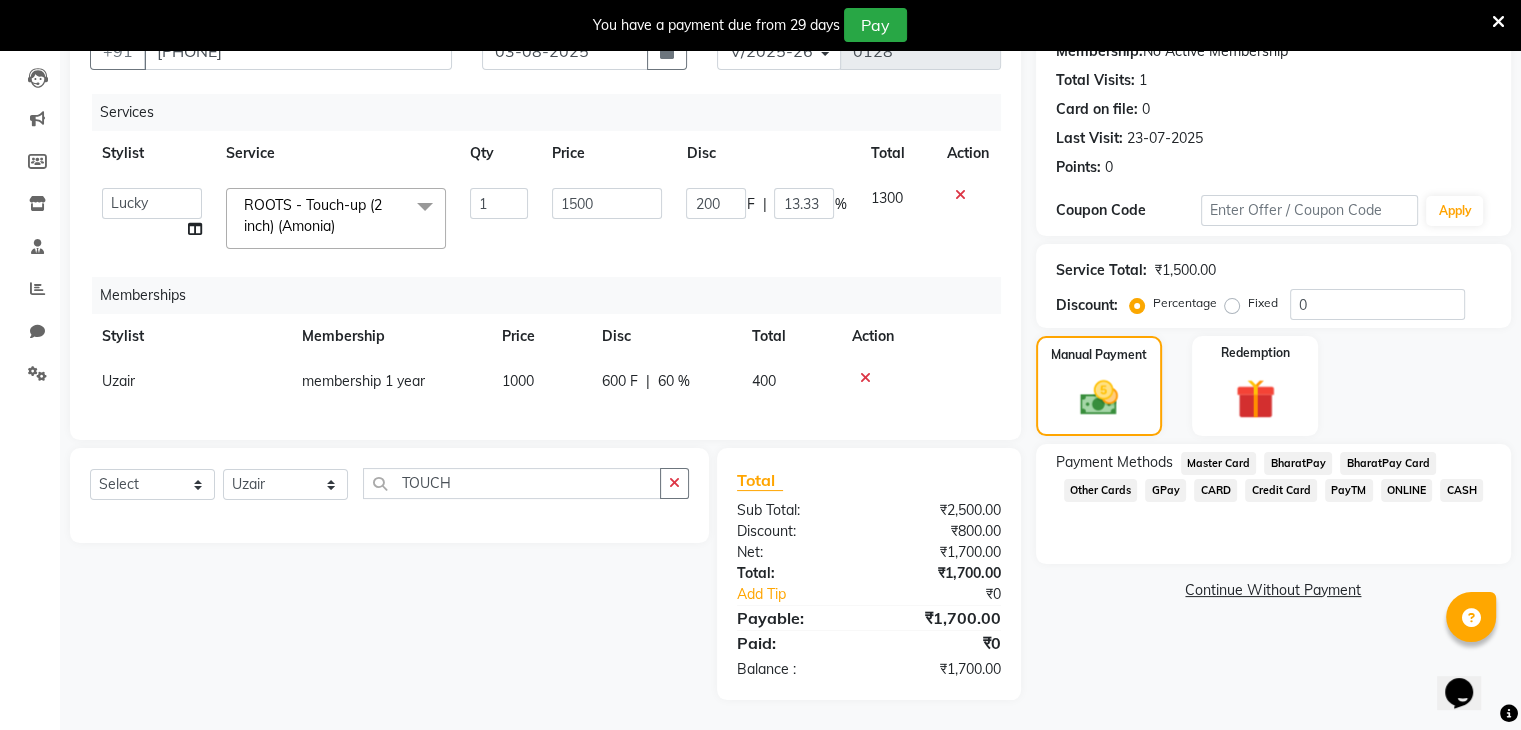 click on "ONLINE" 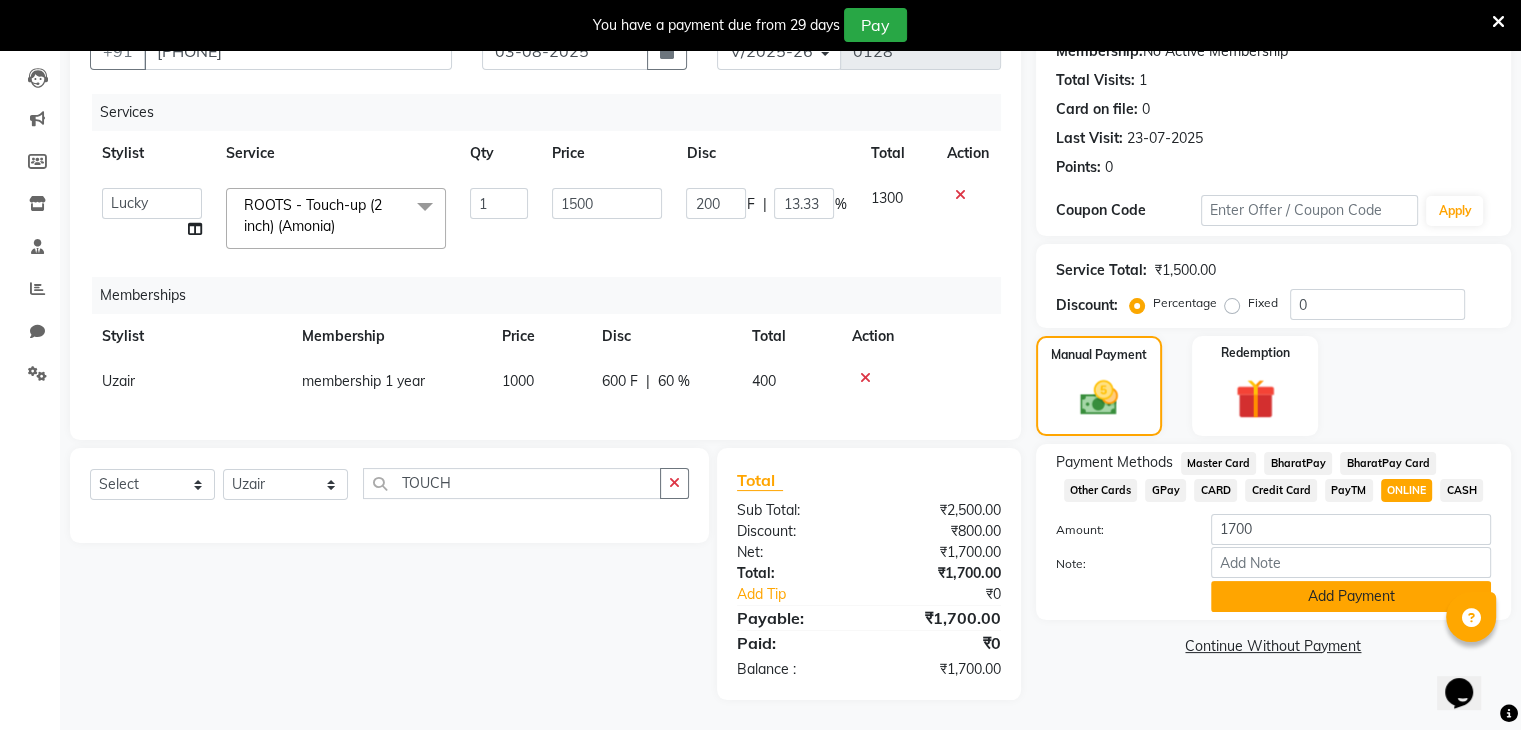 click on "Add Payment" 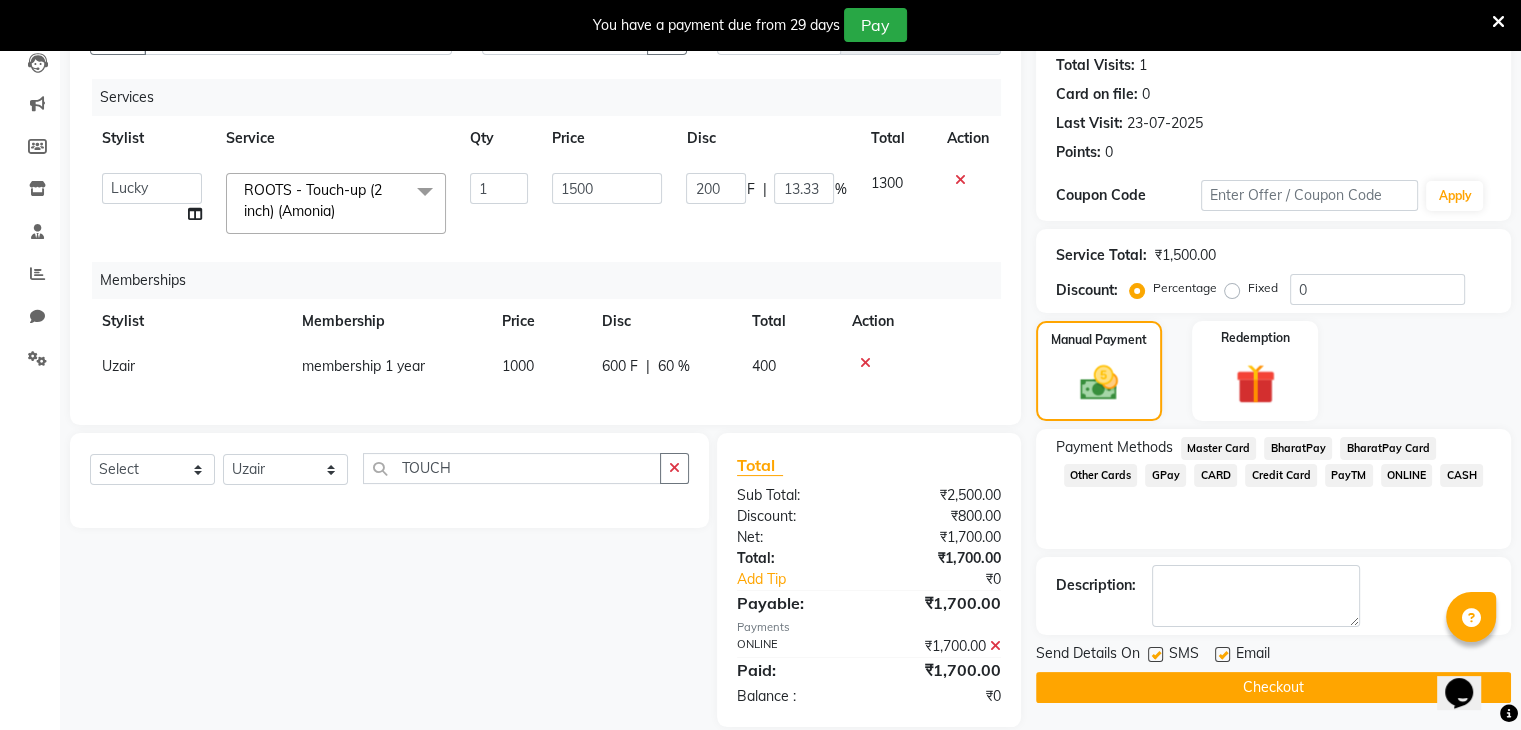 scroll, scrollTop: 261, scrollLeft: 0, axis: vertical 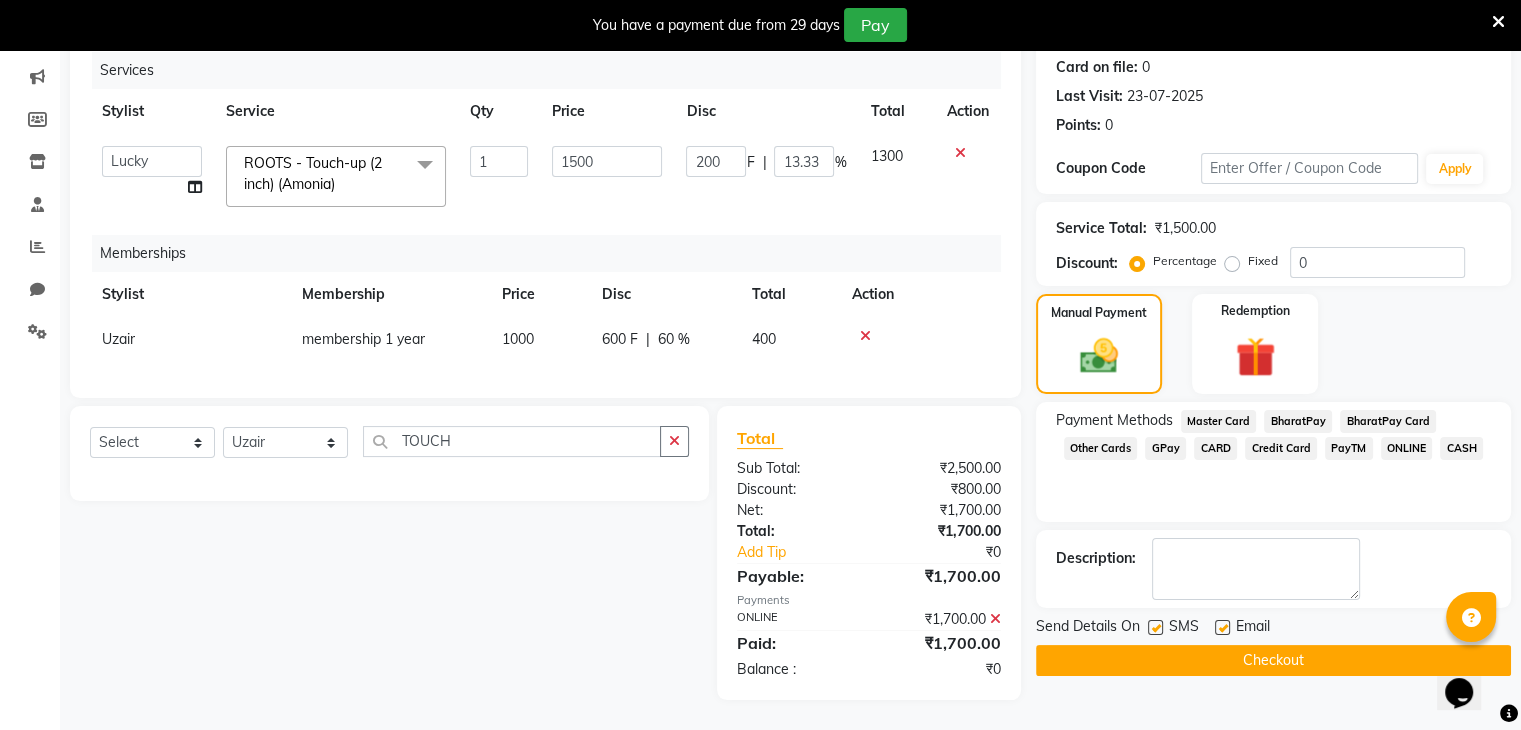 click on "Checkout" 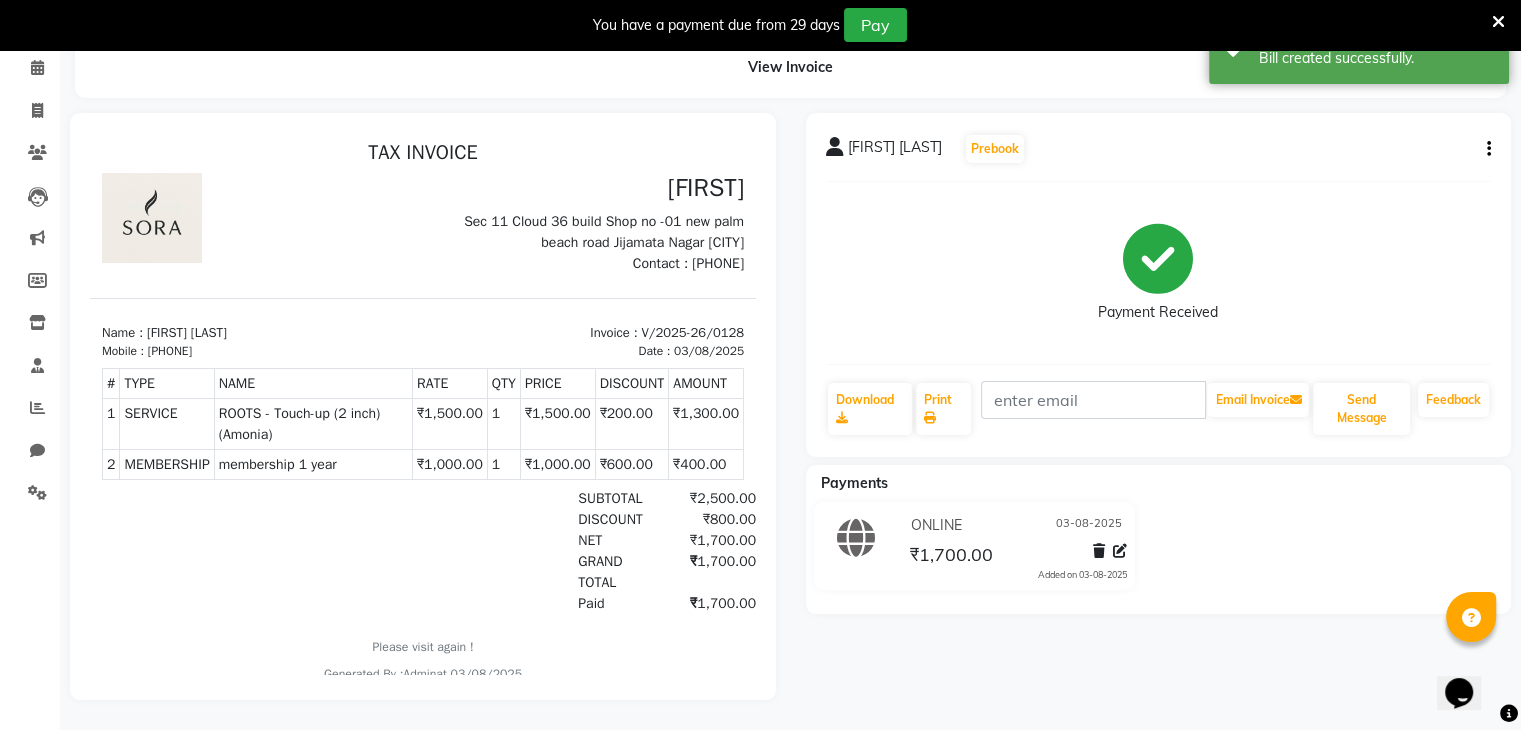 scroll, scrollTop: 0, scrollLeft: 0, axis: both 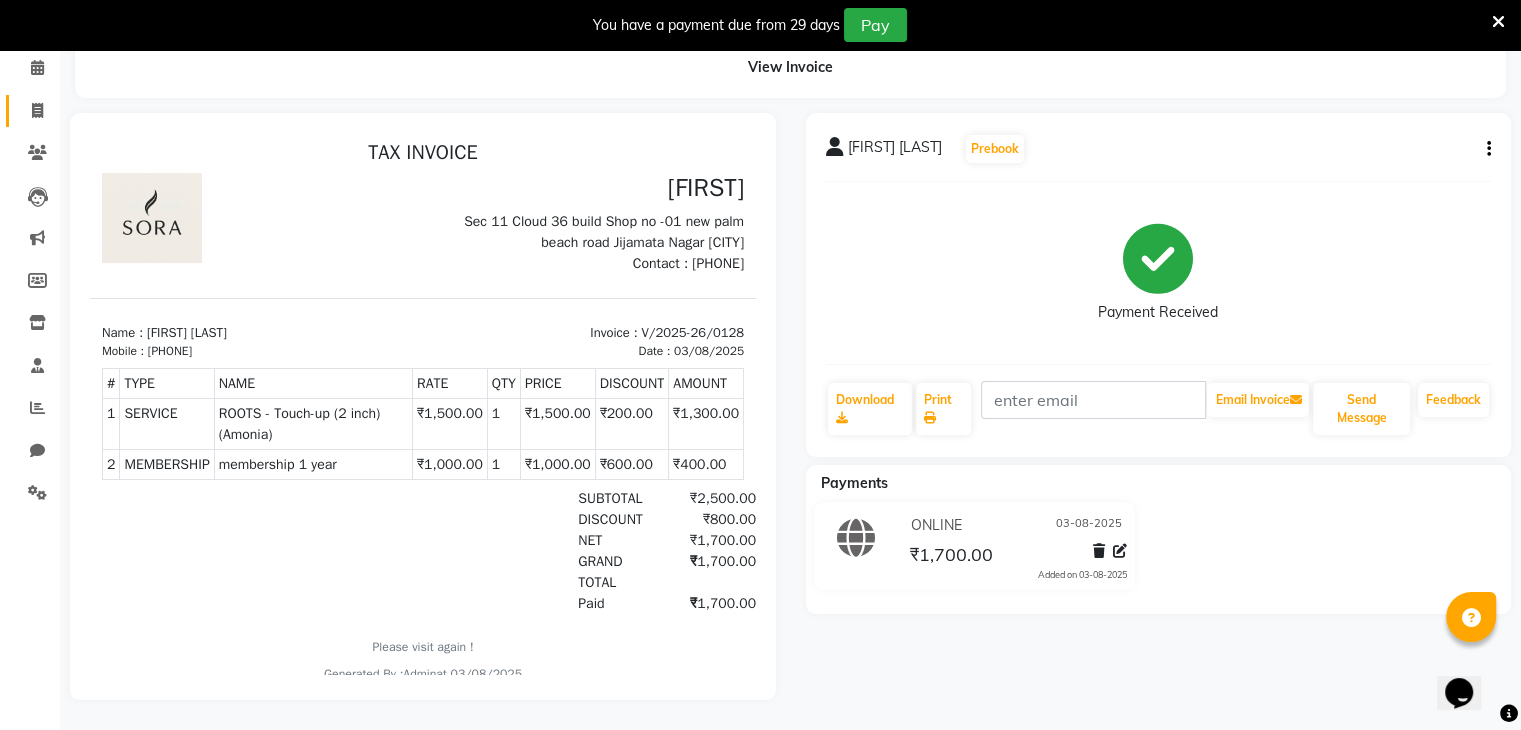click 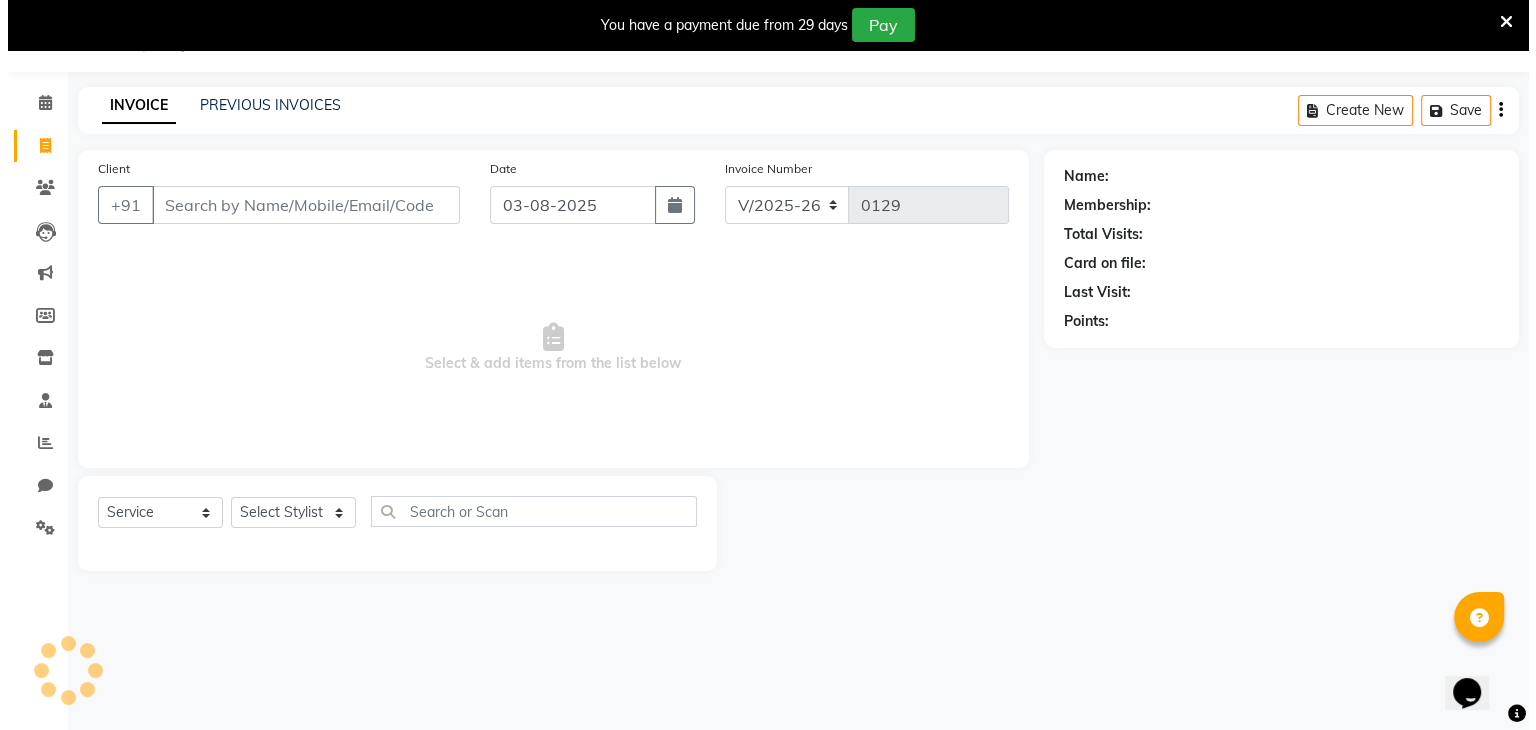 scroll, scrollTop: 50, scrollLeft: 0, axis: vertical 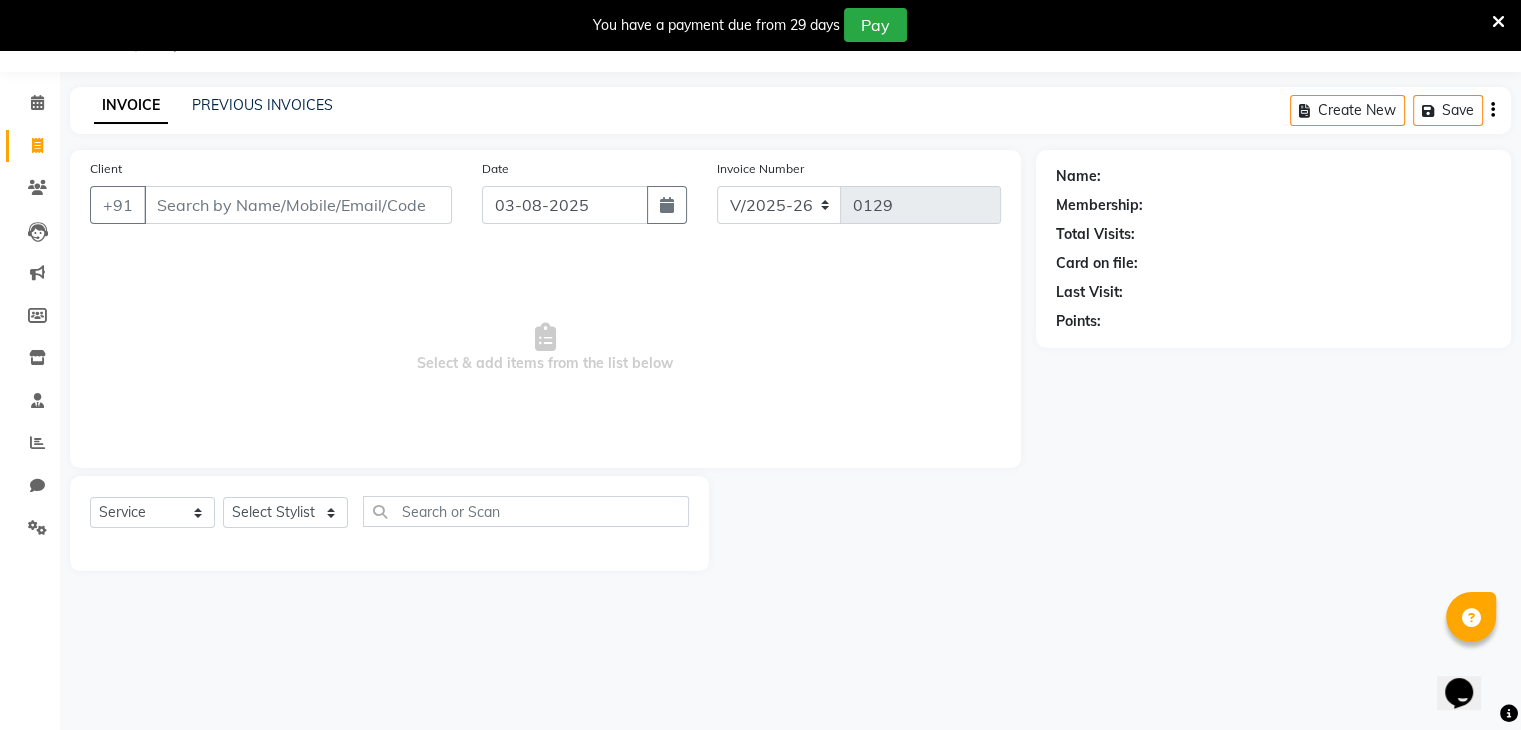 click on "Client" at bounding box center (298, 205) 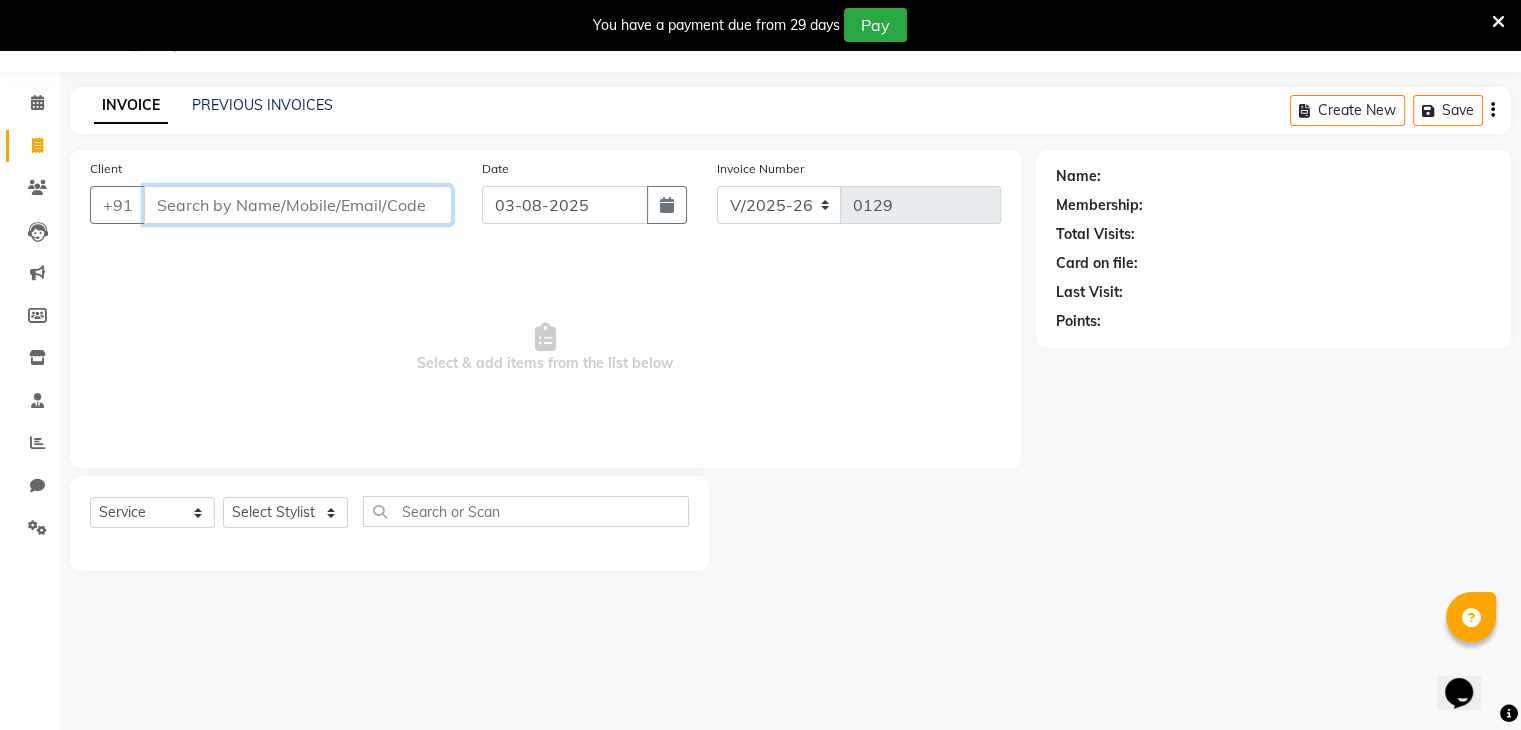 click on "Client" at bounding box center (298, 205) 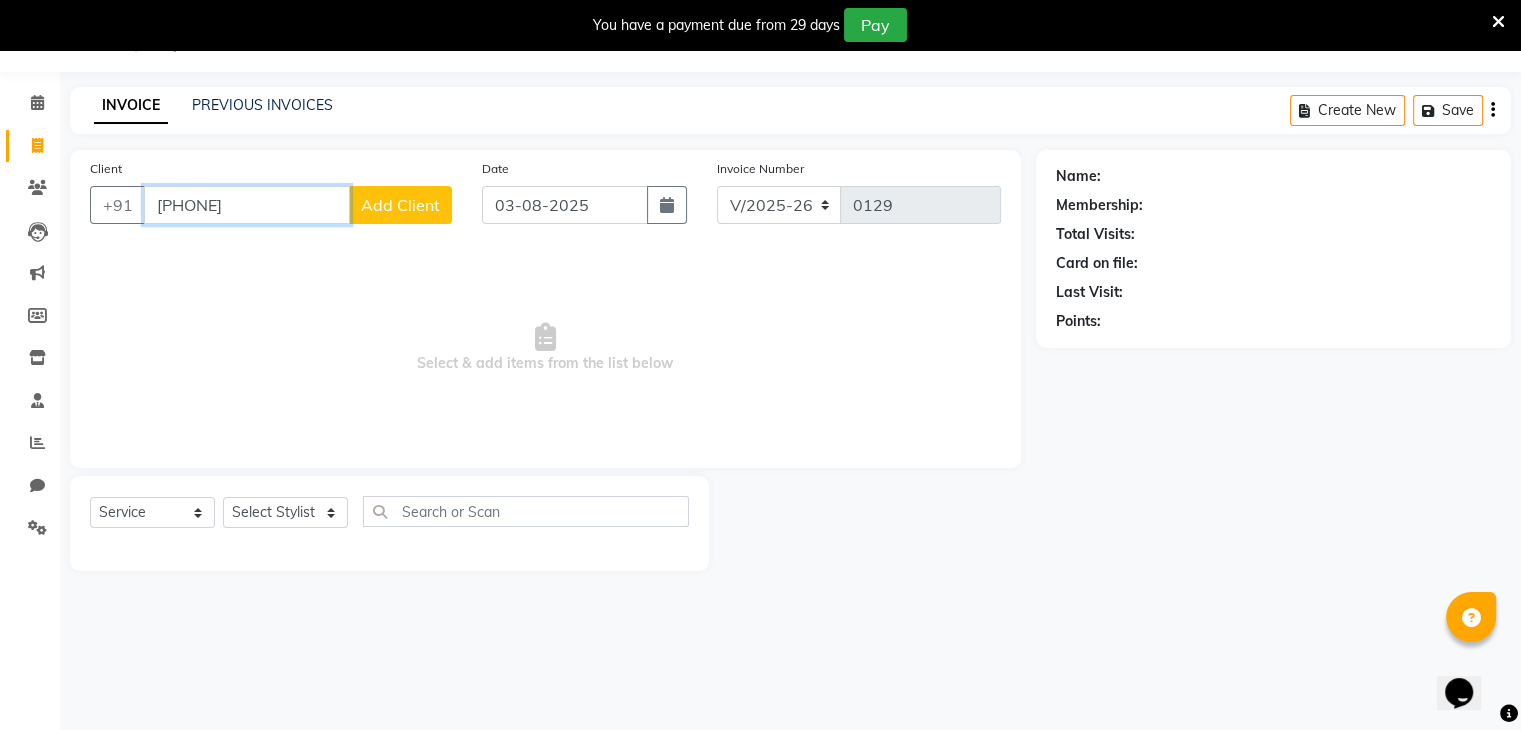 type on "[PHONE]" 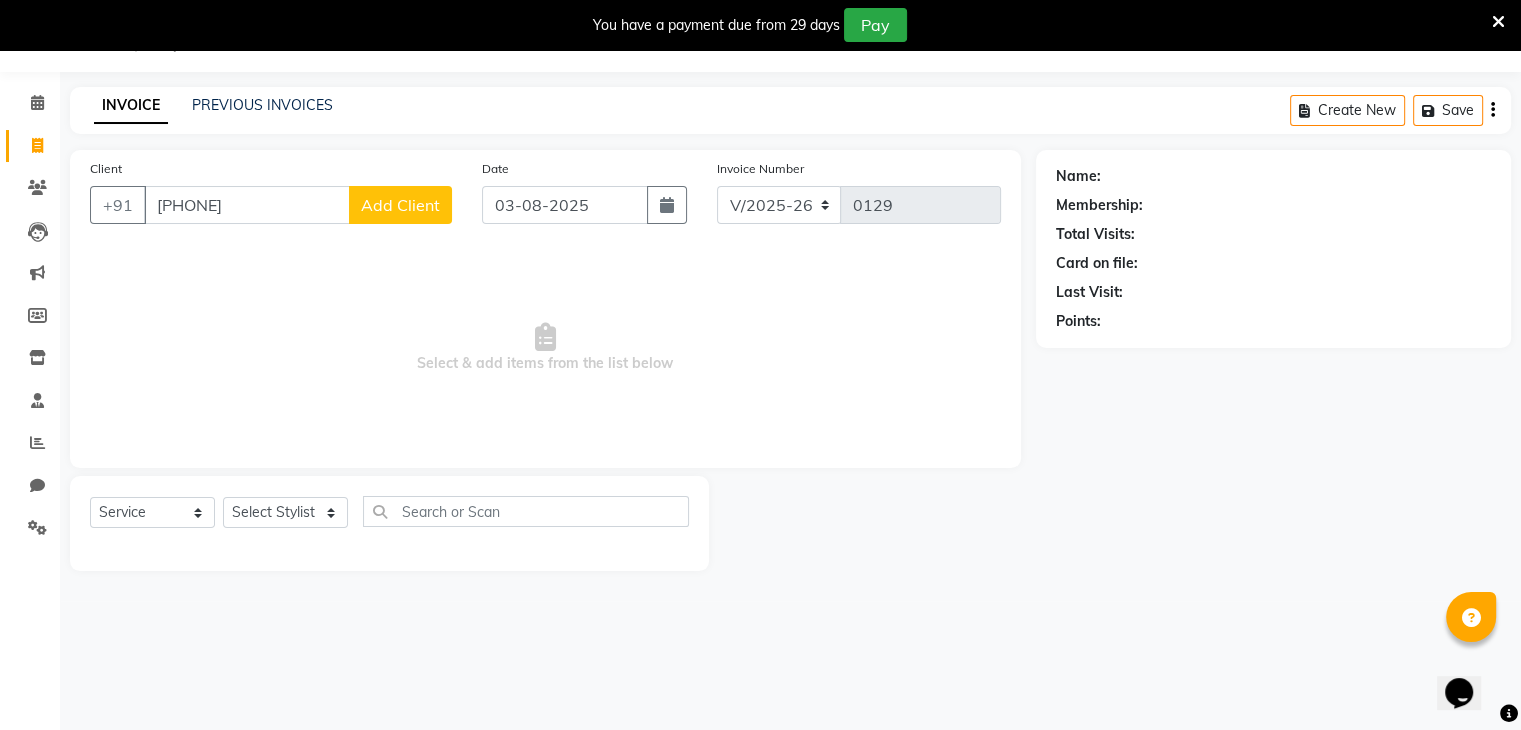 click on "Add Client" 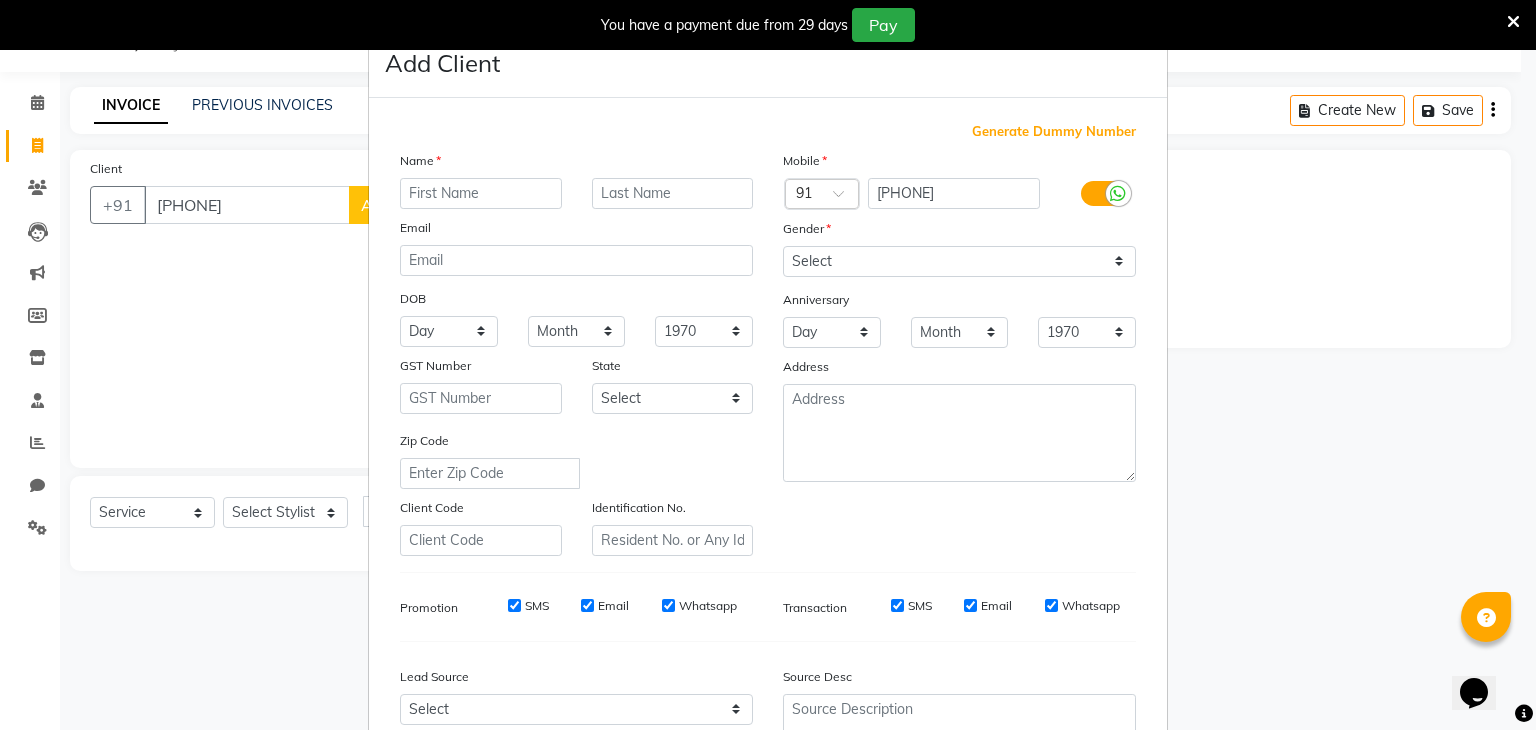 click at bounding box center [481, 193] 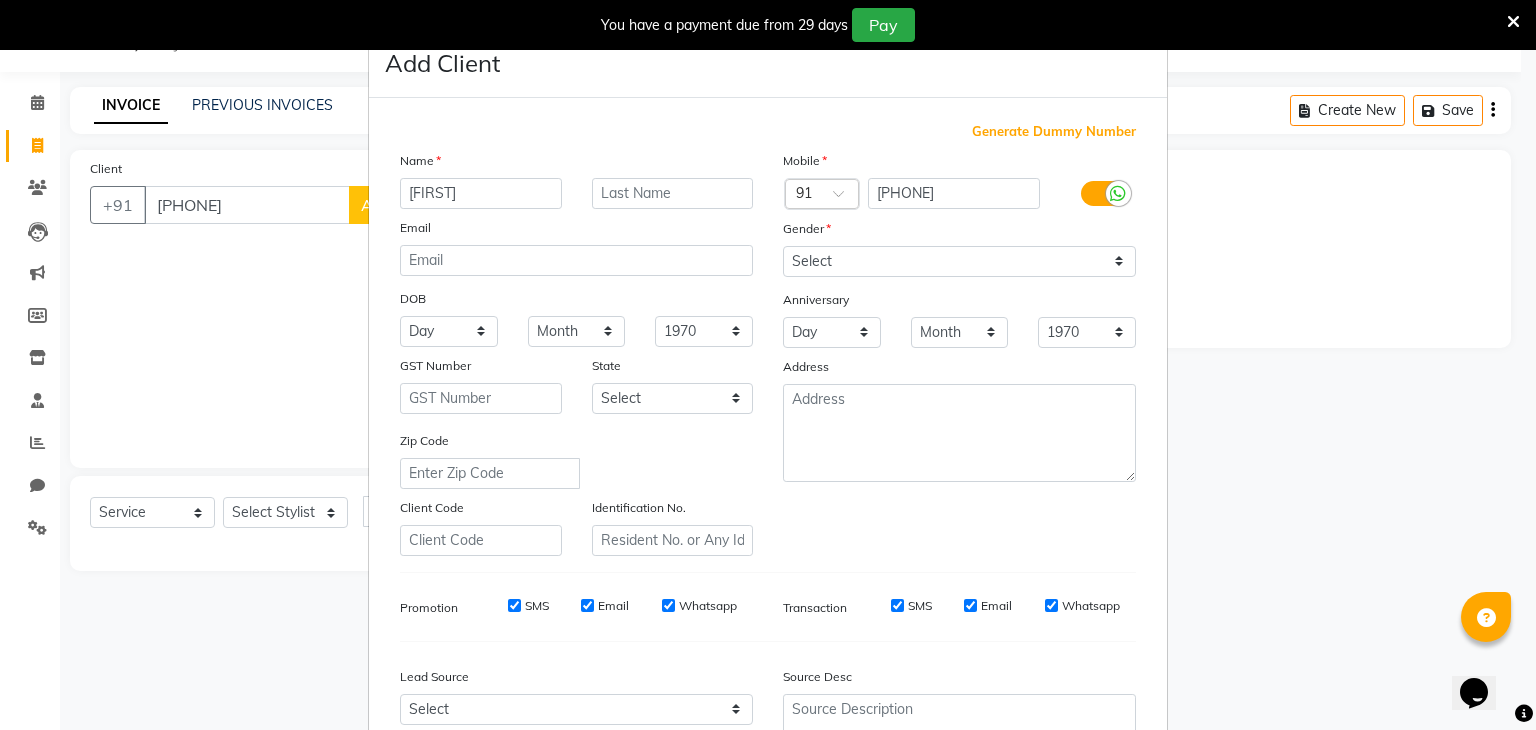 type on "[FIRST]" 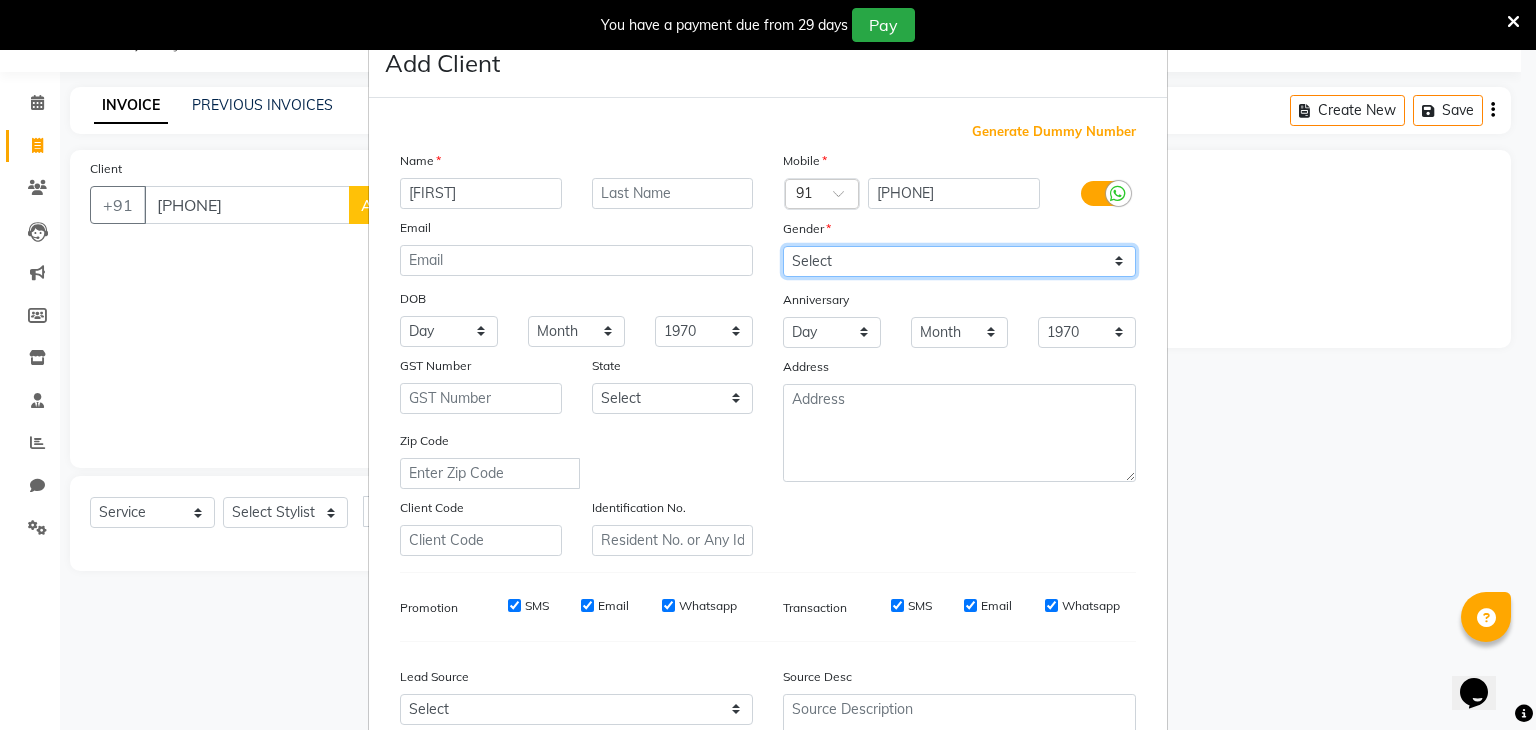 click on "Select Male Female Other Prefer Not To Say" at bounding box center (959, 261) 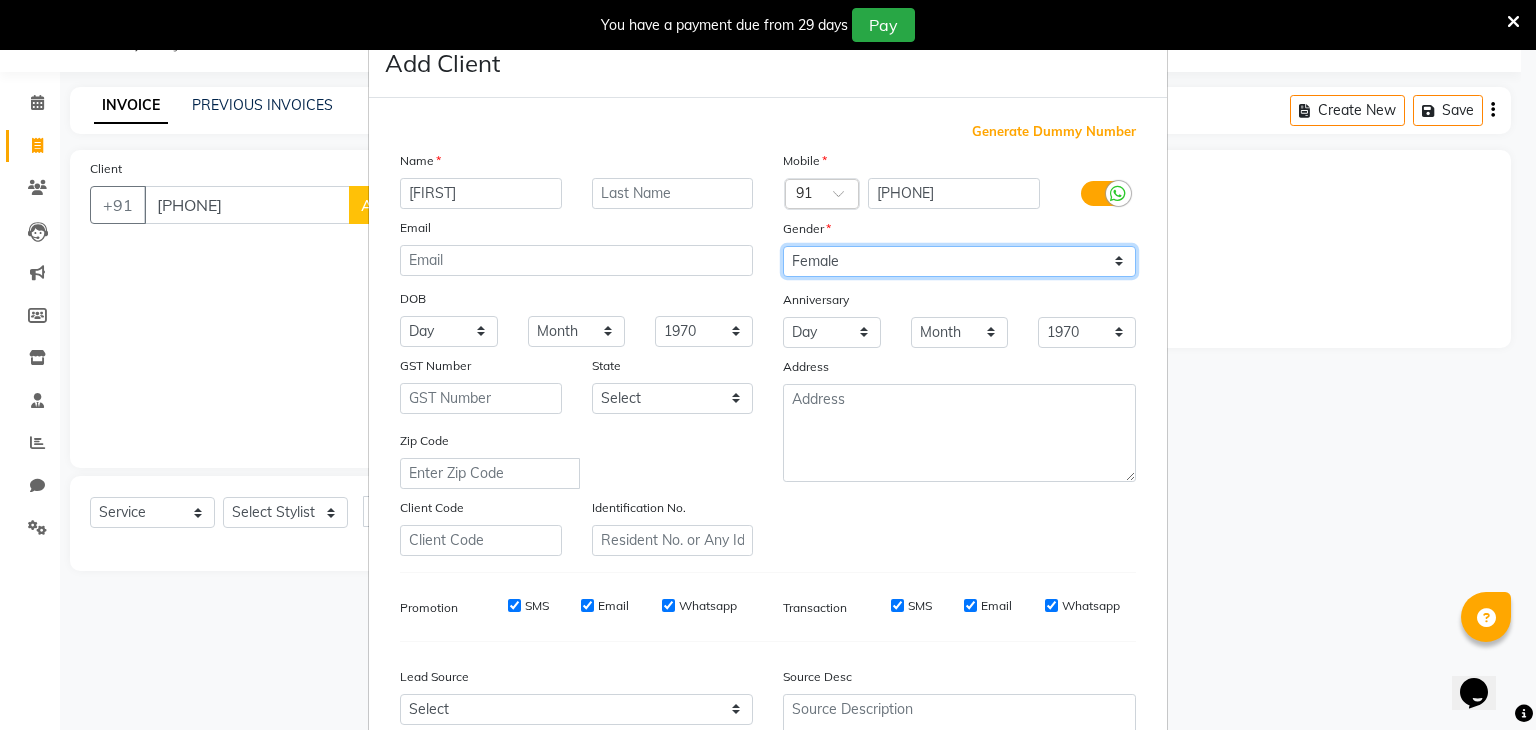 click on "Select Male Female Other Prefer Not To Say" at bounding box center [959, 261] 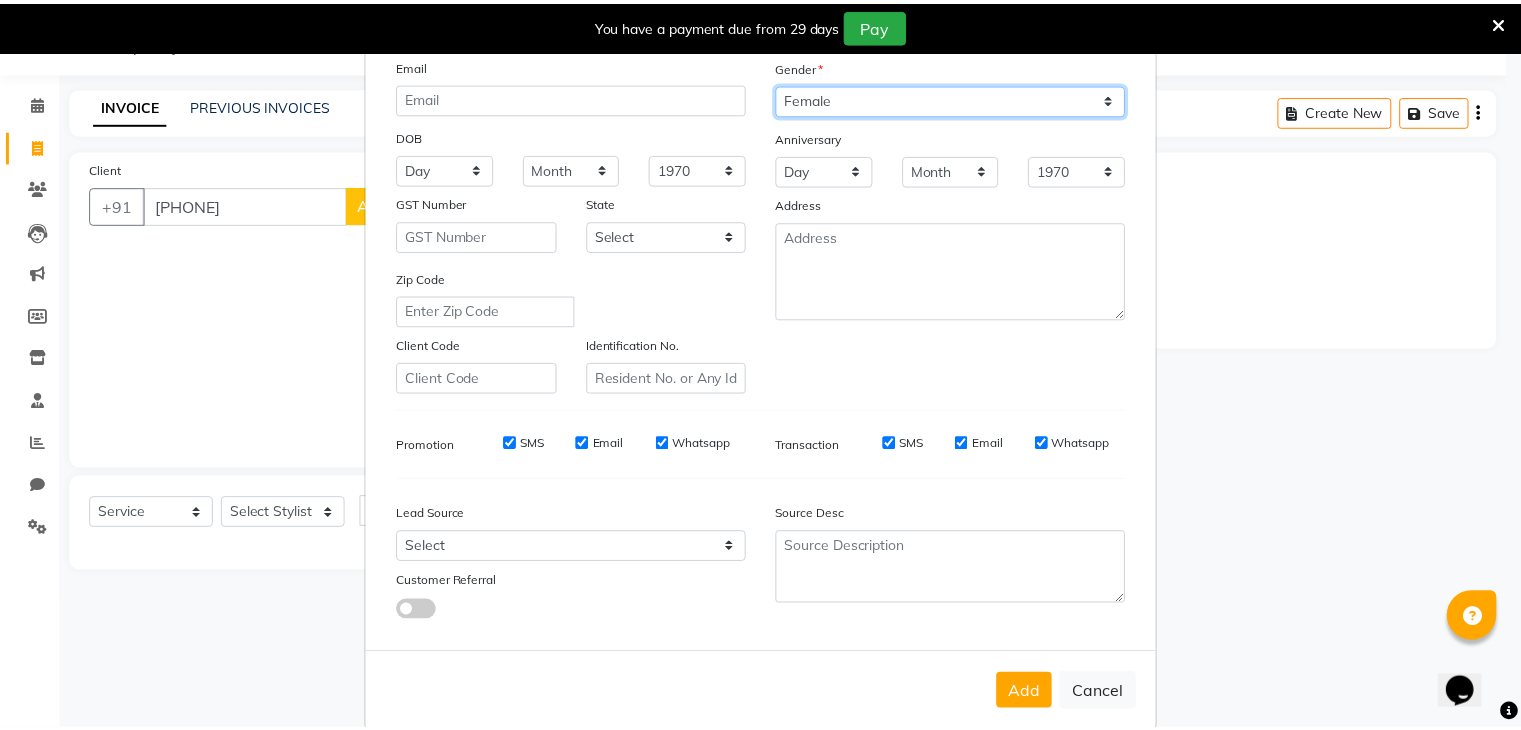 scroll, scrollTop: 203, scrollLeft: 0, axis: vertical 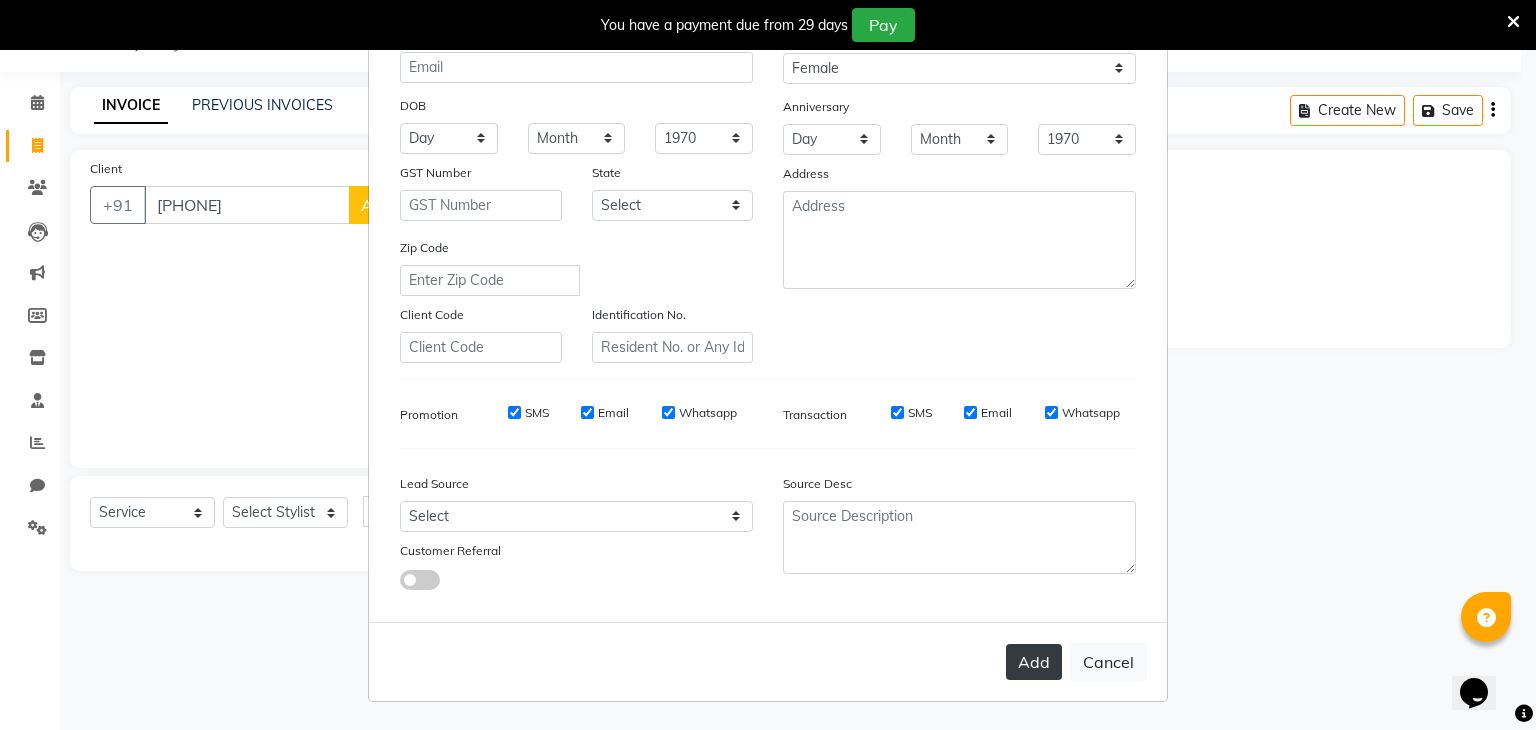 click on "Add" at bounding box center [1034, 662] 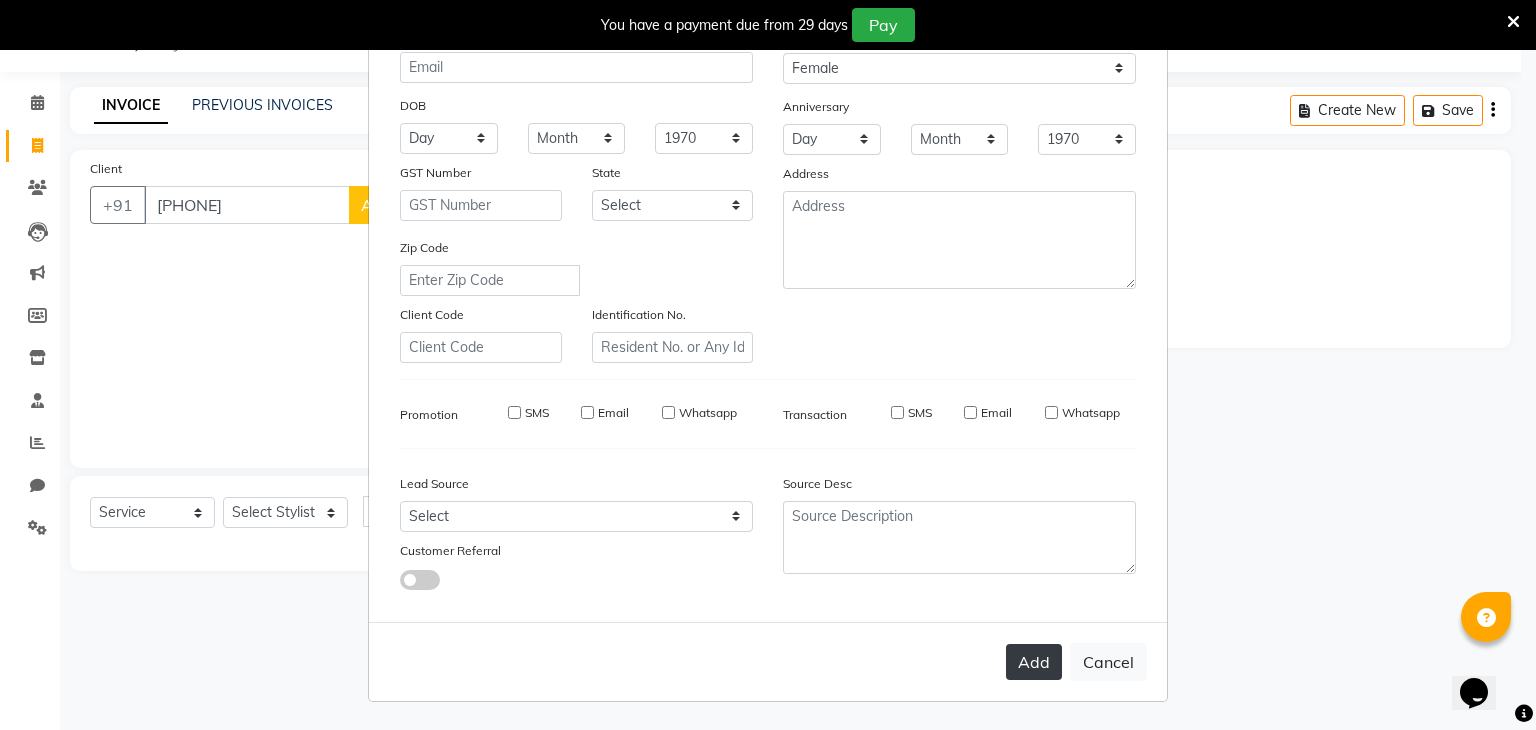type 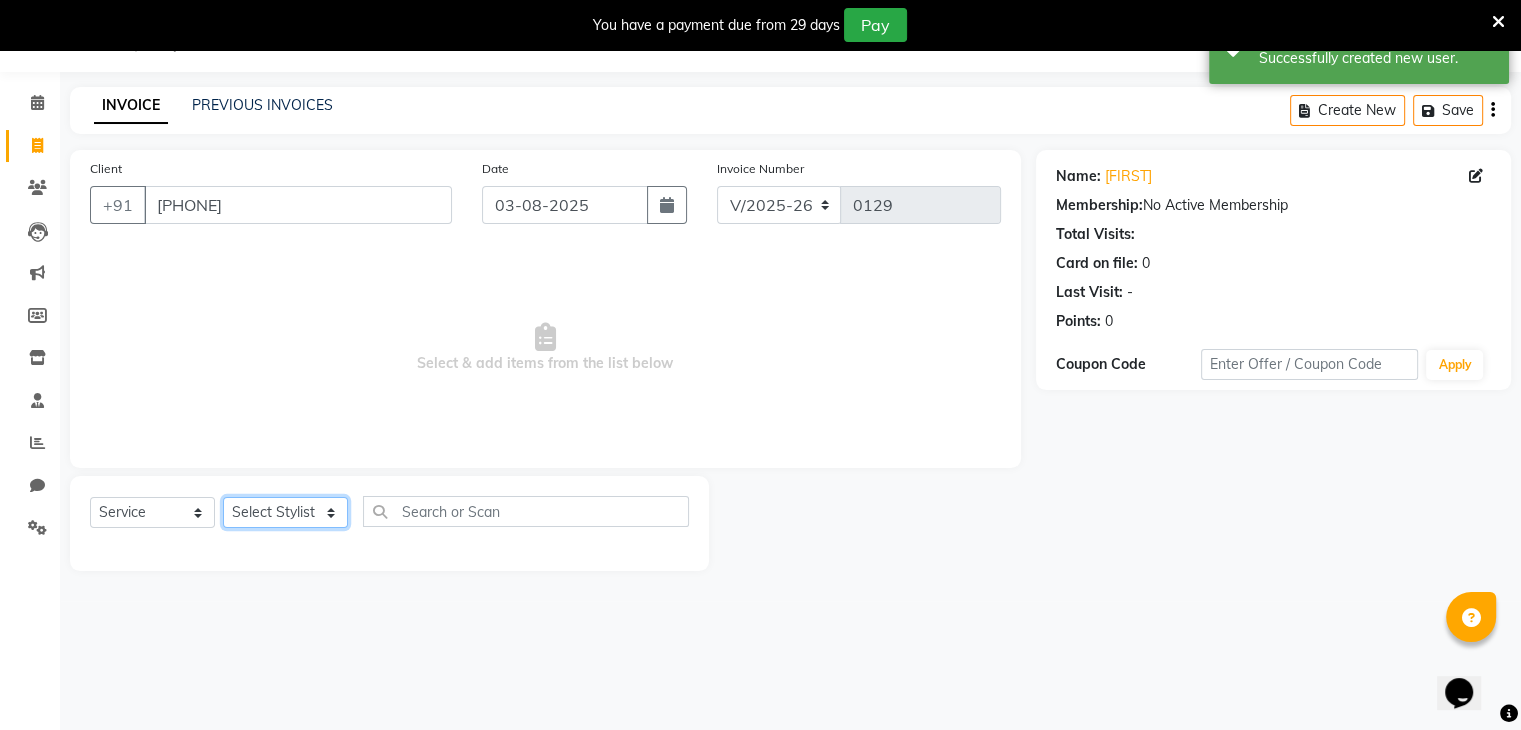 click on "Select Stylist [PERSON] [PERSON] [PERSON] [PERSON] [PERSON] [PERSON] [PERSON] [PERSON] [PERSON]" 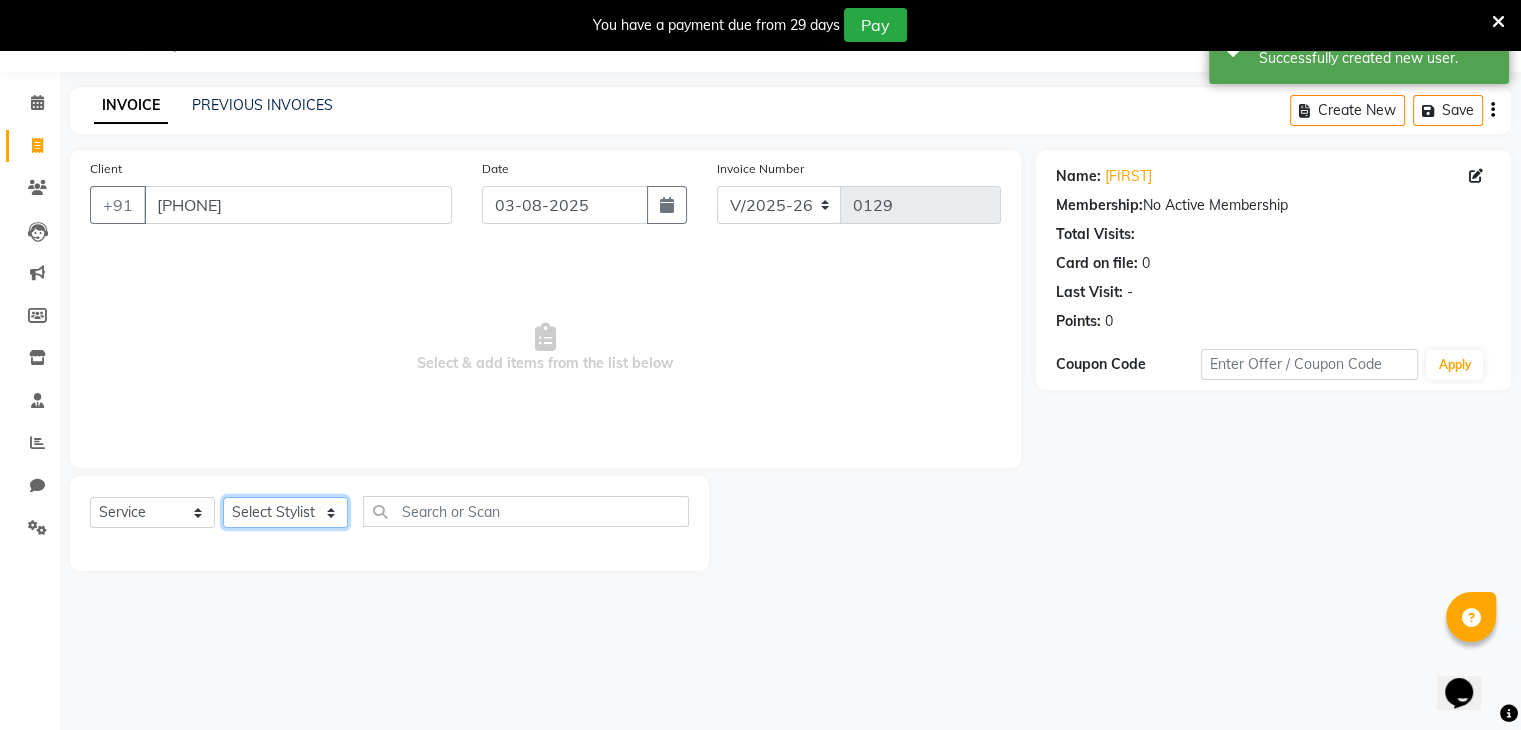 select on "86841" 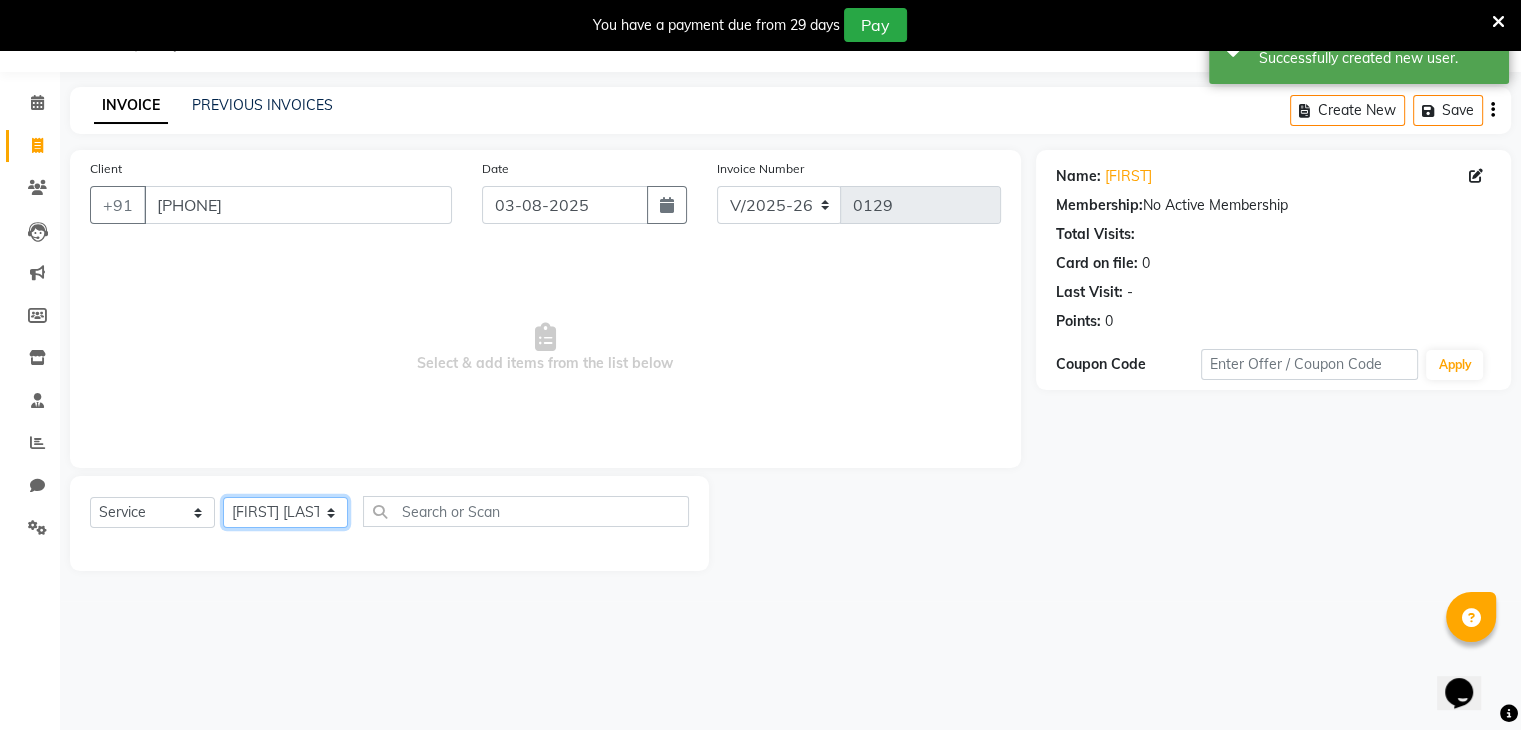 click on "Select Stylist [PERSON] [PERSON] [PERSON] [PERSON] [PERSON] [PERSON] [PERSON] [PERSON] [PERSON]" 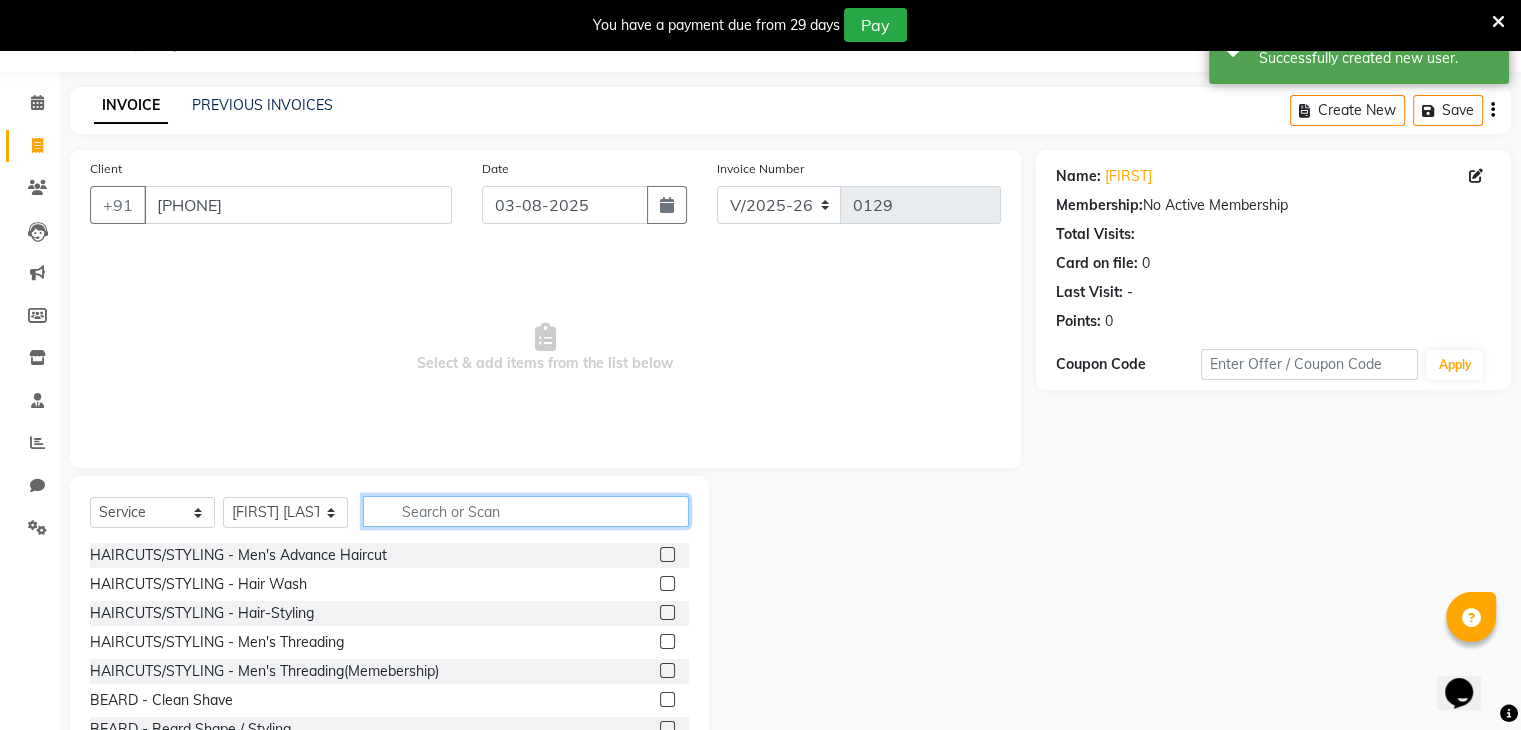click 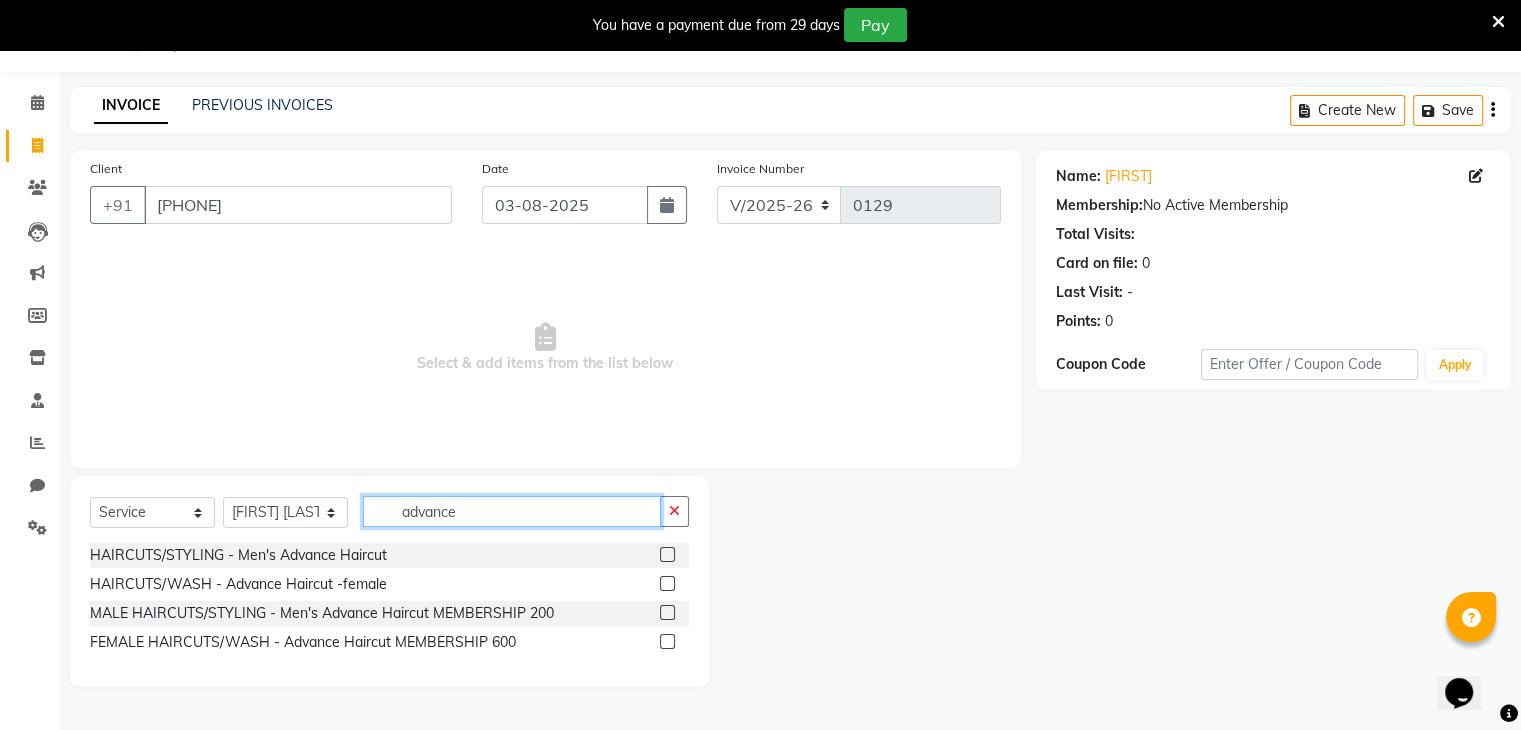 type on "advance" 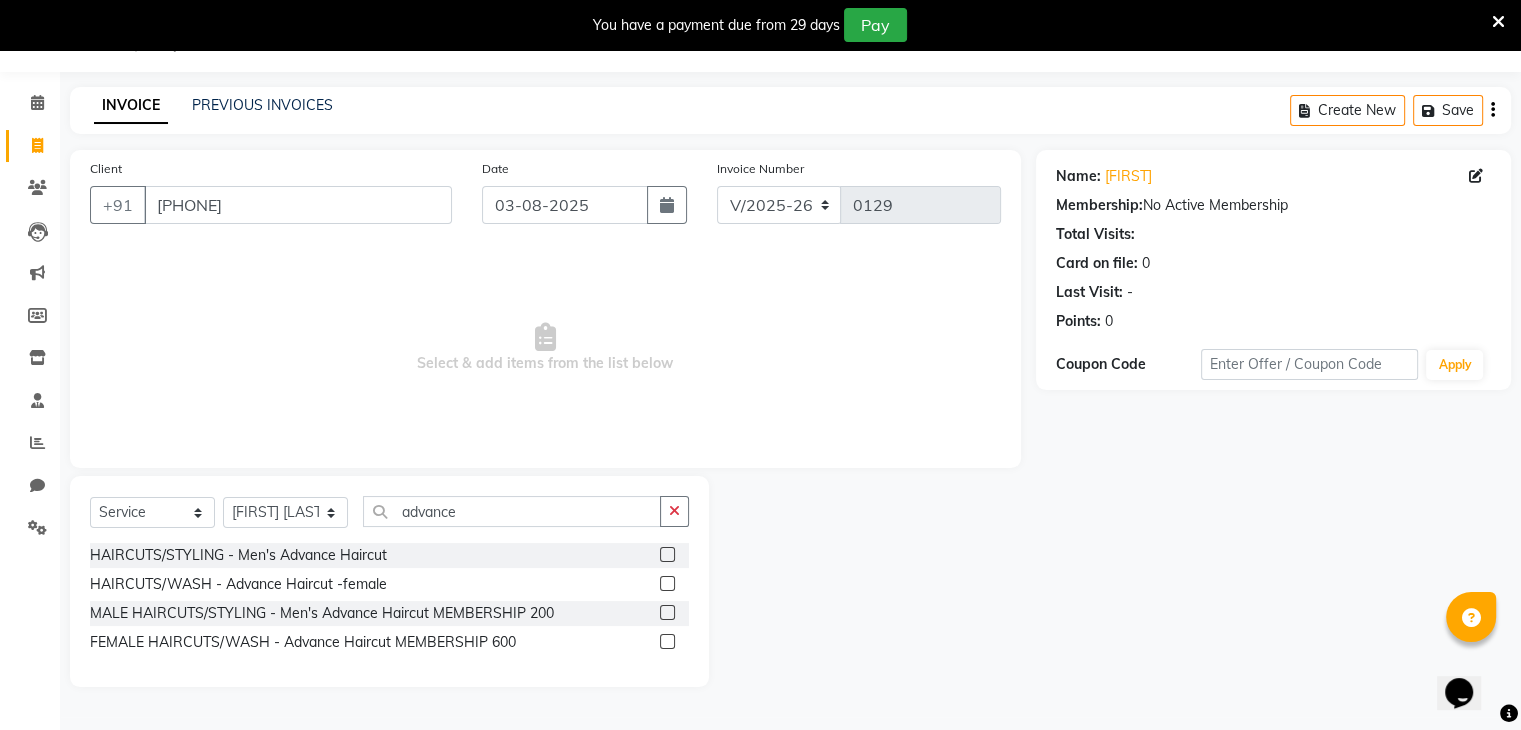 click 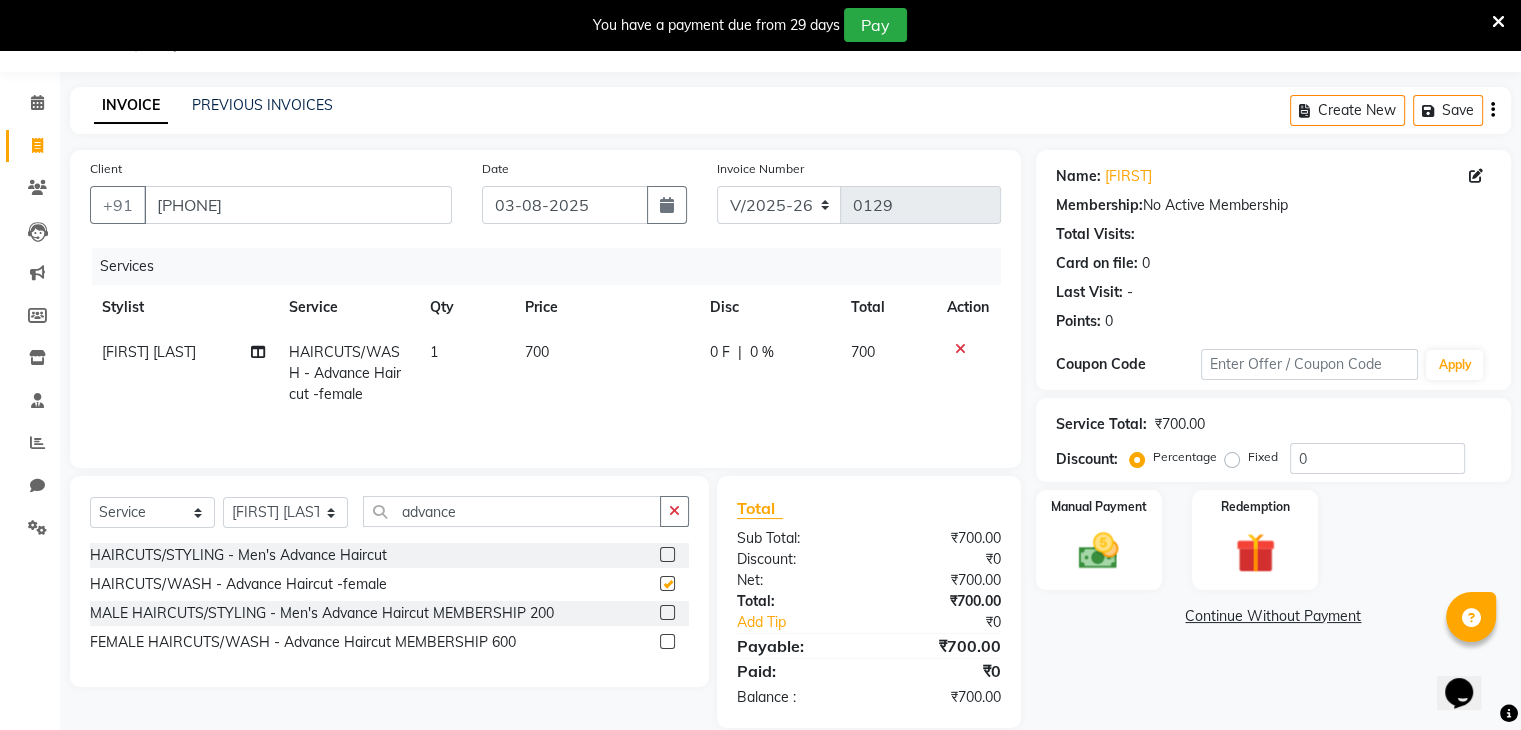 checkbox on "false" 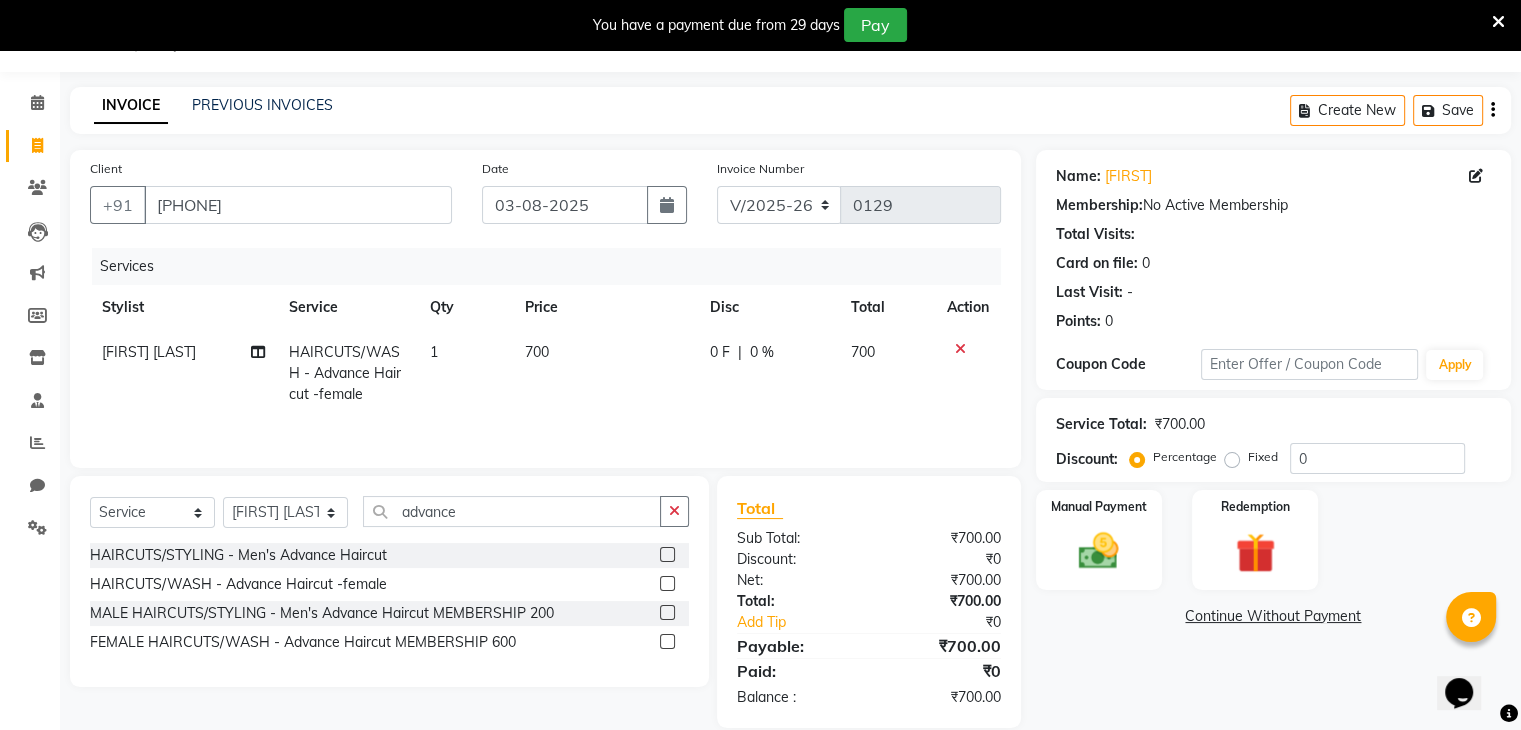 click on "0 F" 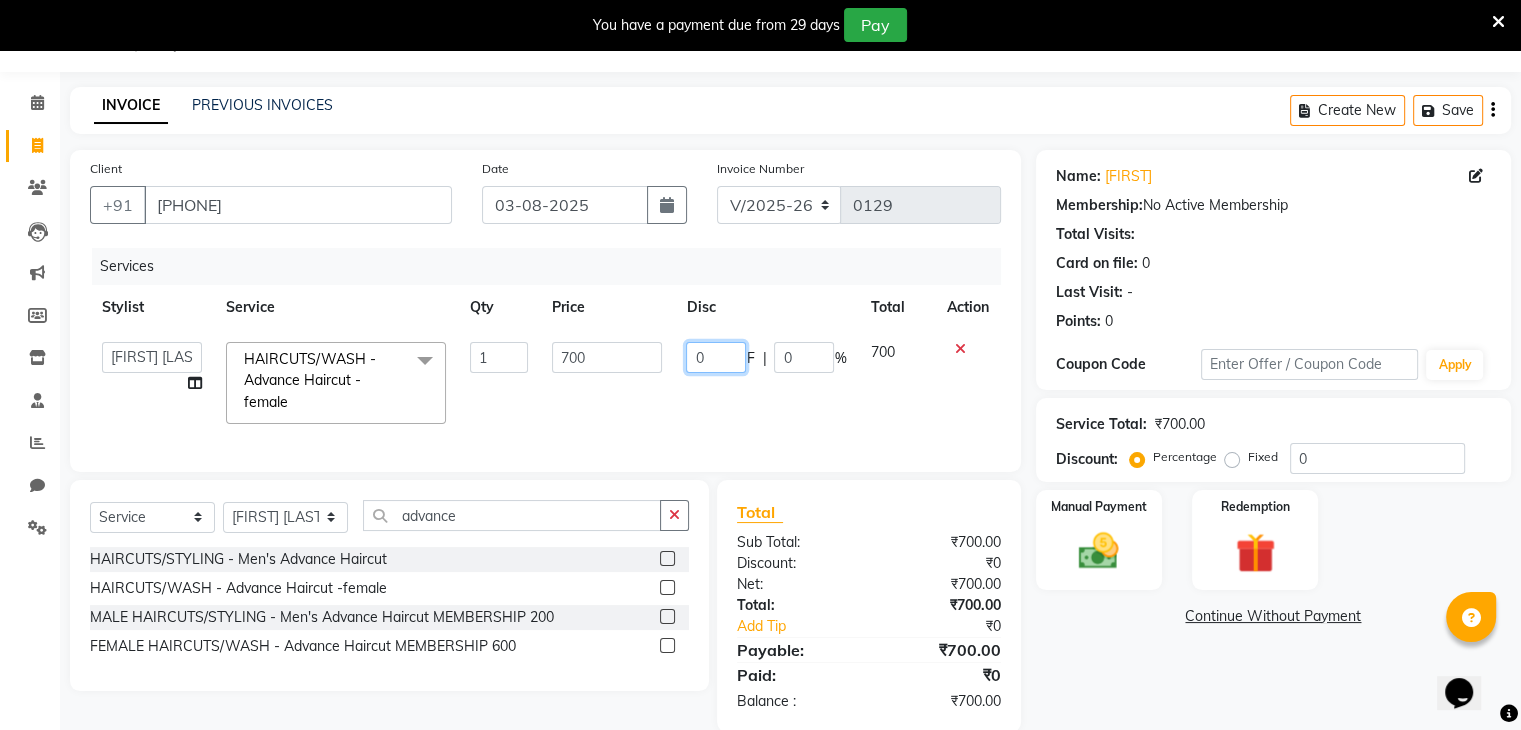 click on "0" 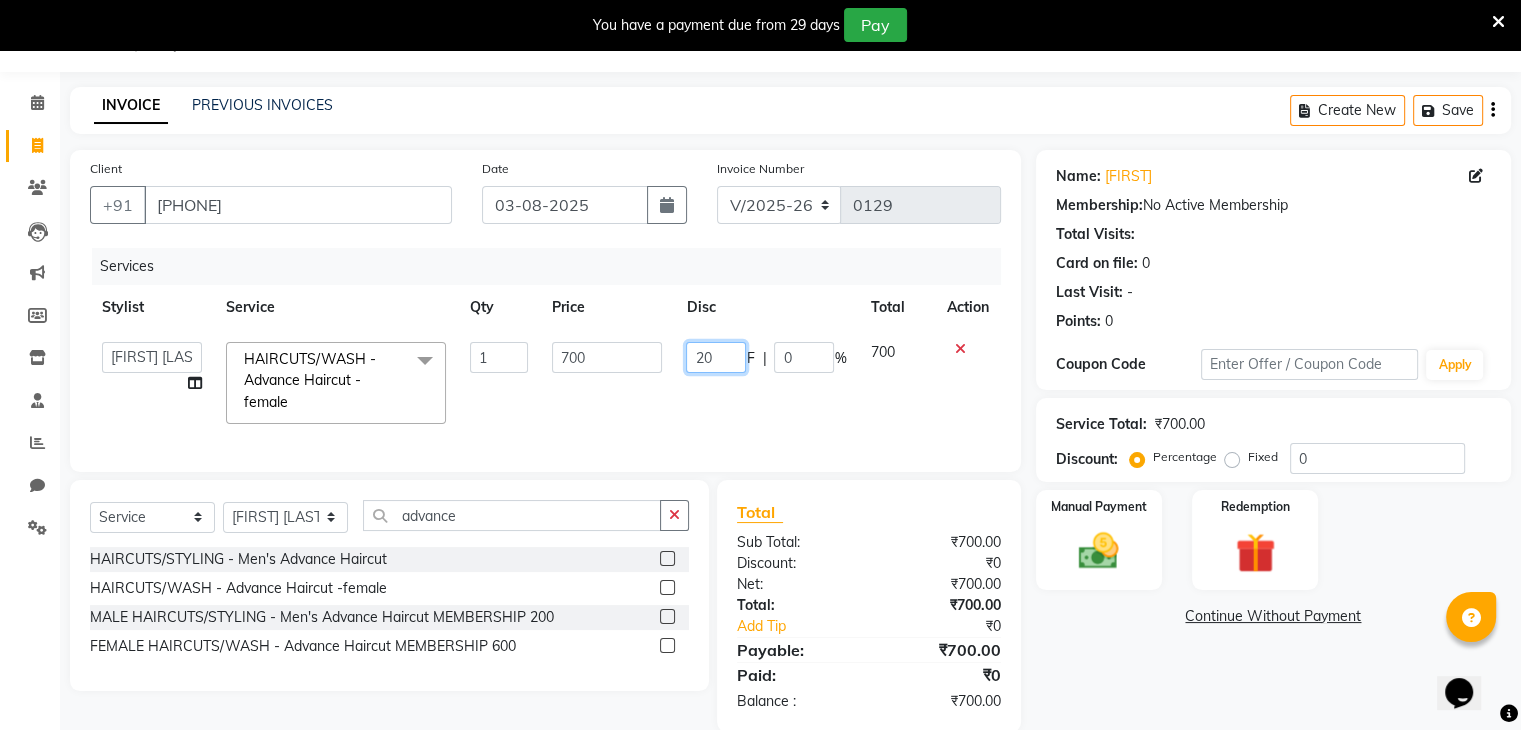 type on "200" 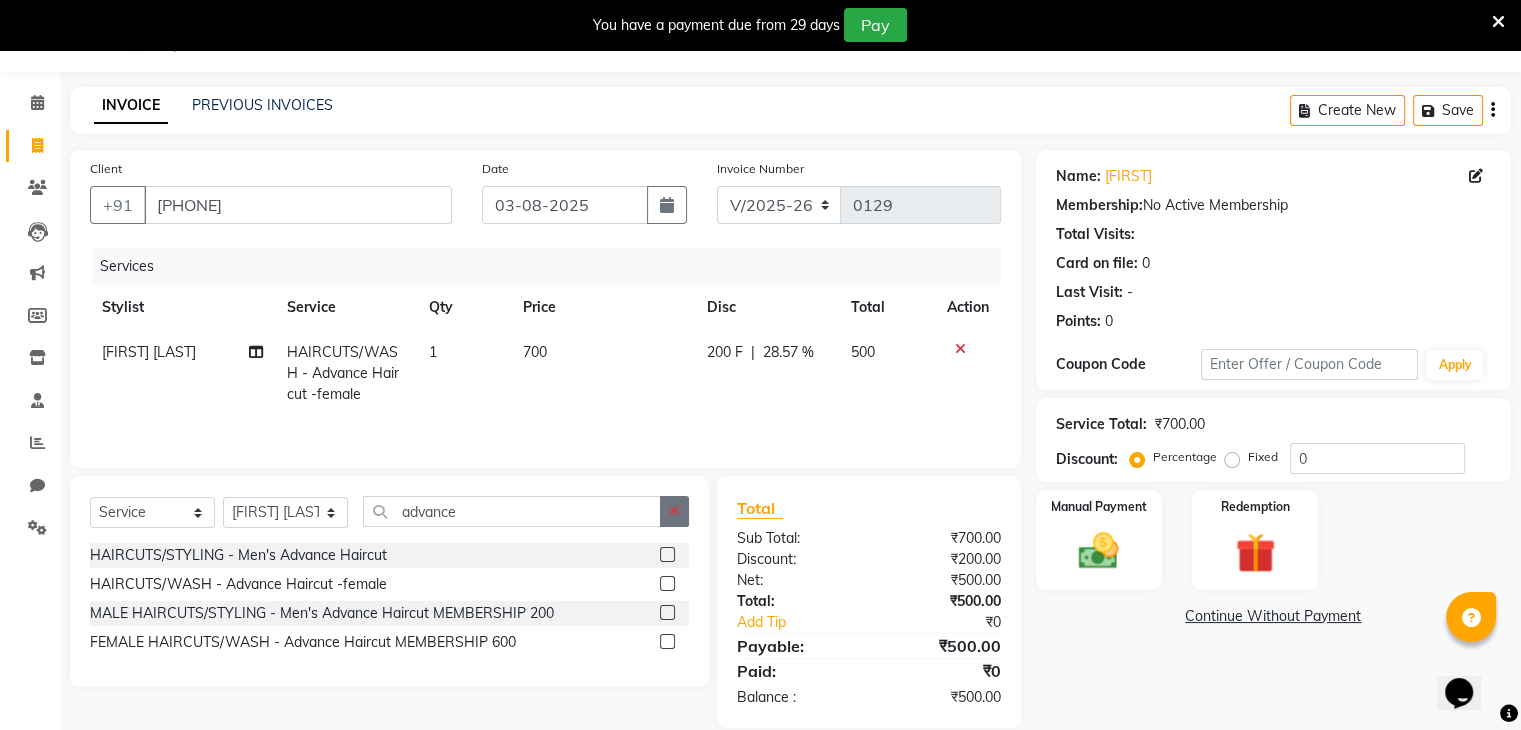 click on "Select  Service  Product  Membership  Package Voucher Prepaid Gift Card  Select Stylist [PERSON] [PERSON] [PERSON] [PERSON] [PERSON] [PERSON] [PERSON] [PERSON] [PERSON] advance" 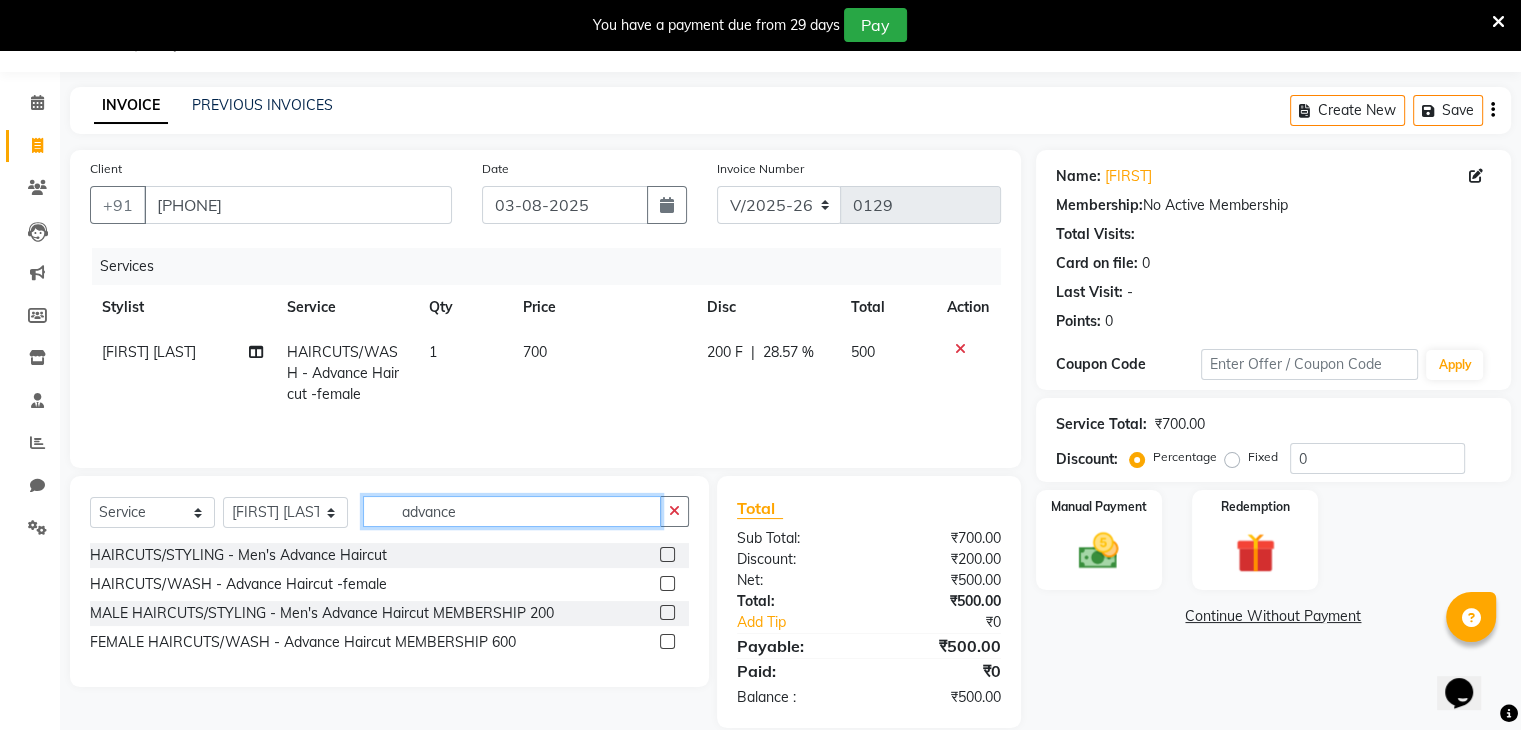 click on "advance" 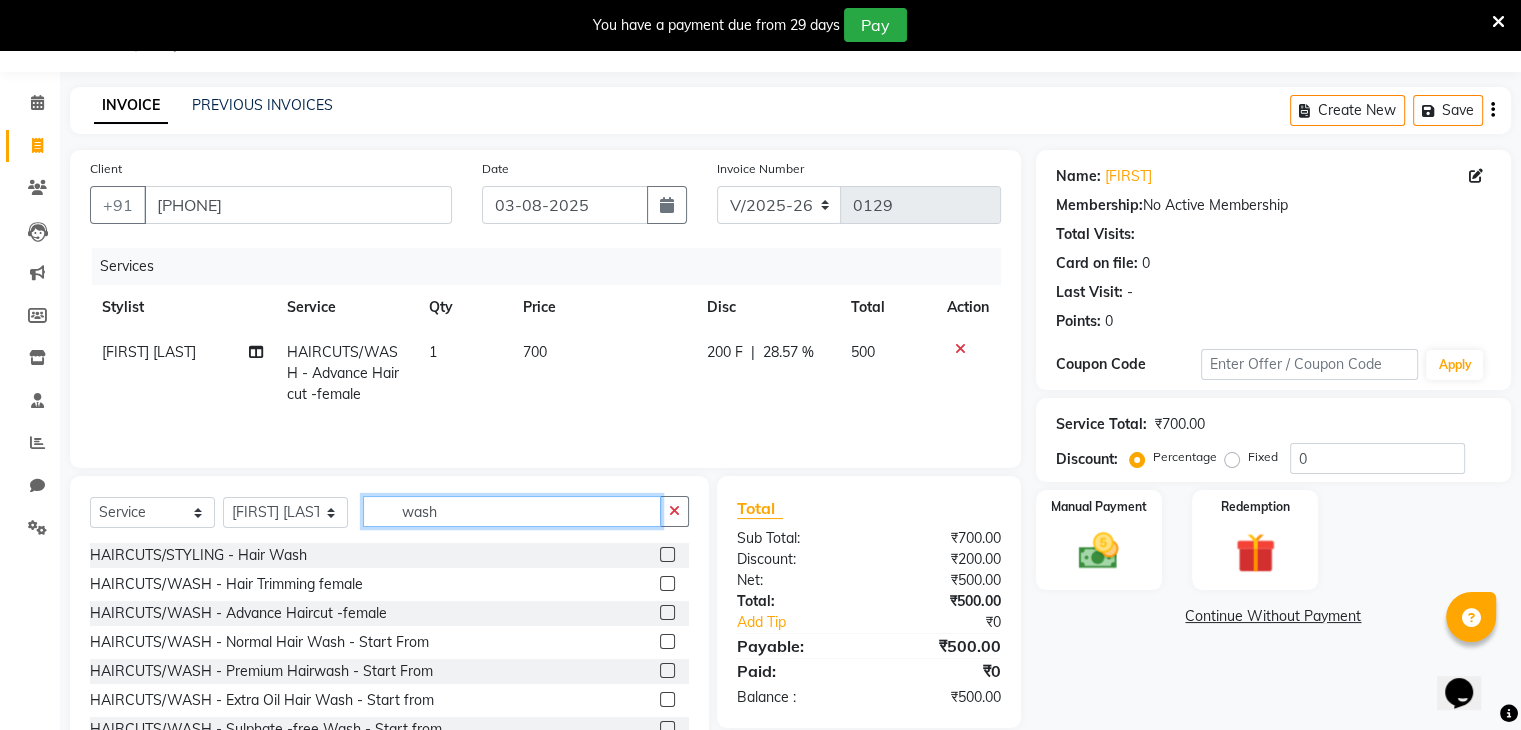 click on "wash" 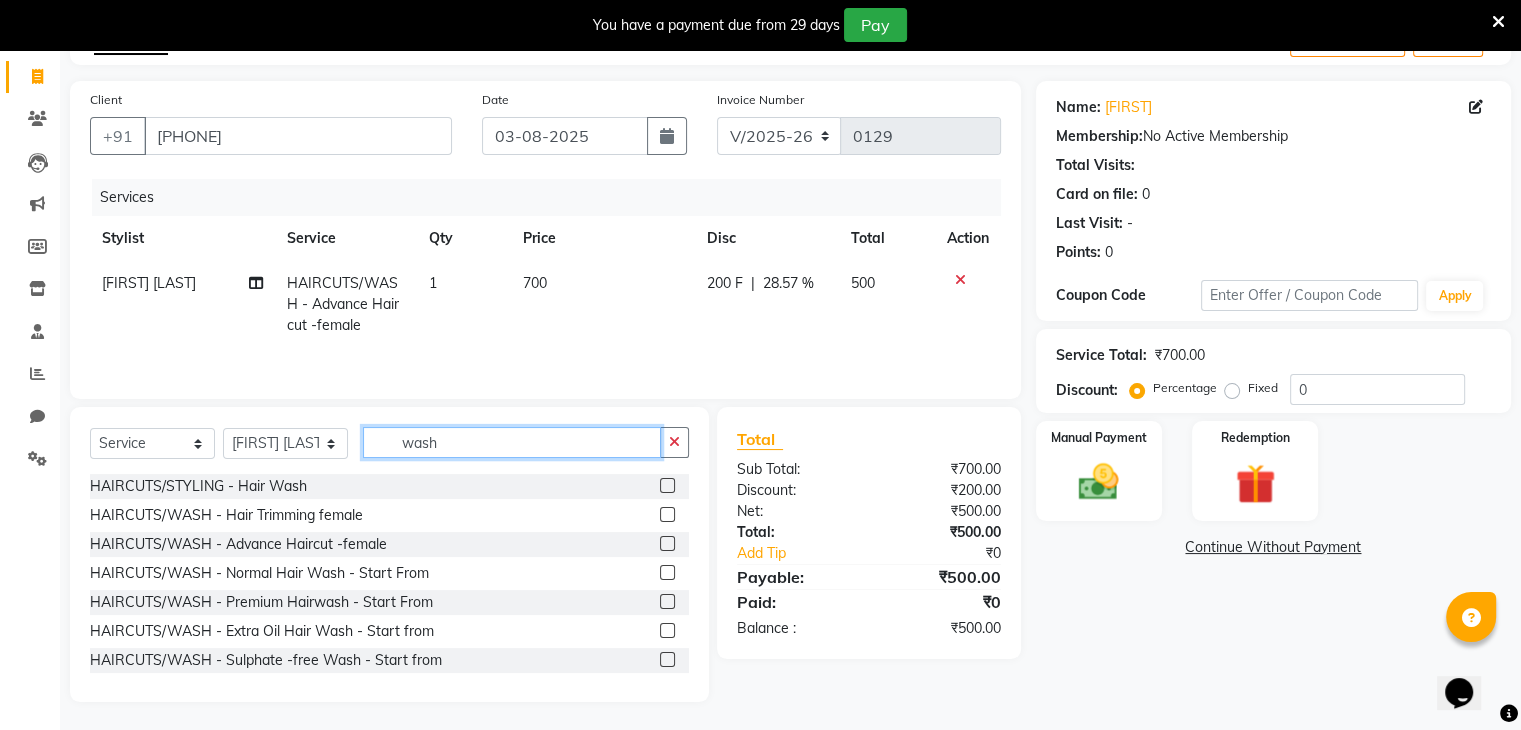 scroll, scrollTop: 122, scrollLeft: 0, axis: vertical 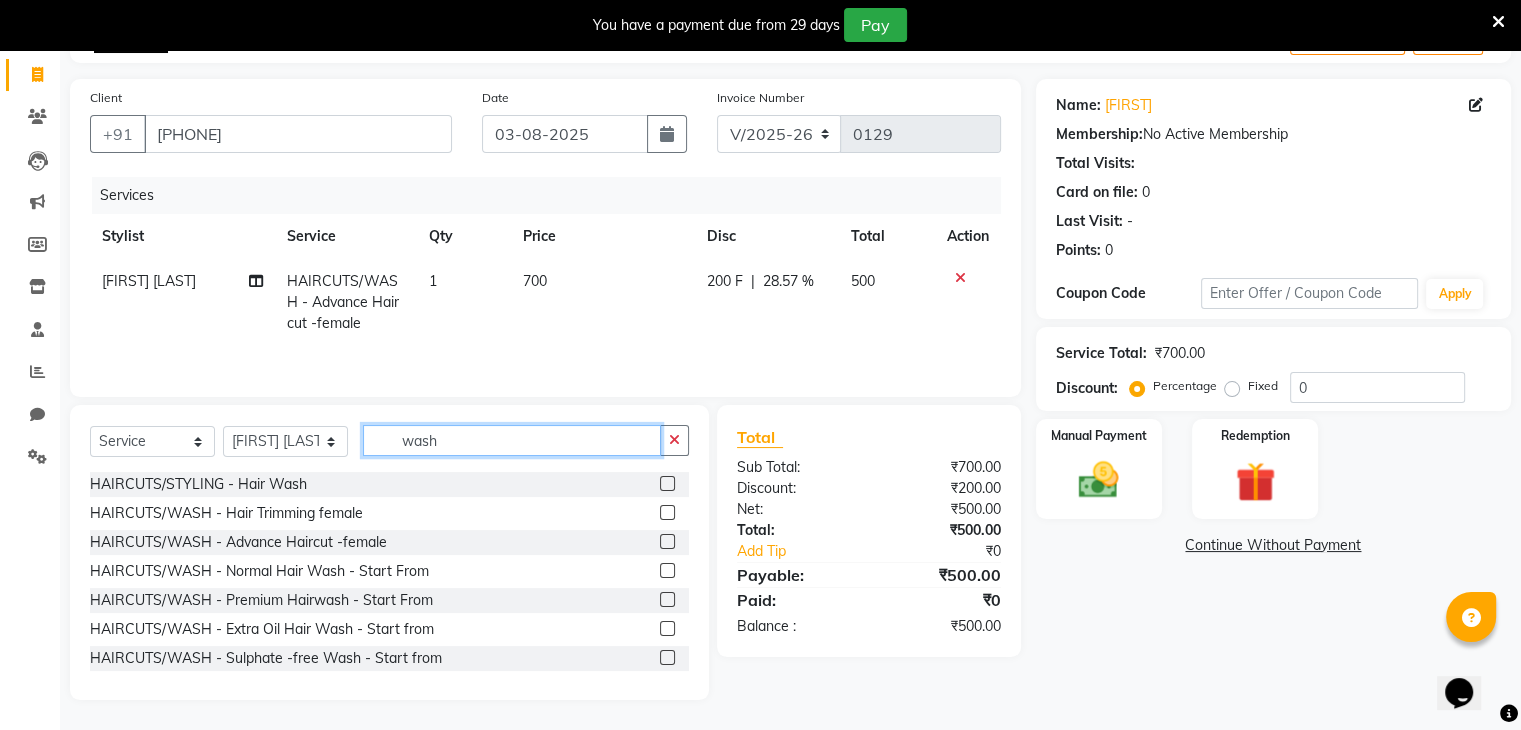 type on "wash" 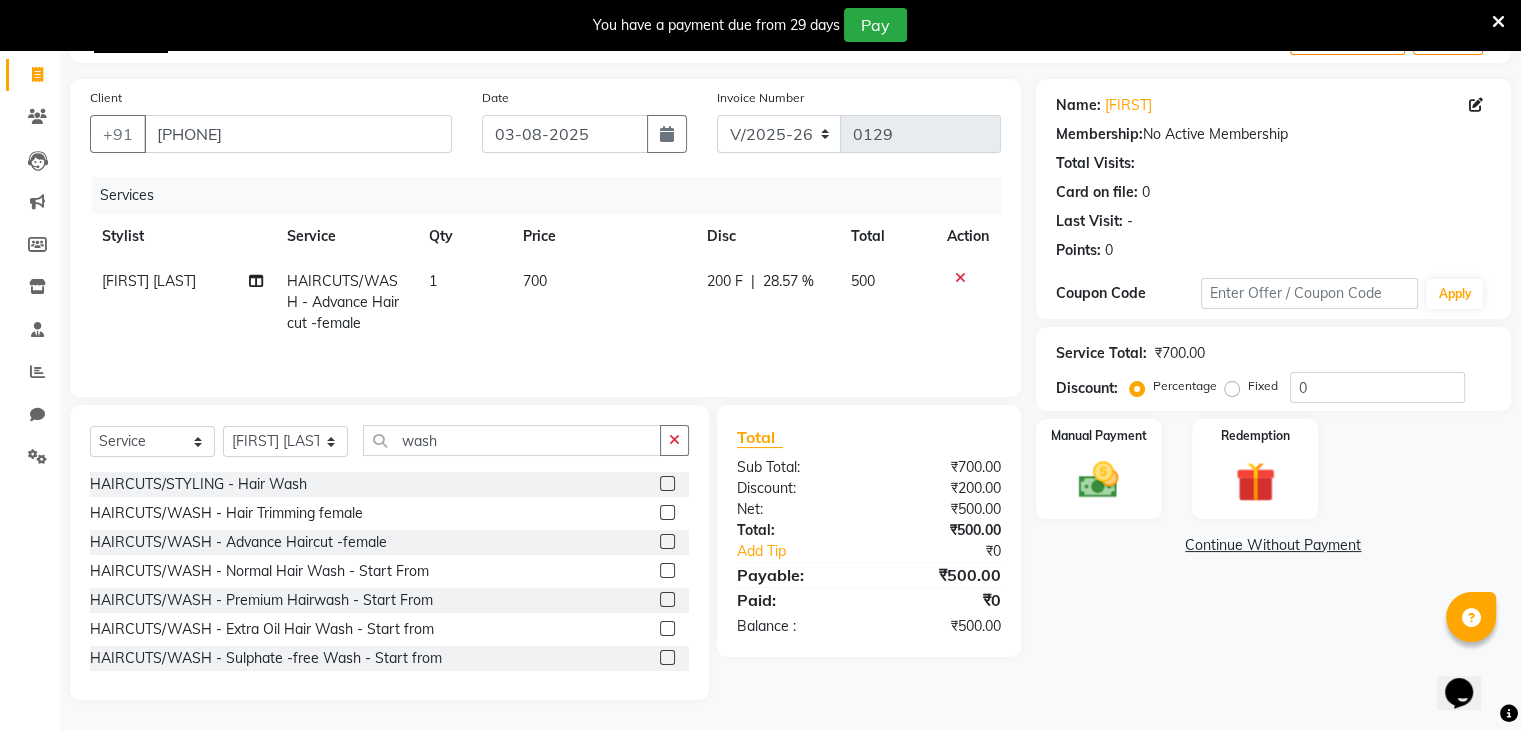 click 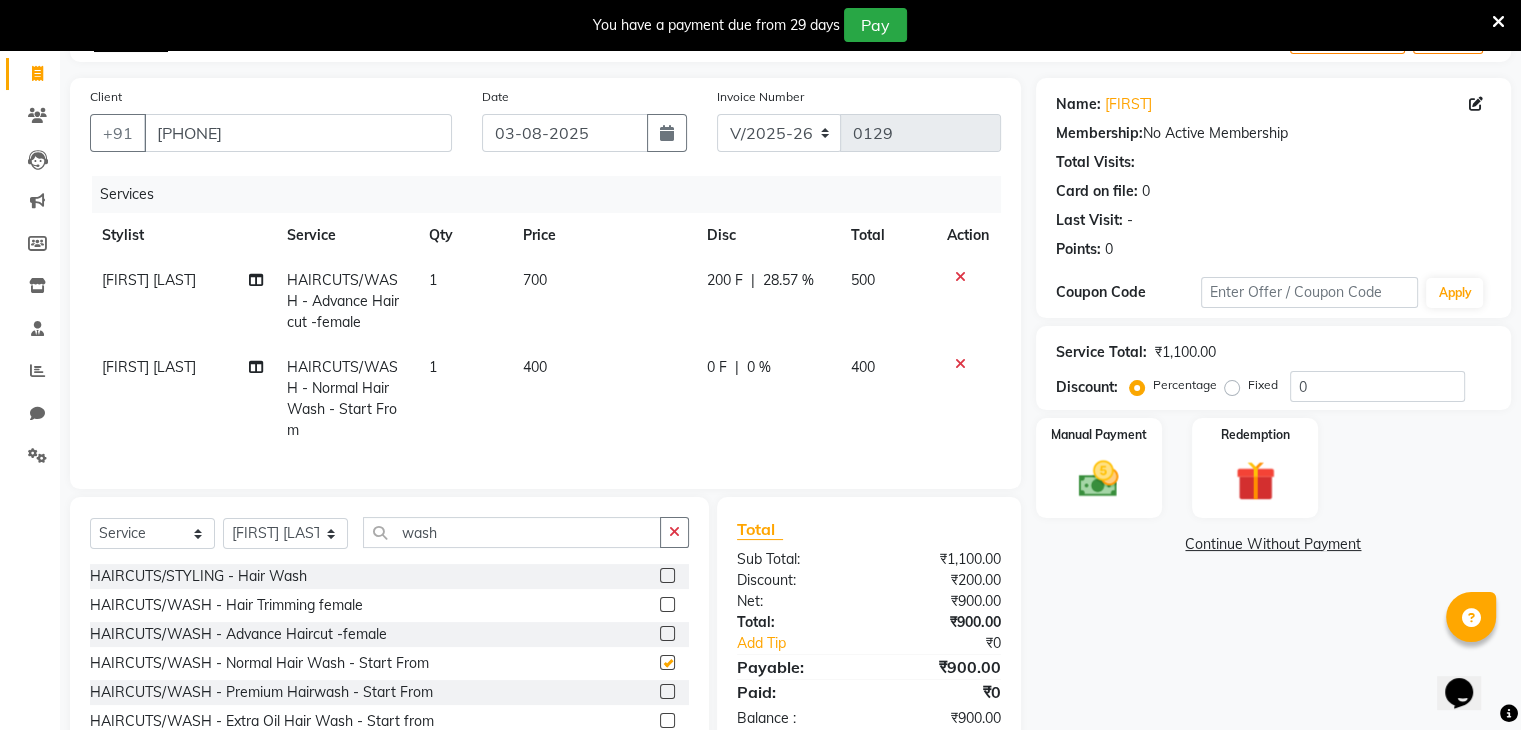 checkbox on "false" 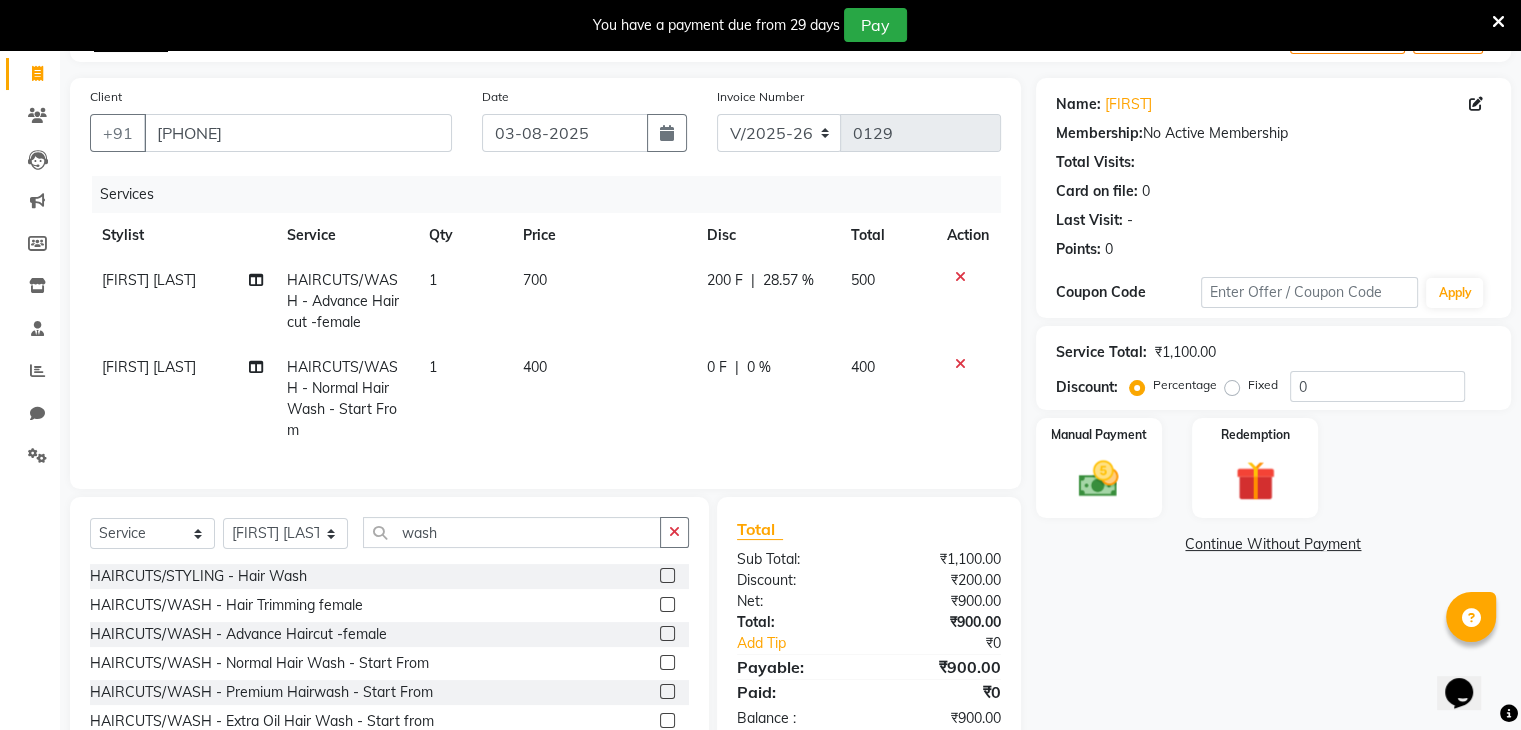 click on "0 F" 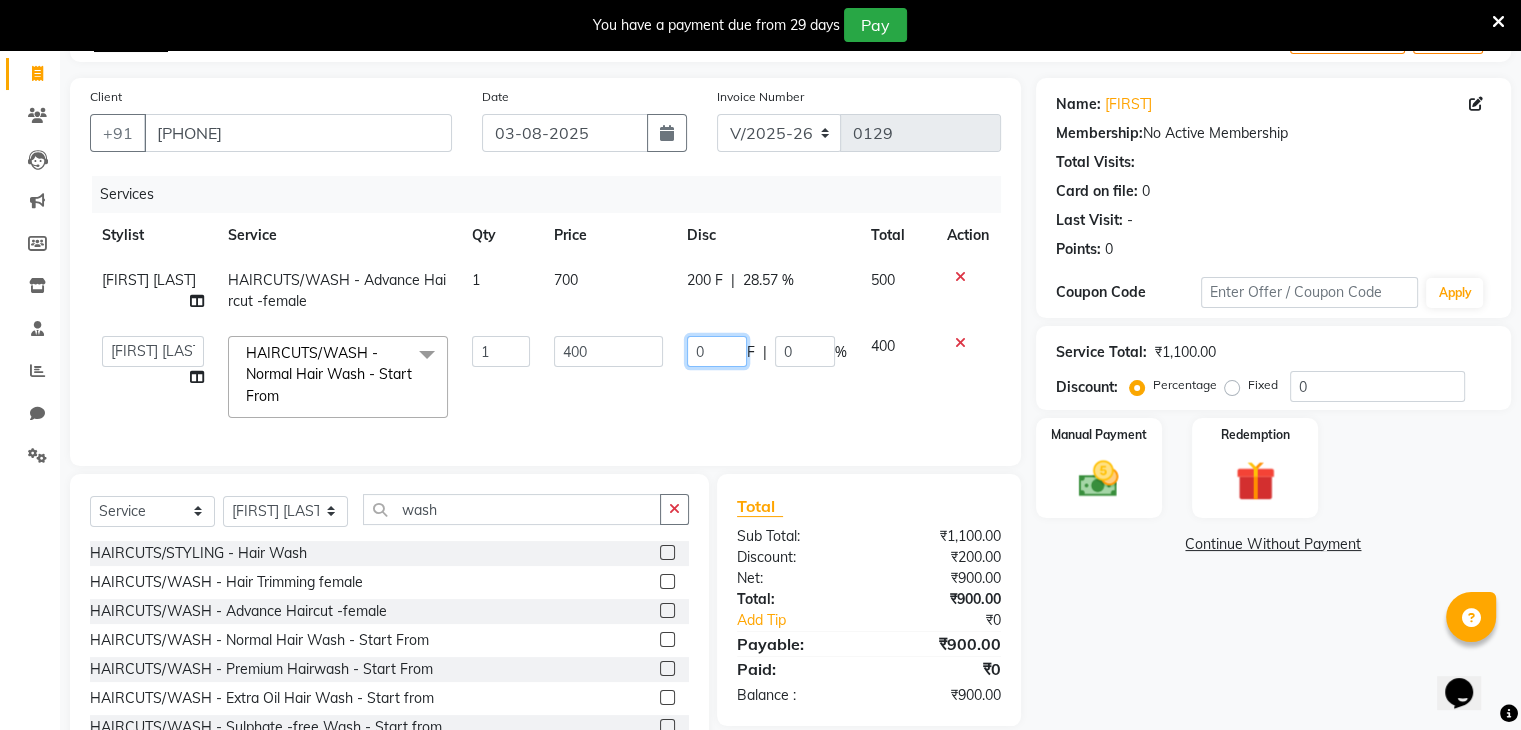 click on "0" 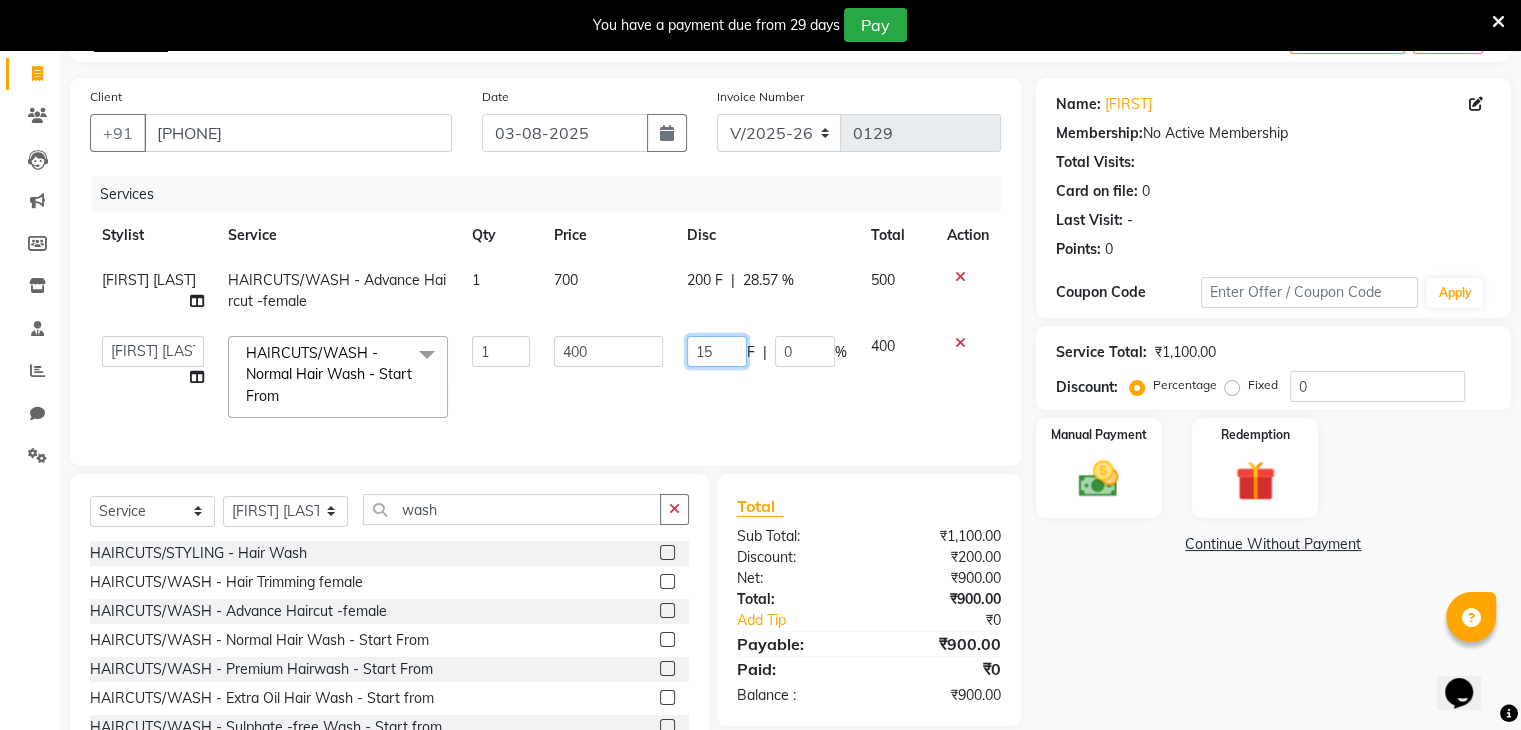 type on "150" 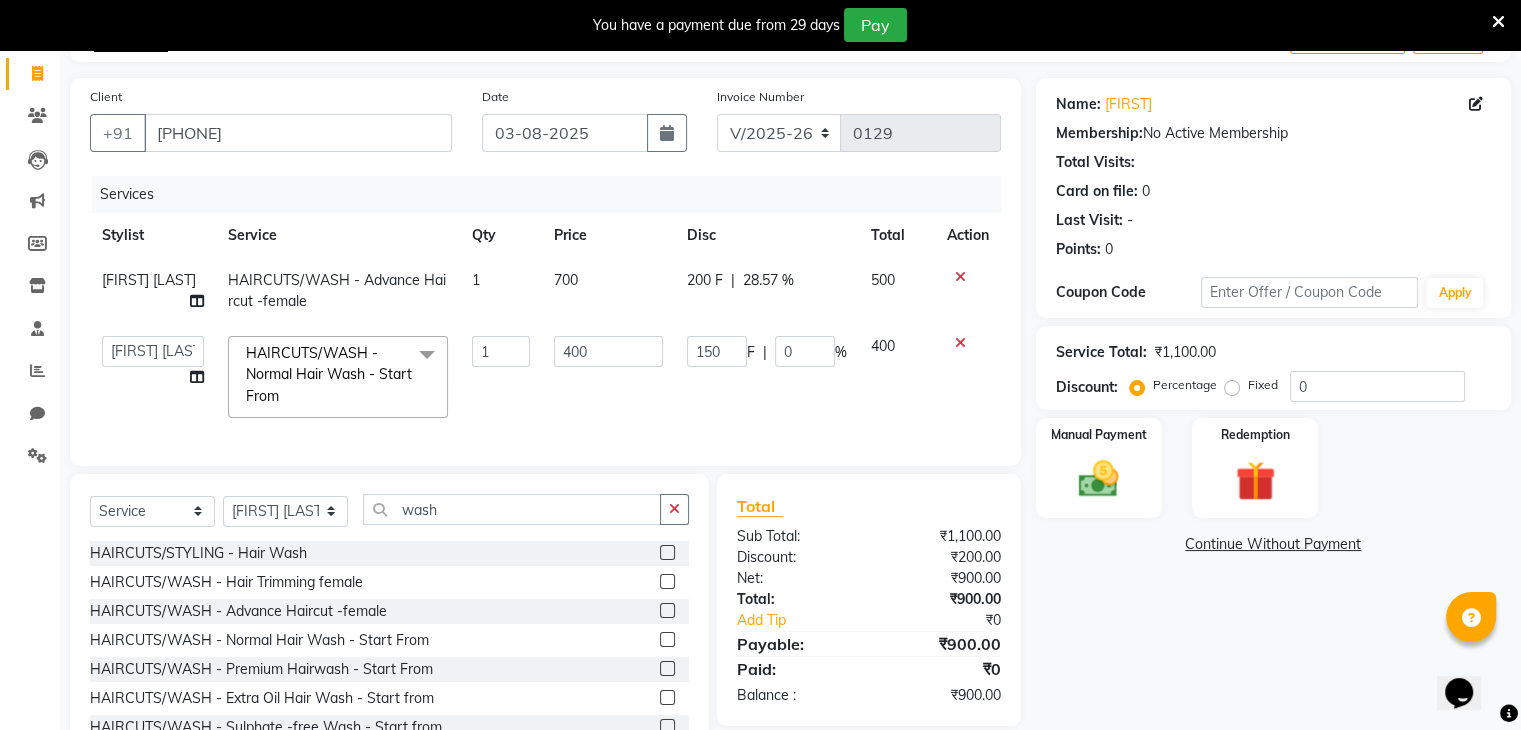 click on "150 F | 0 %" 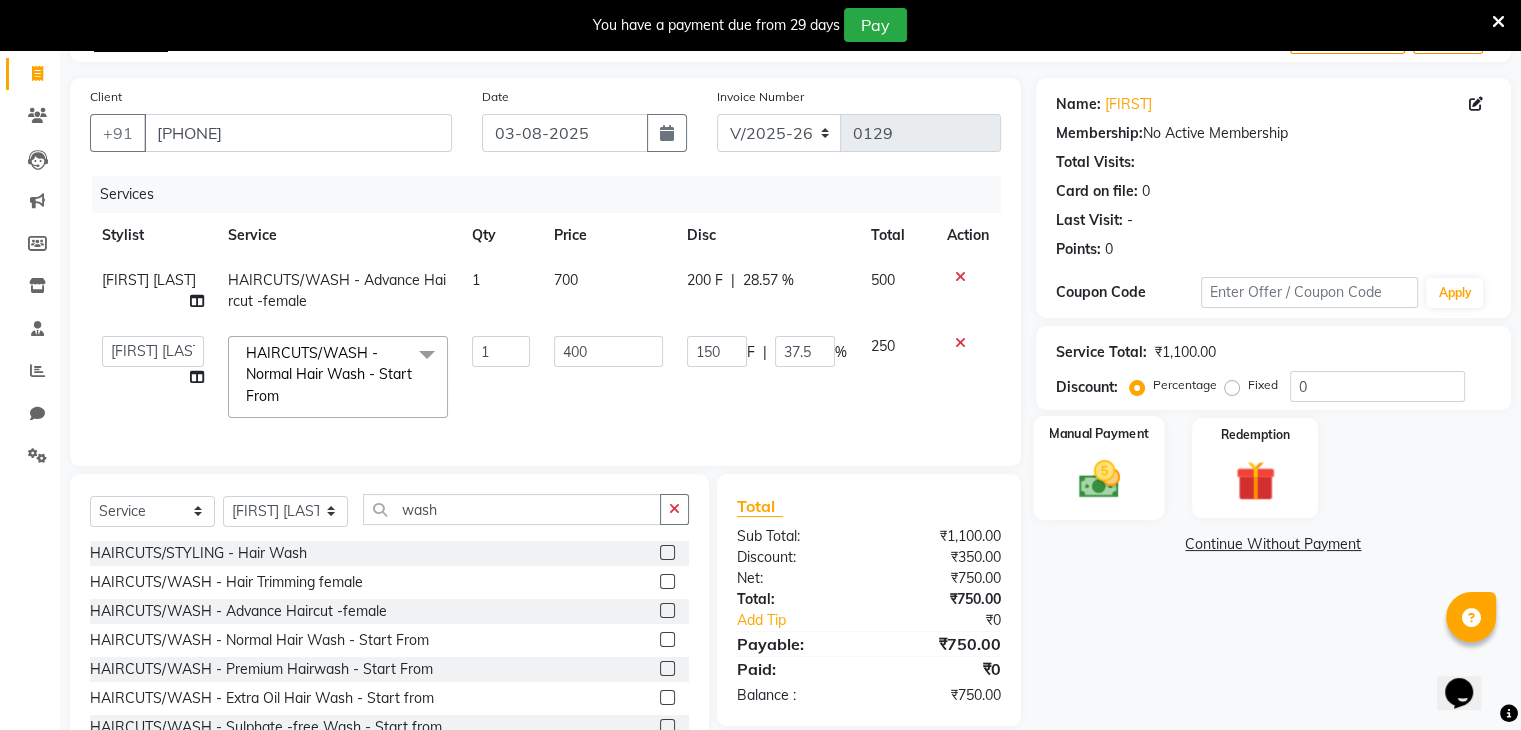 click 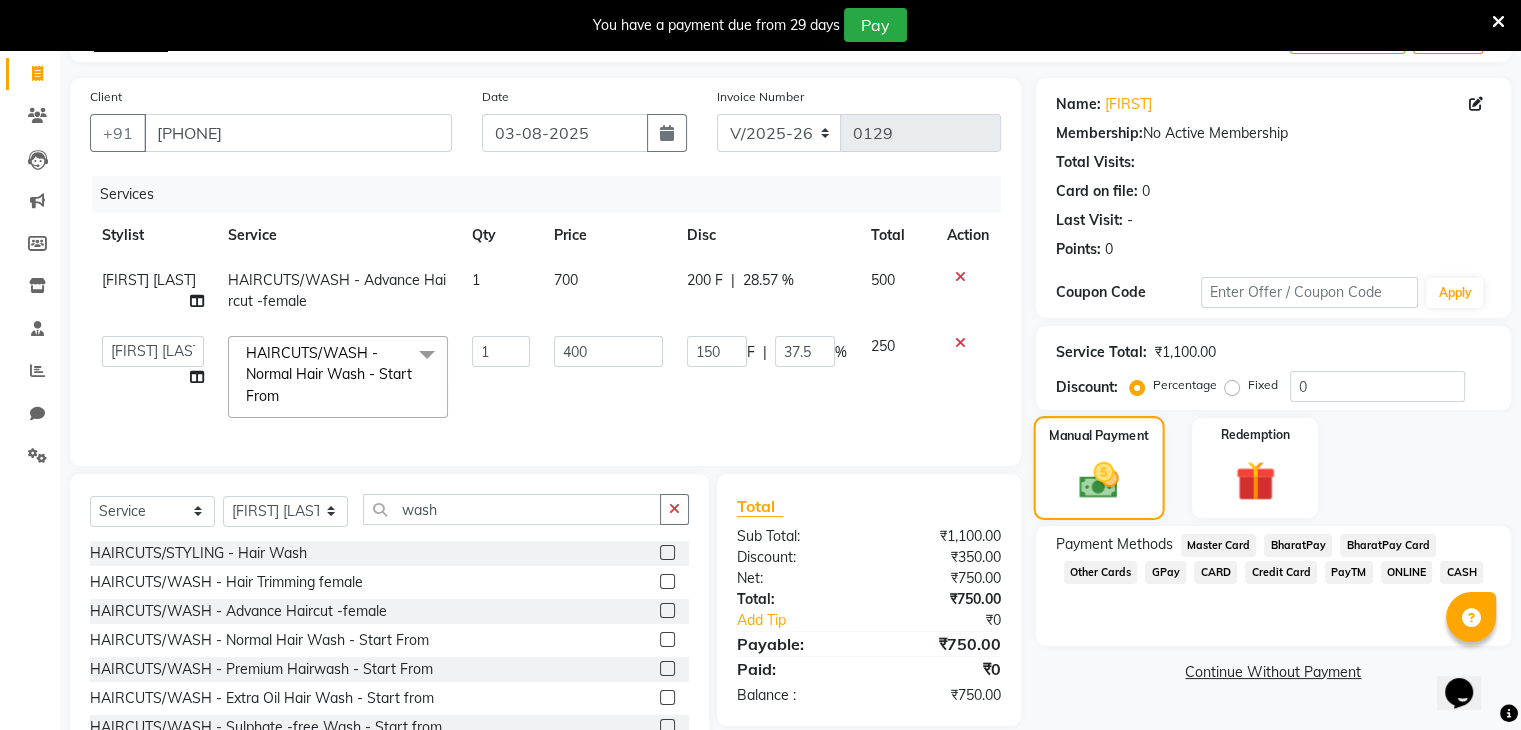 scroll, scrollTop: 207, scrollLeft: 0, axis: vertical 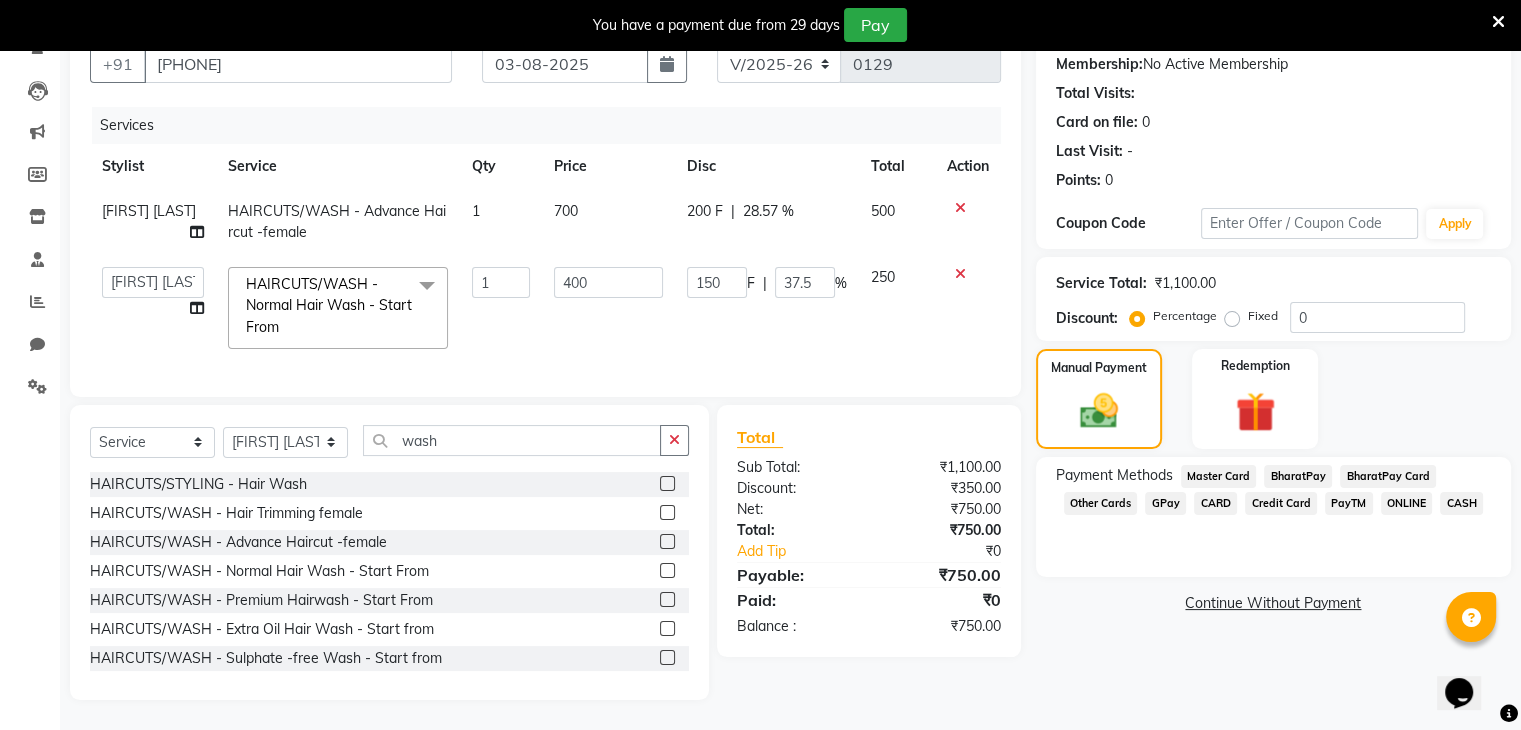 click on "ONLINE" 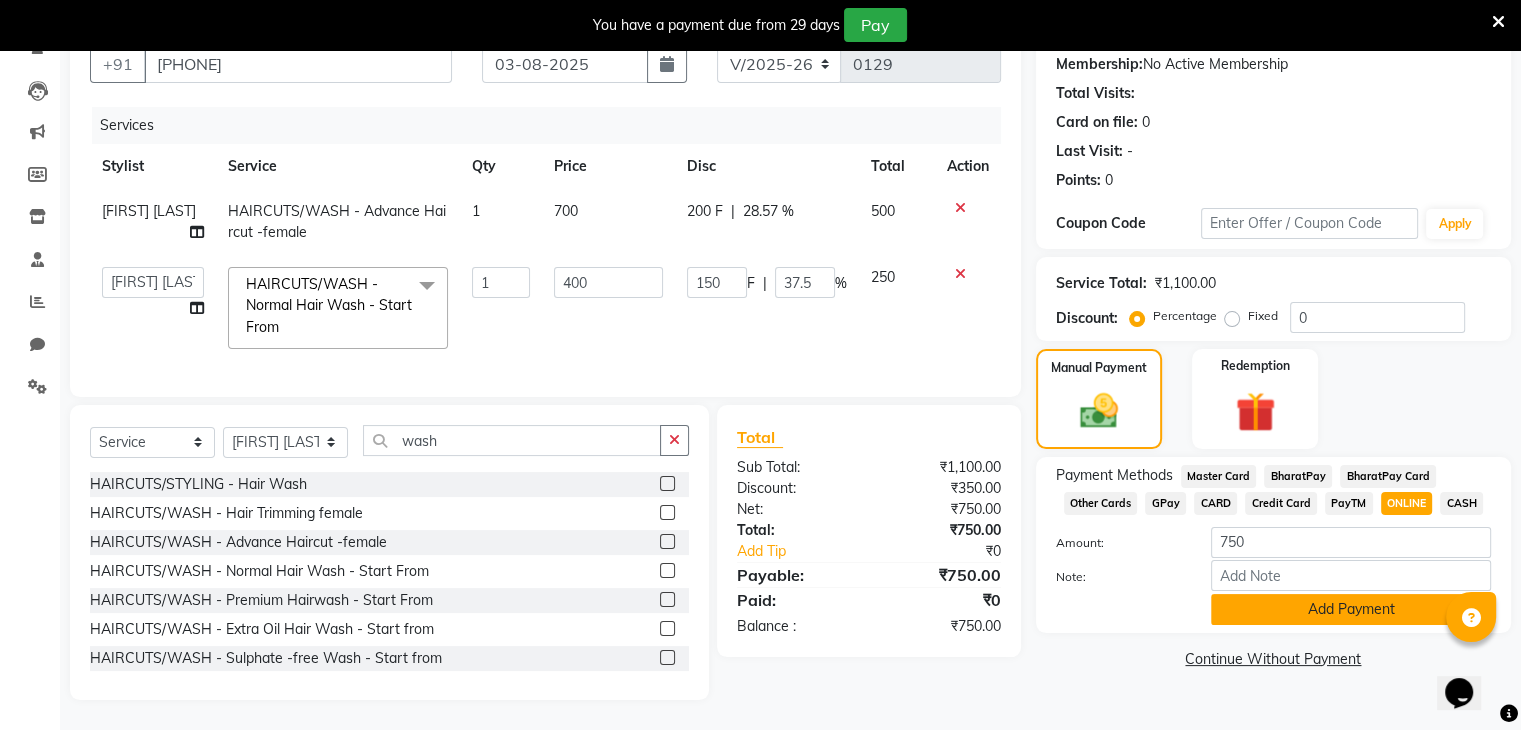 click on "Add Payment" 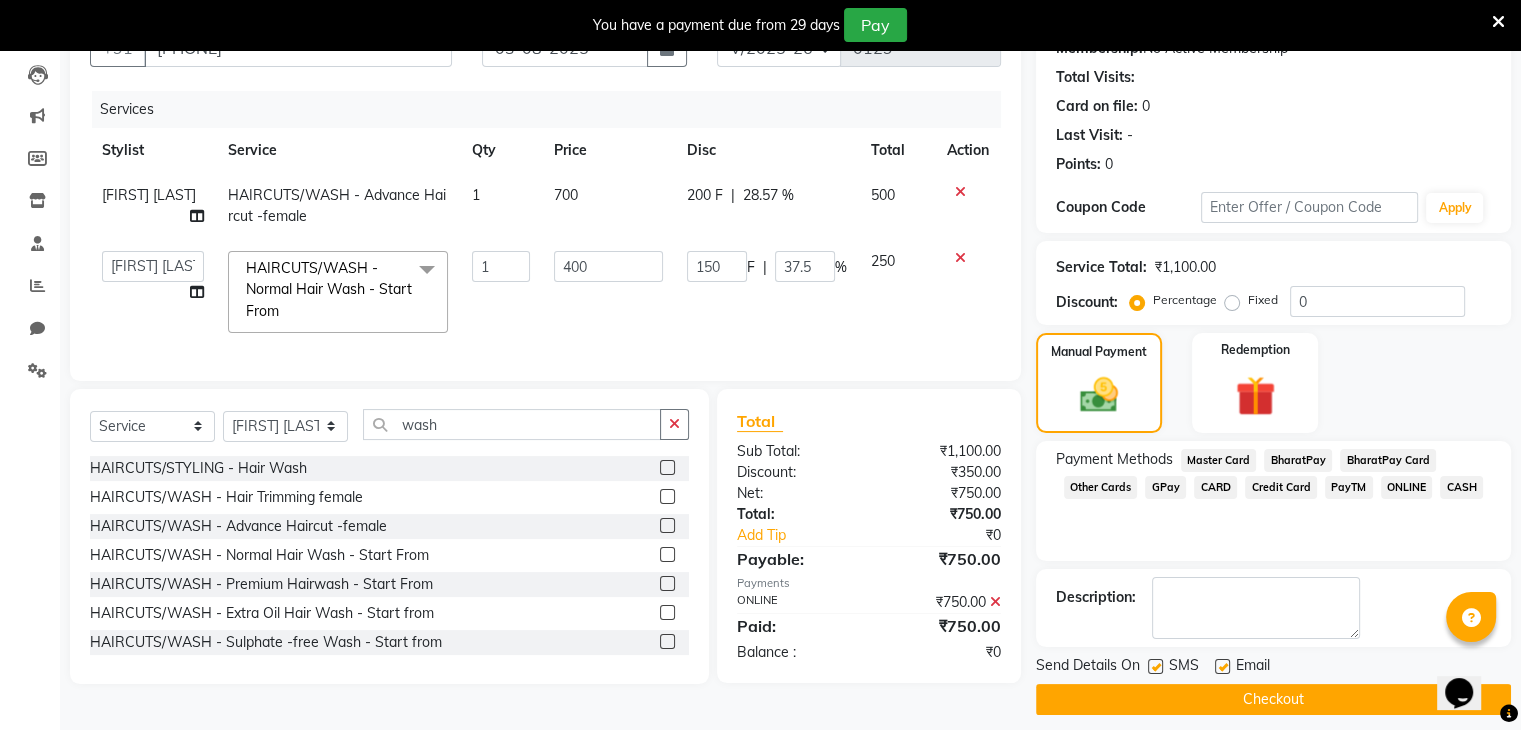 scroll, scrollTop: 220, scrollLeft: 0, axis: vertical 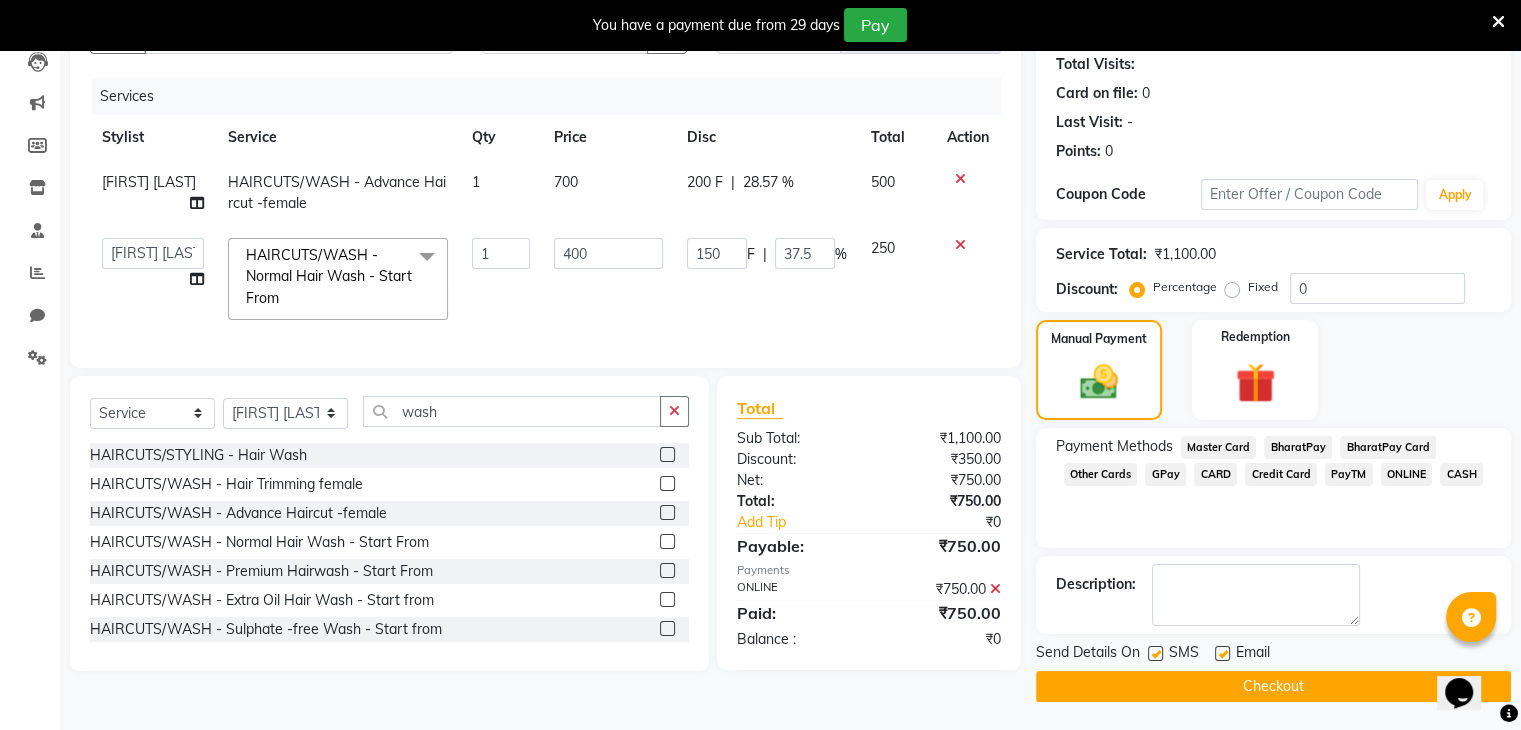 click on "Checkout" 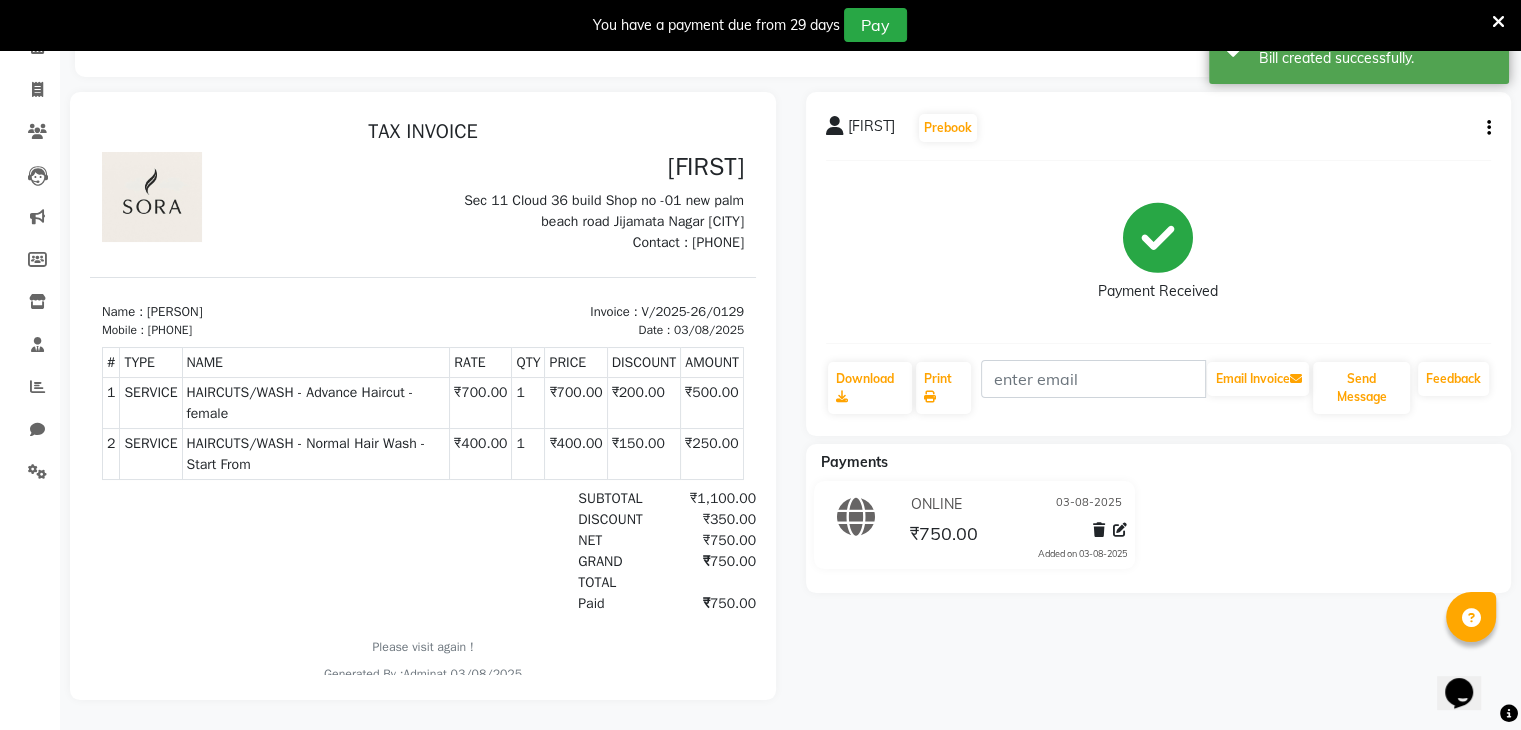 scroll, scrollTop: 0, scrollLeft: 0, axis: both 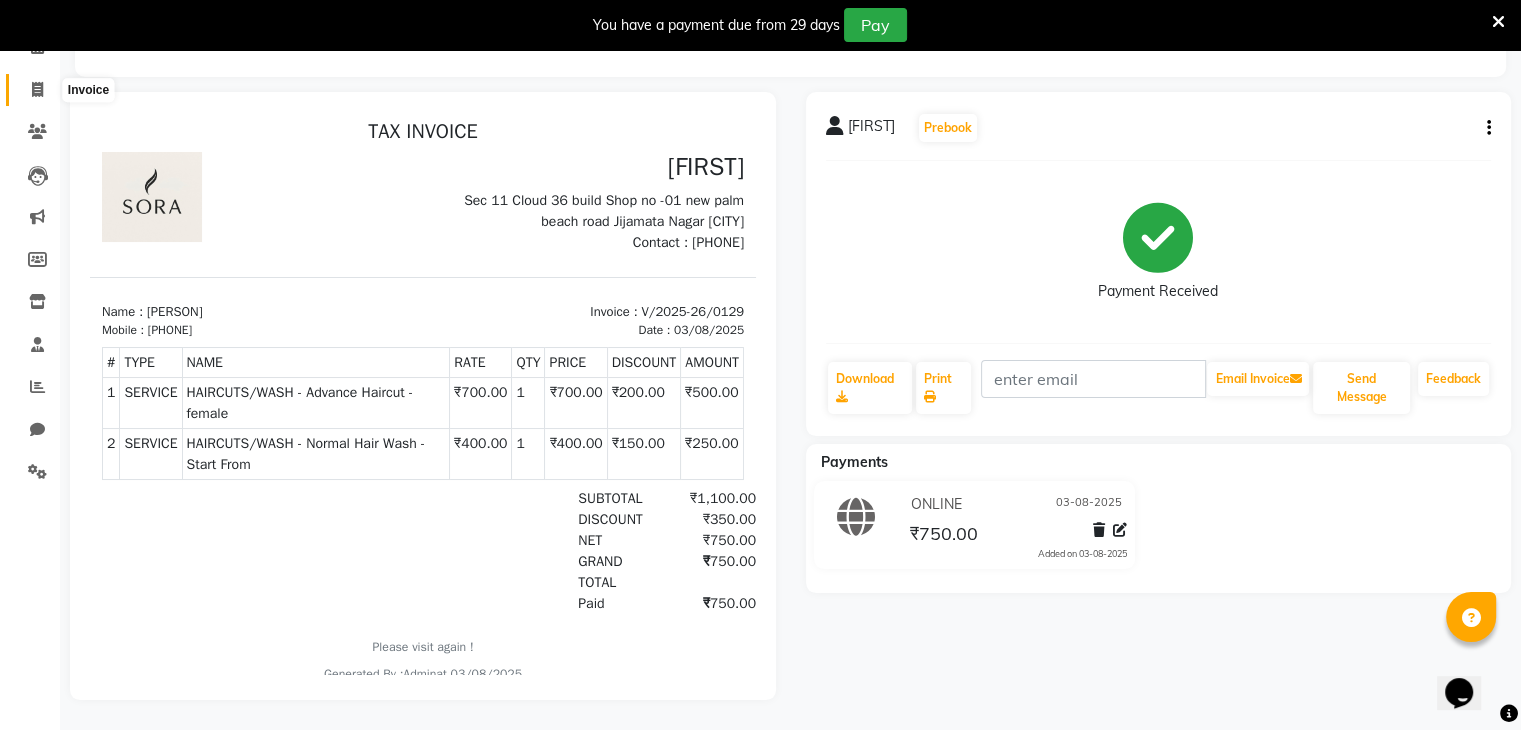 click 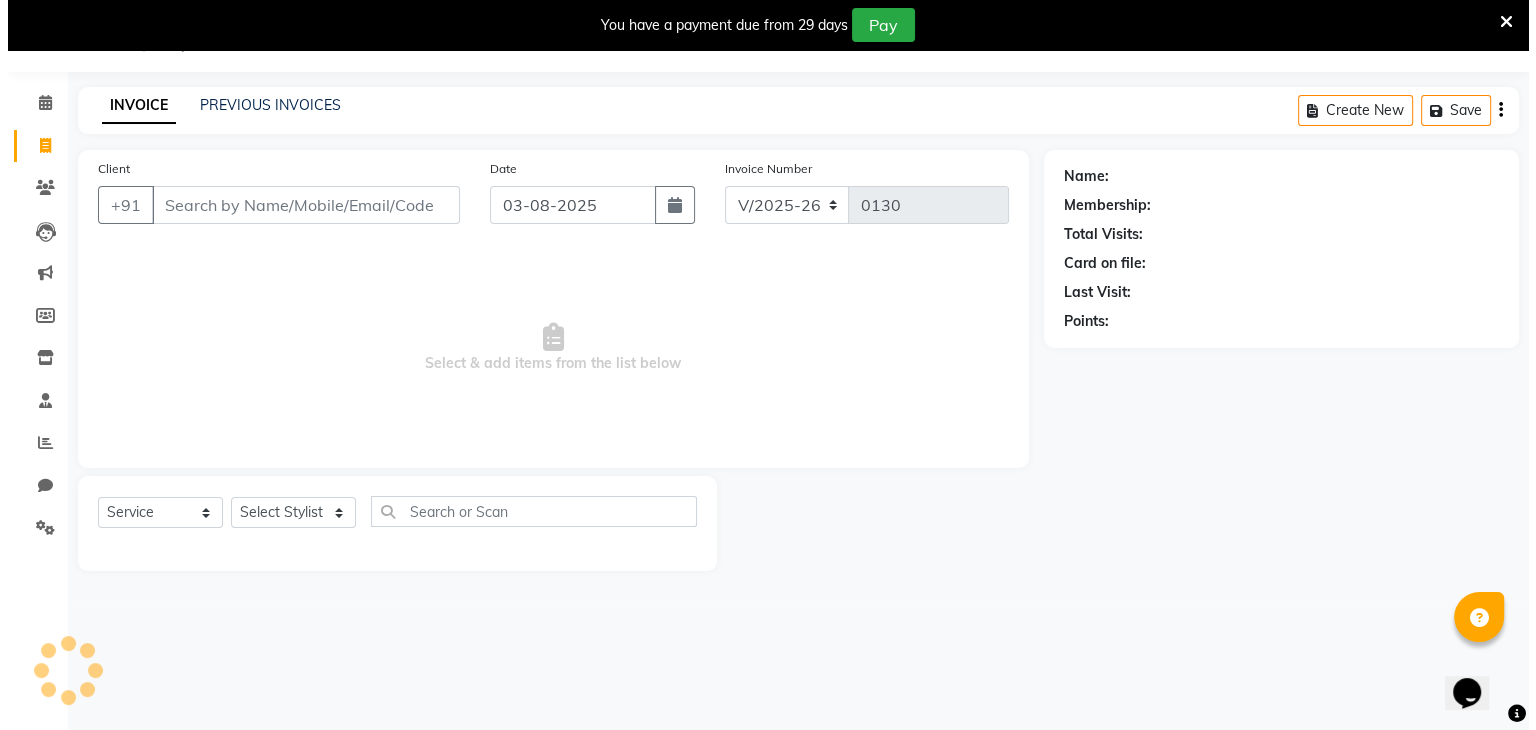 scroll, scrollTop: 50, scrollLeft: 0, axis: vertical 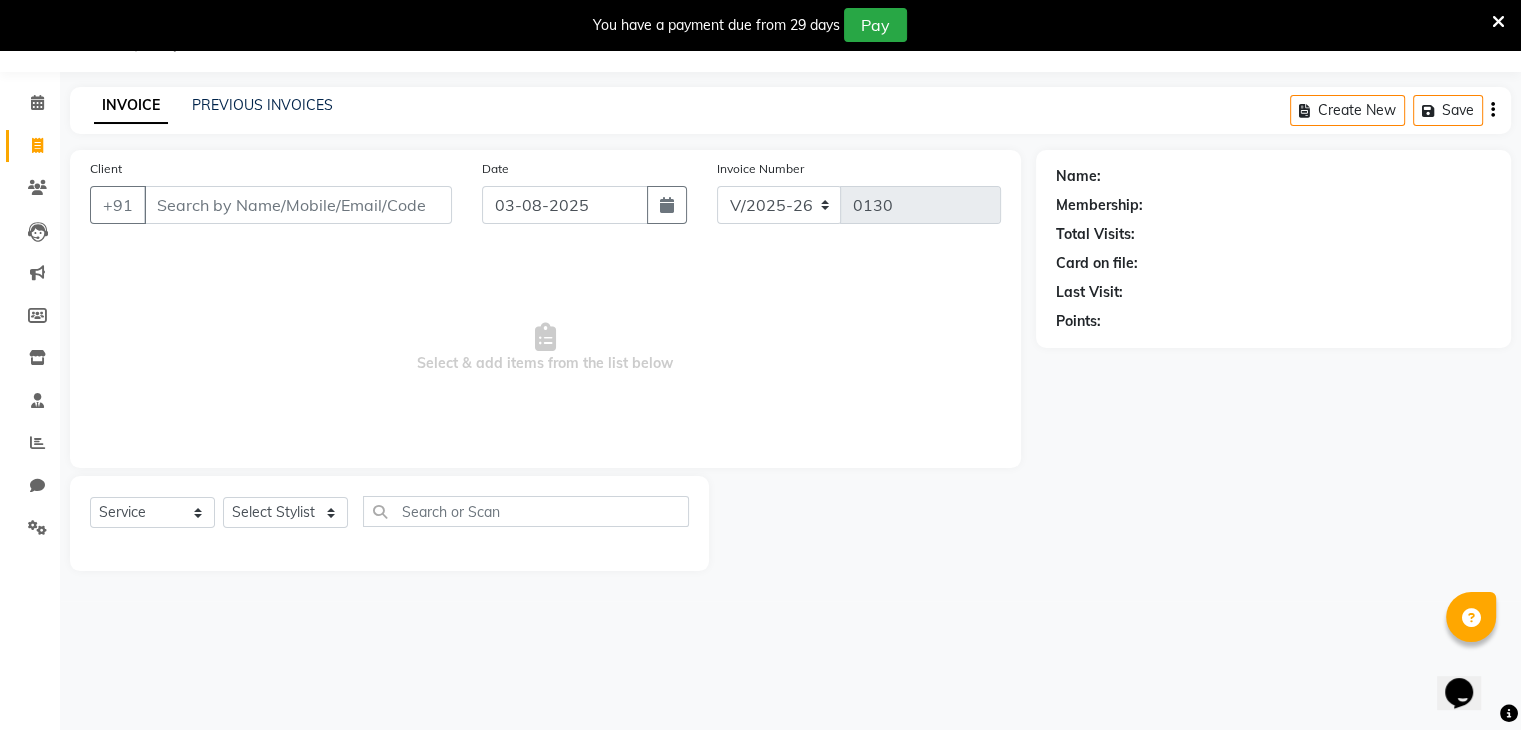 click on "Client" at bounding box center [298, 205] 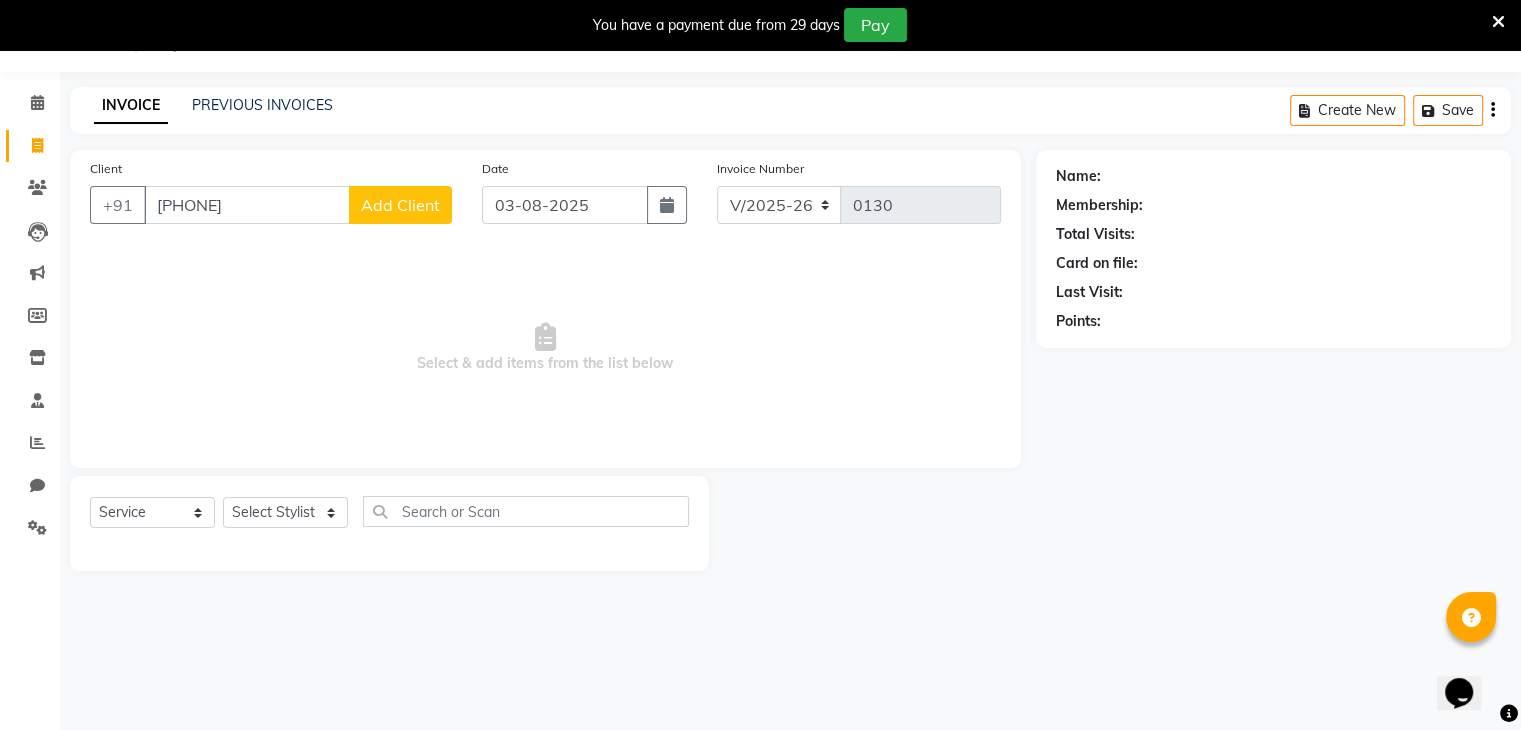 type on "[PHONE]" 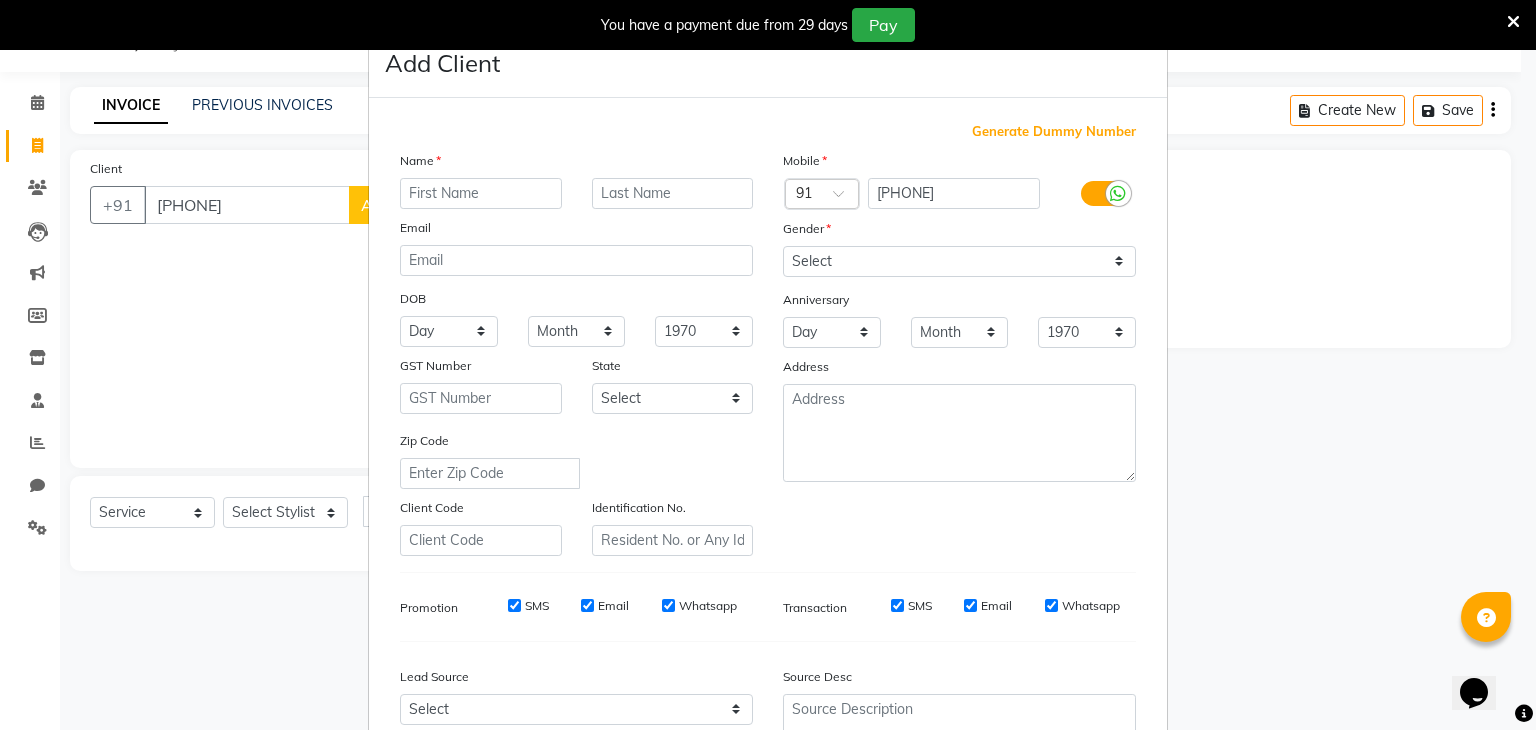 click at bounding box center (481, 193) 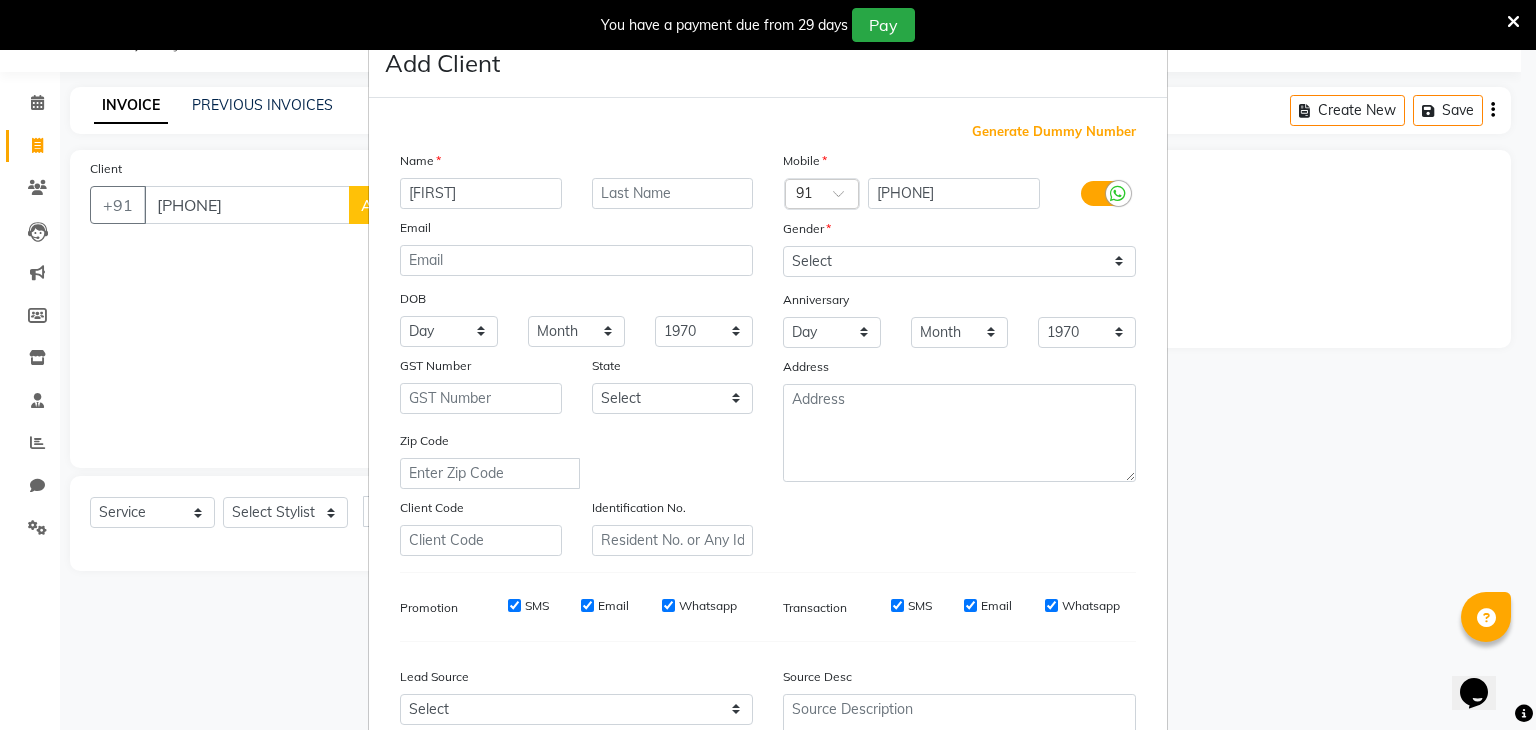 type on "[FIRST]" 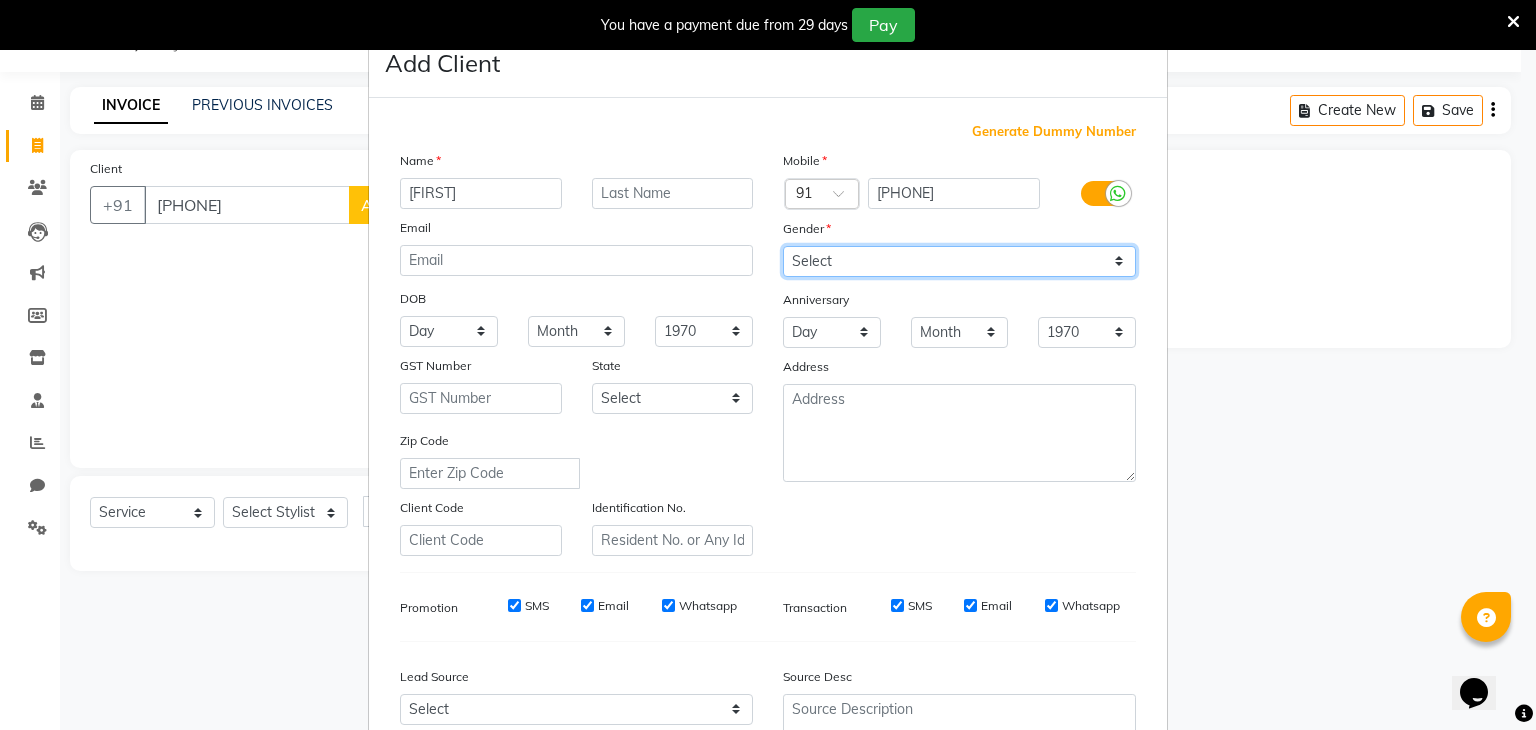 click on "Select Male Female Other Prefer Not To Say" at bounding box center (959, 261) 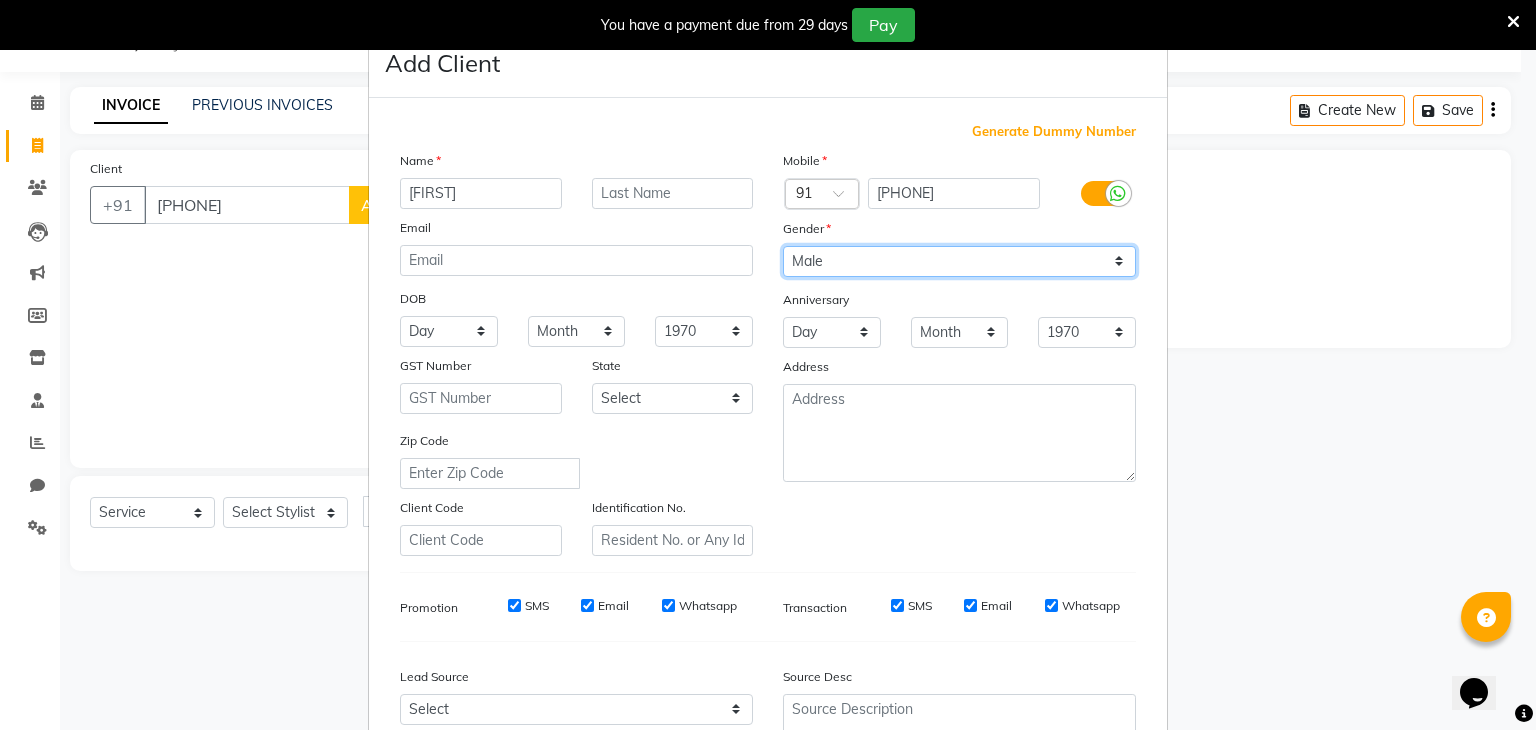 click on "Select Male Female Other Prefer Not To Say" at bounding box center [959, 261] 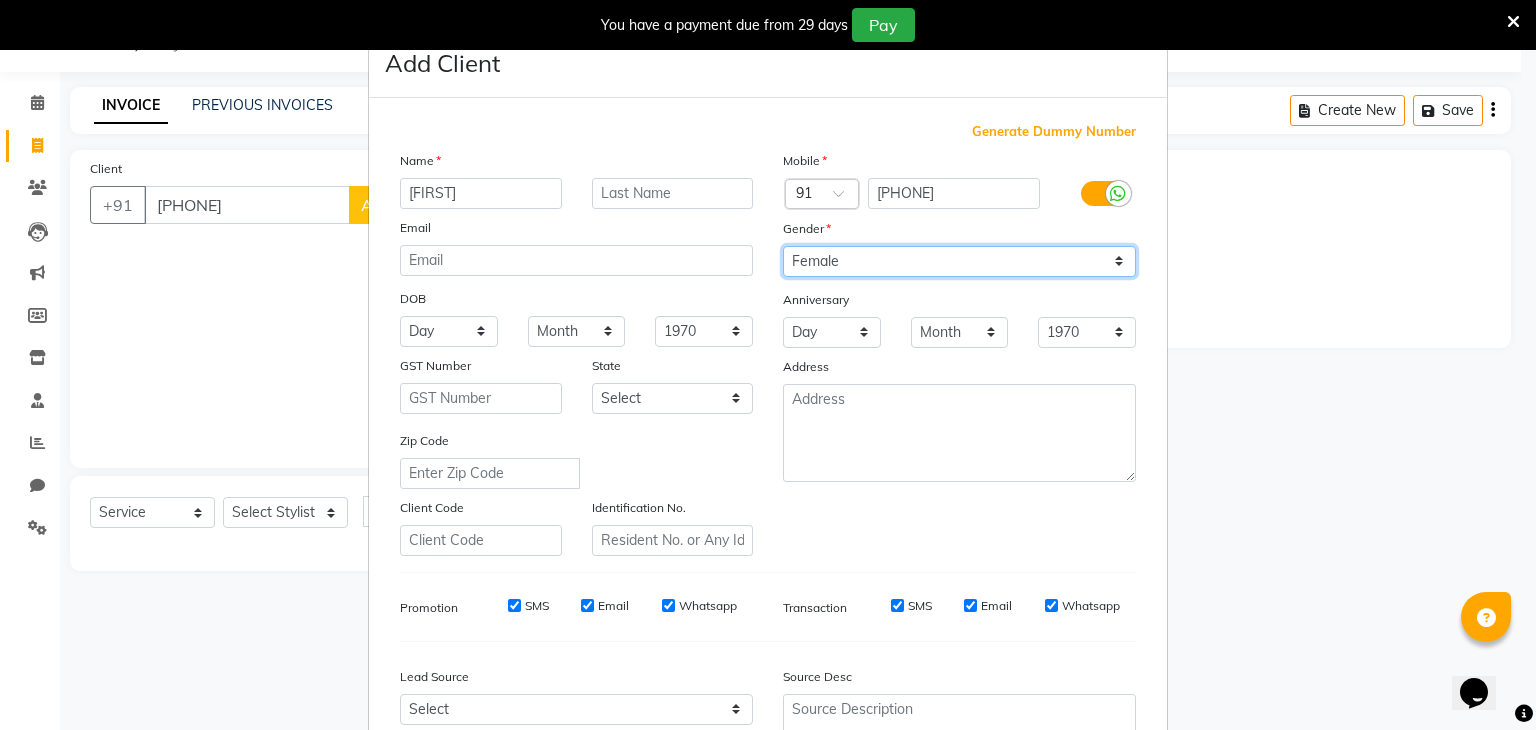 click on "Select Male Female Other Prefer Not To Say" at bounding box center (959, 261) 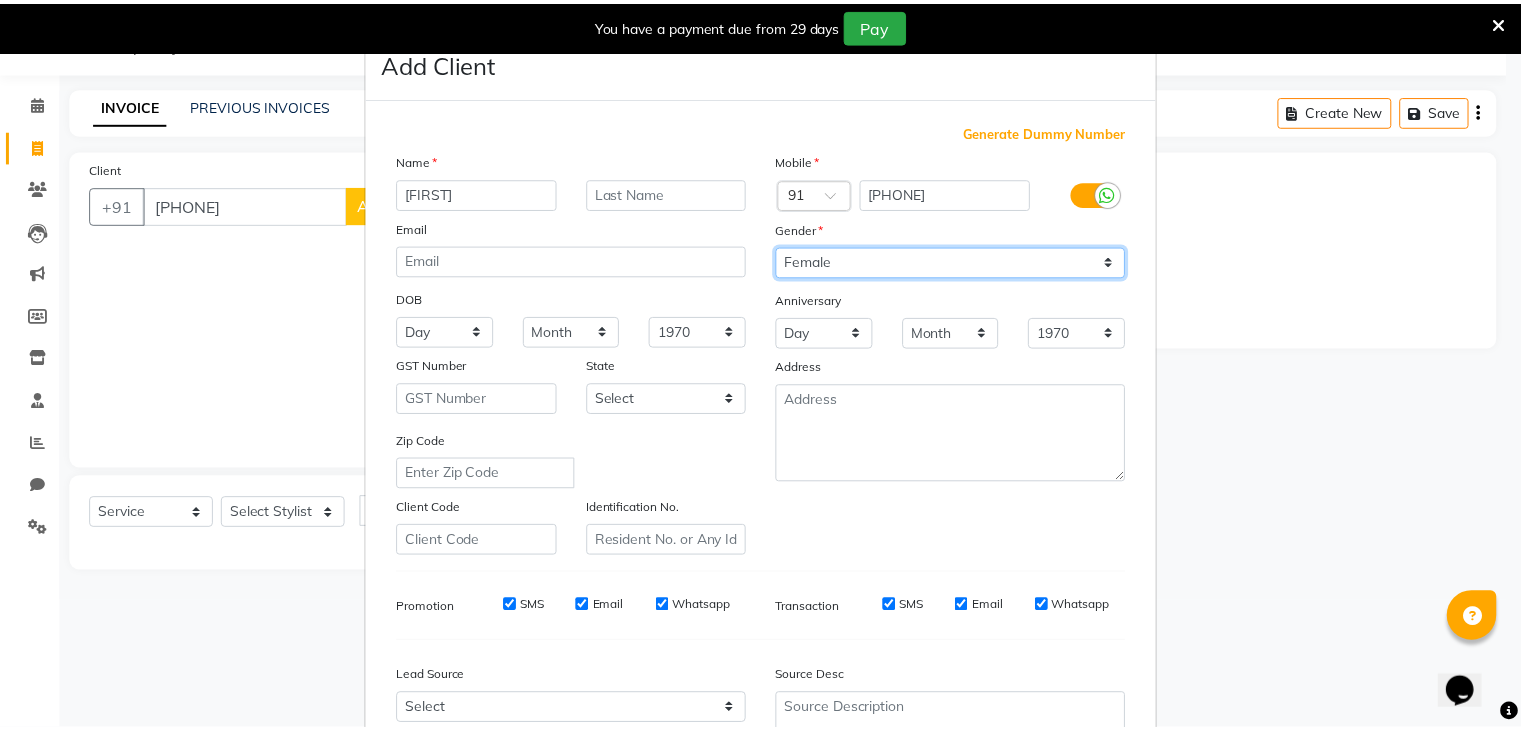 scroll, scrollTop: 203, scrollLeft: 0, axis: vertical 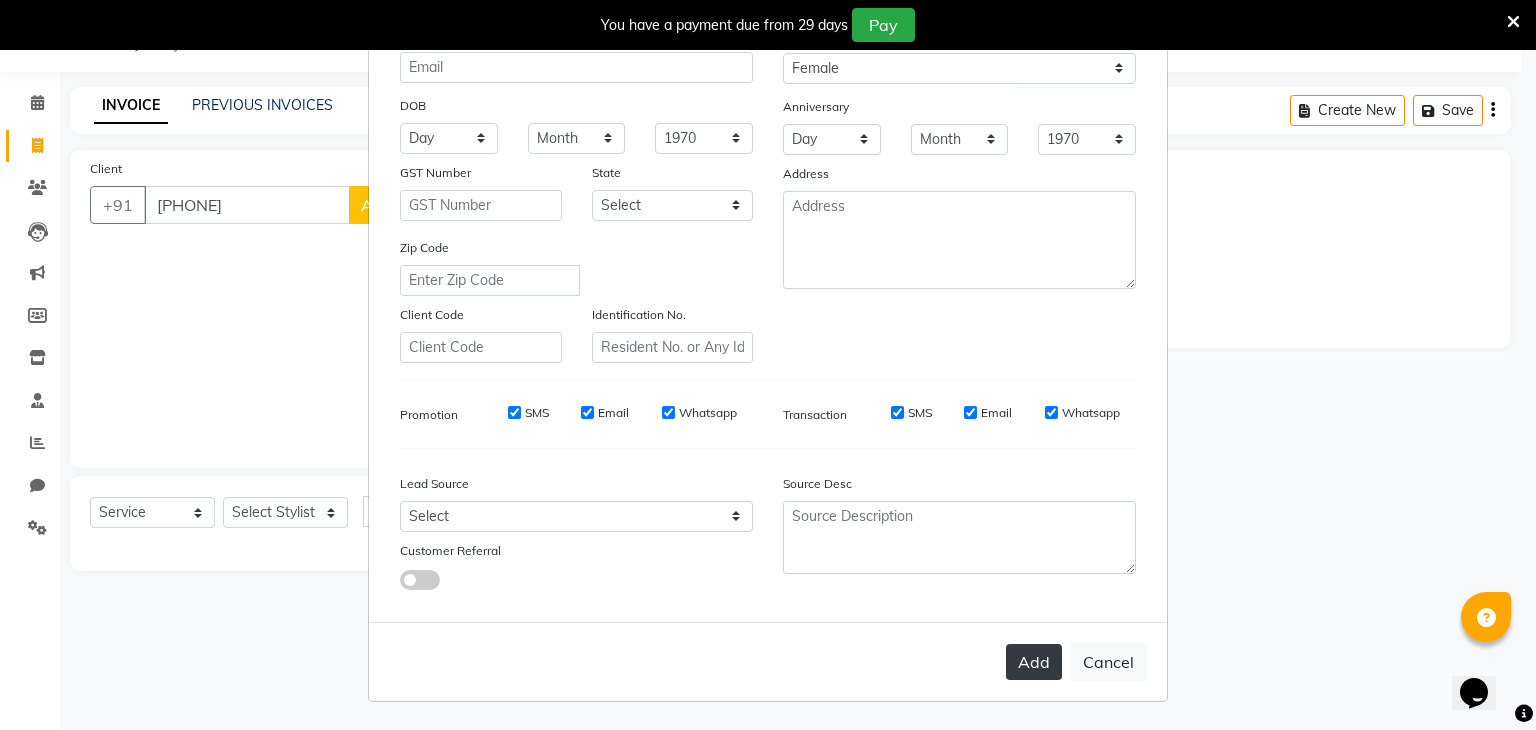 click on "Add" at bounding box center (1034, 662) 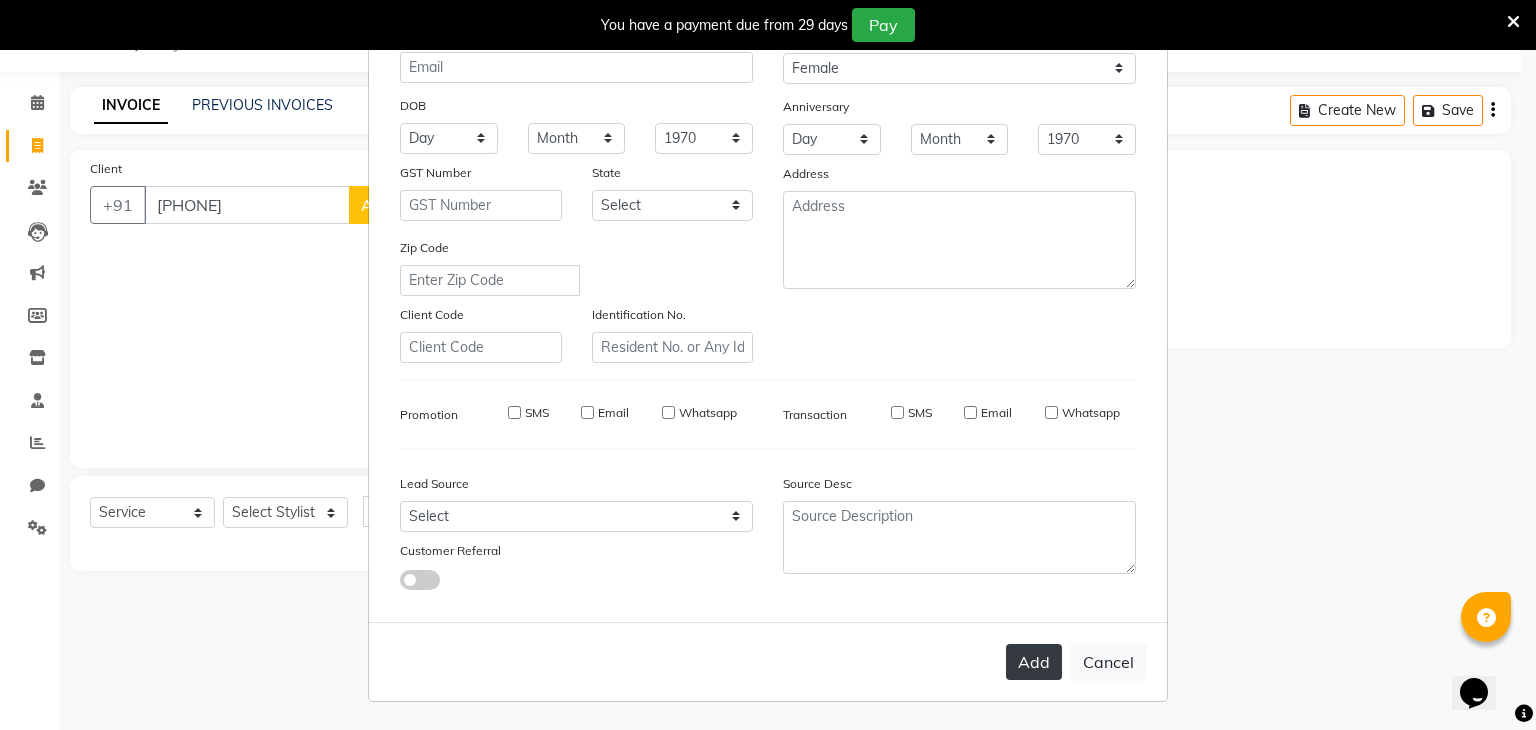type 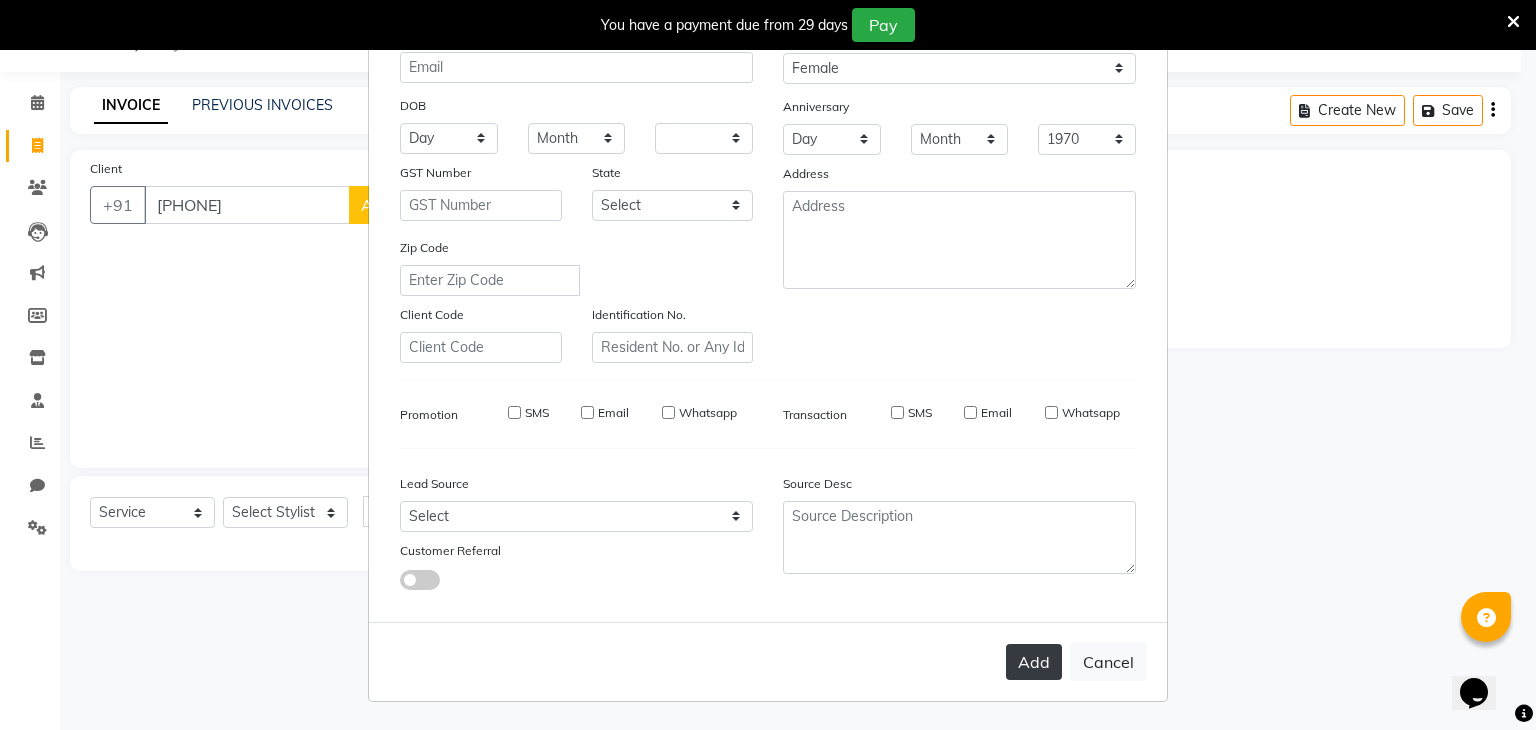 type 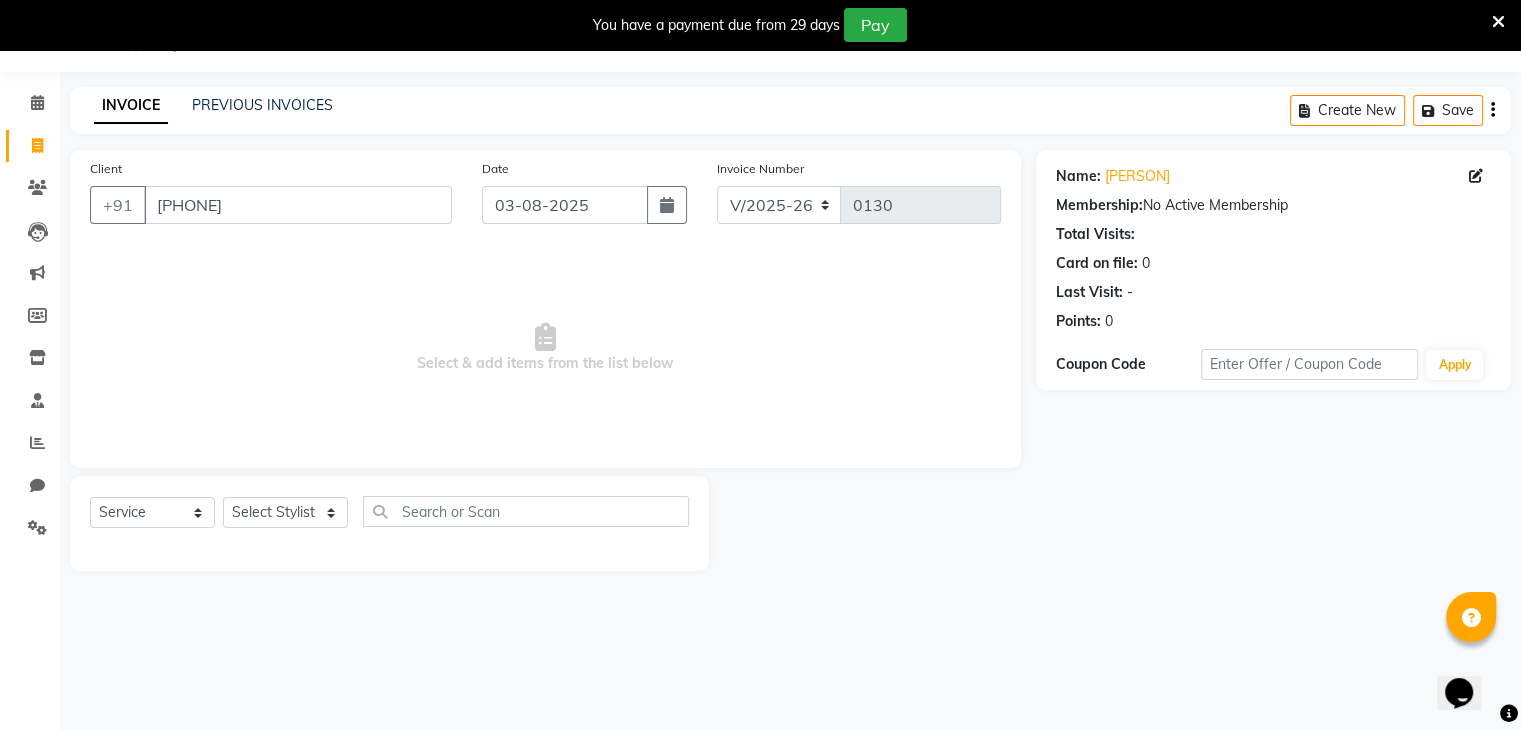 scroll, scrollTop: 0, scrollLeft: 0, axis: both 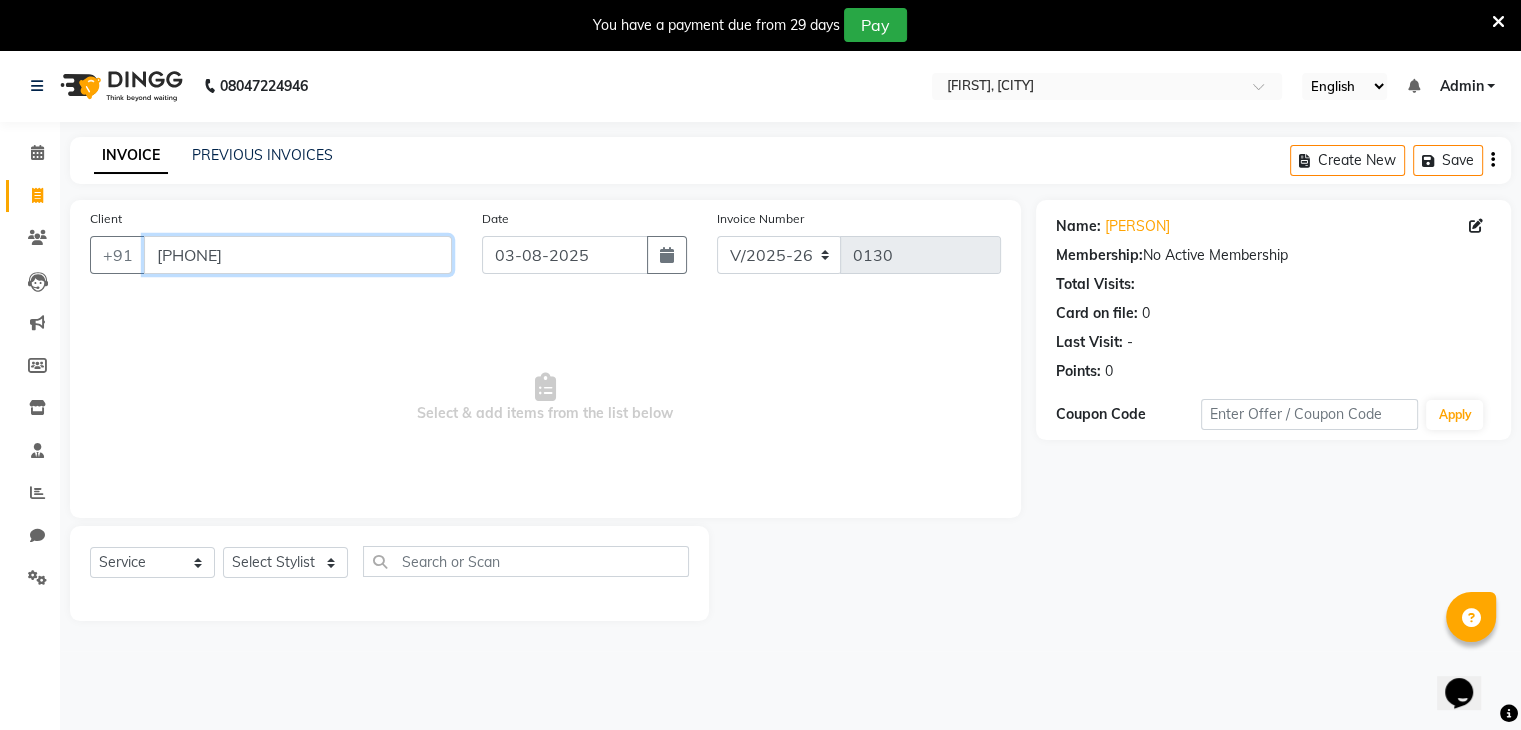click on "[PHONE]" at bounding box center [298, 255] 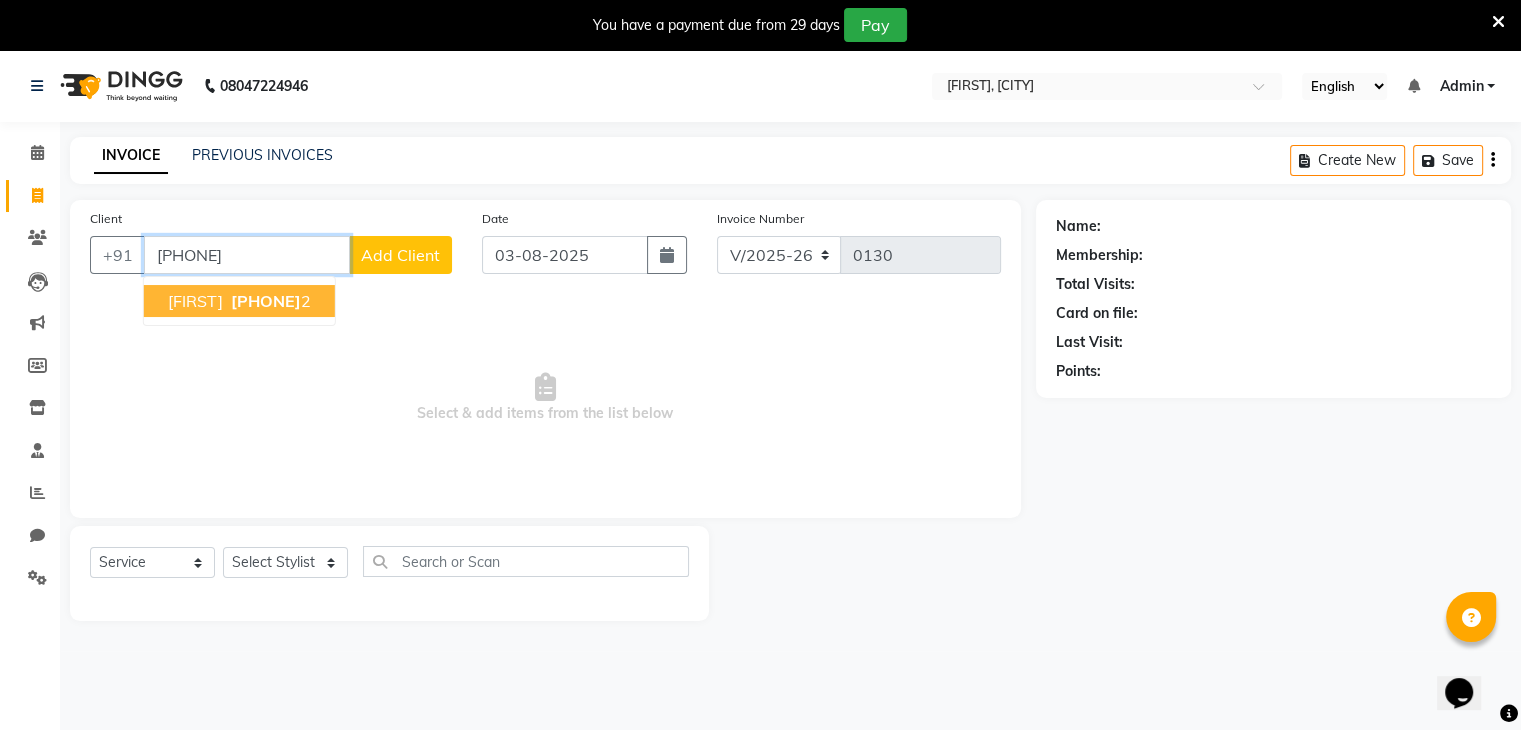 type on "[PHONE]" 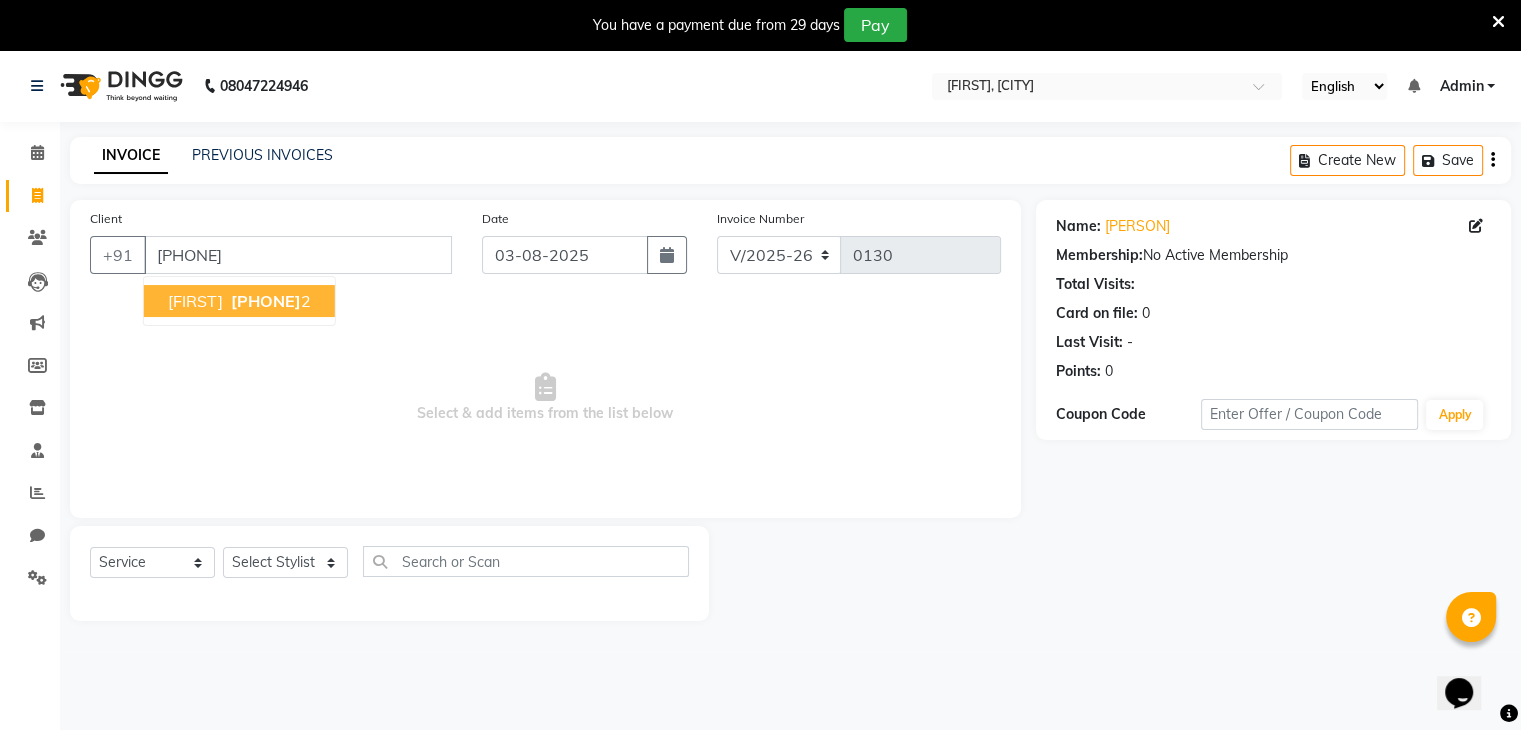 click on "[PHONE]" at bounding box center [266, 301] 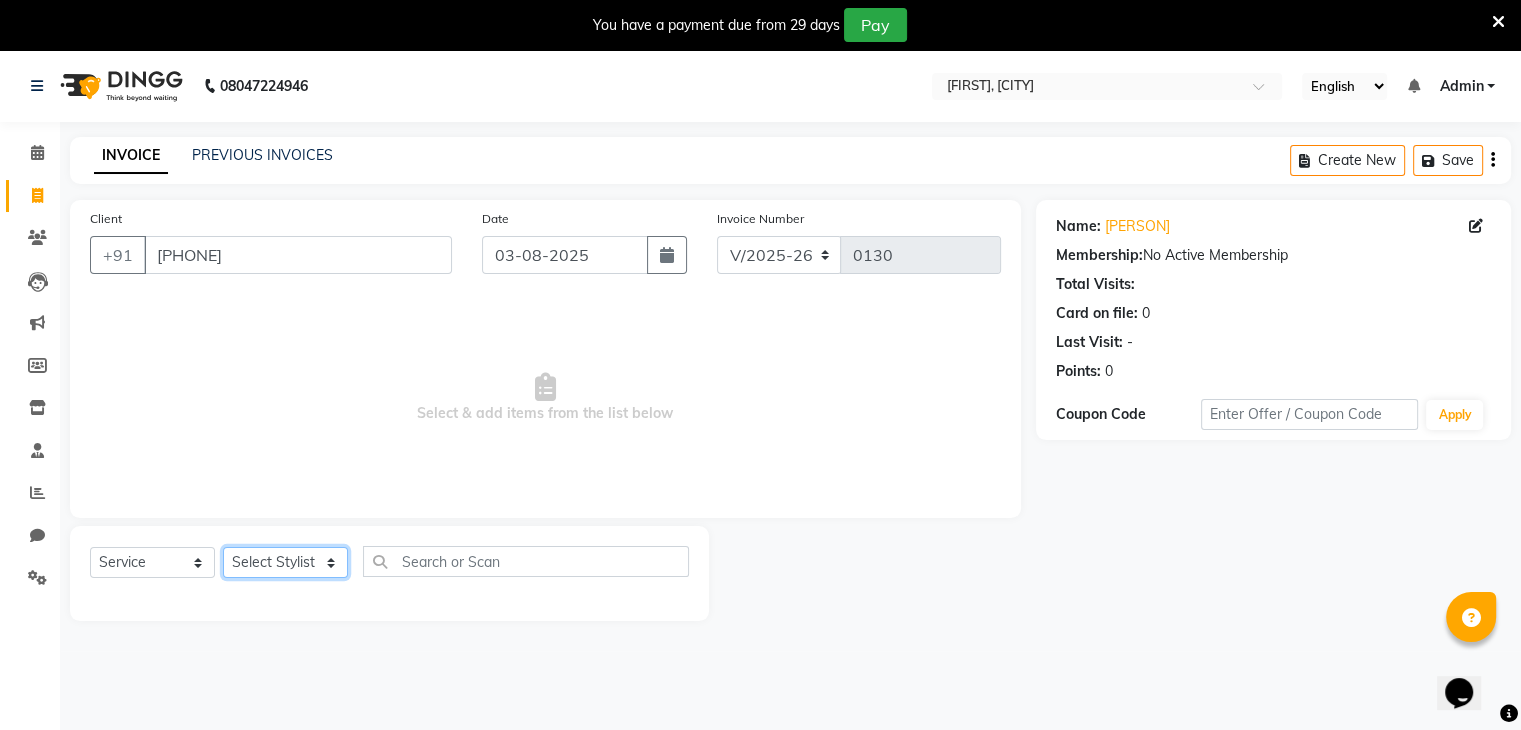 click on "Select Stylist [PERSON] [PERSON] [PERSON] [PERSON] [PERSON] [PERSON] [PERSON] [PERSON] [PERSON]" 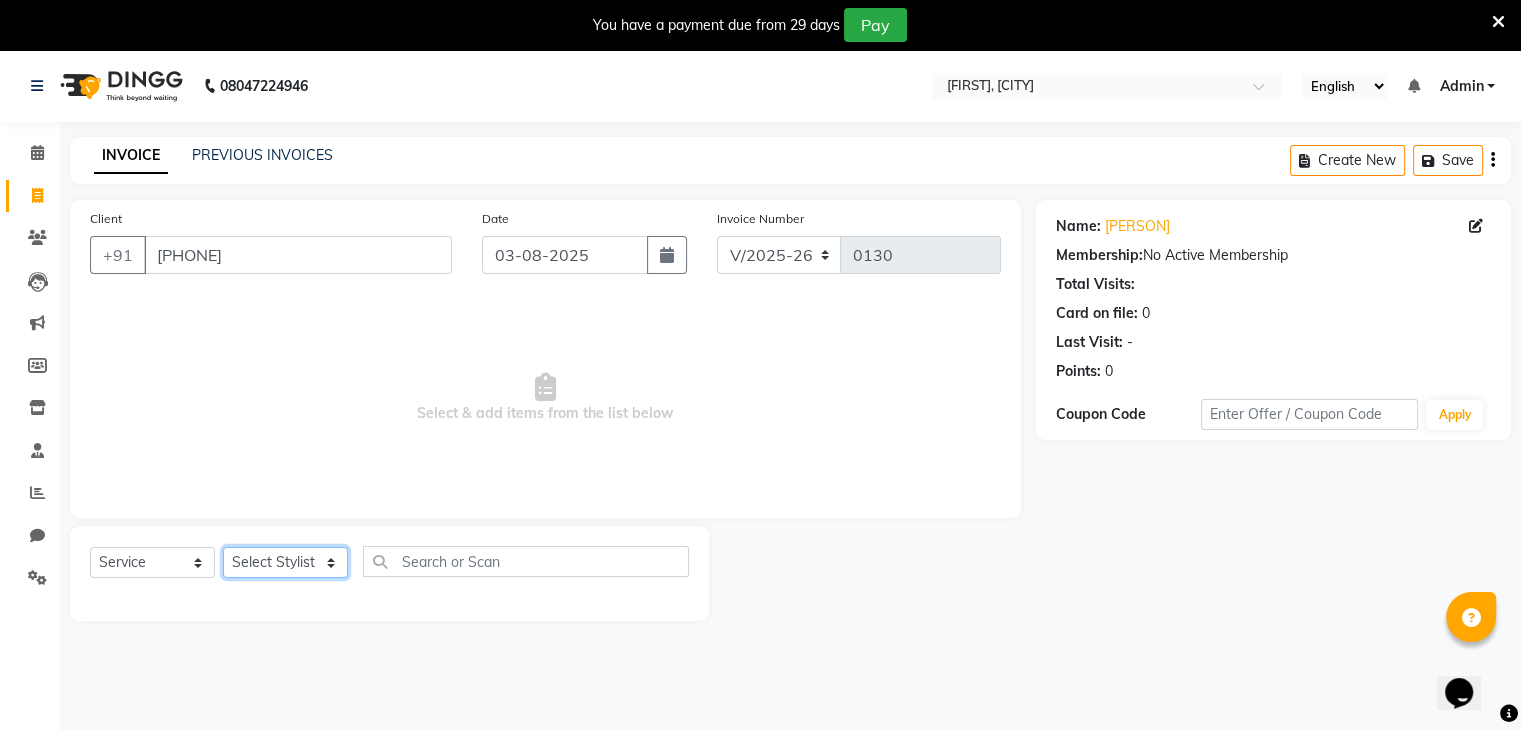 select on "86335" 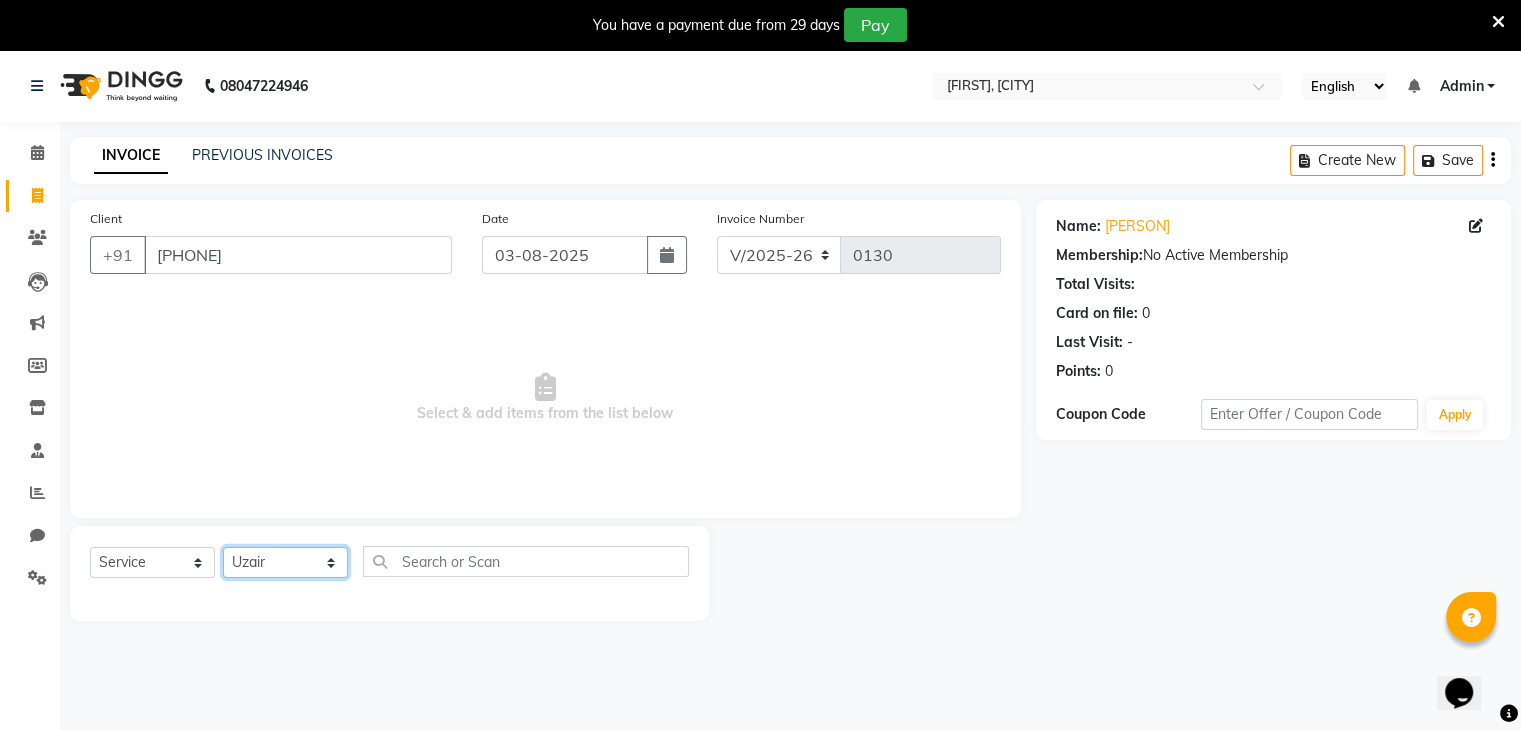 click on "Select Stylist [PERSON] [PERSON] [PERSON] [PERSON] [PERSON] [PERSON] [PERSON] [PERSON] [PERSON]" 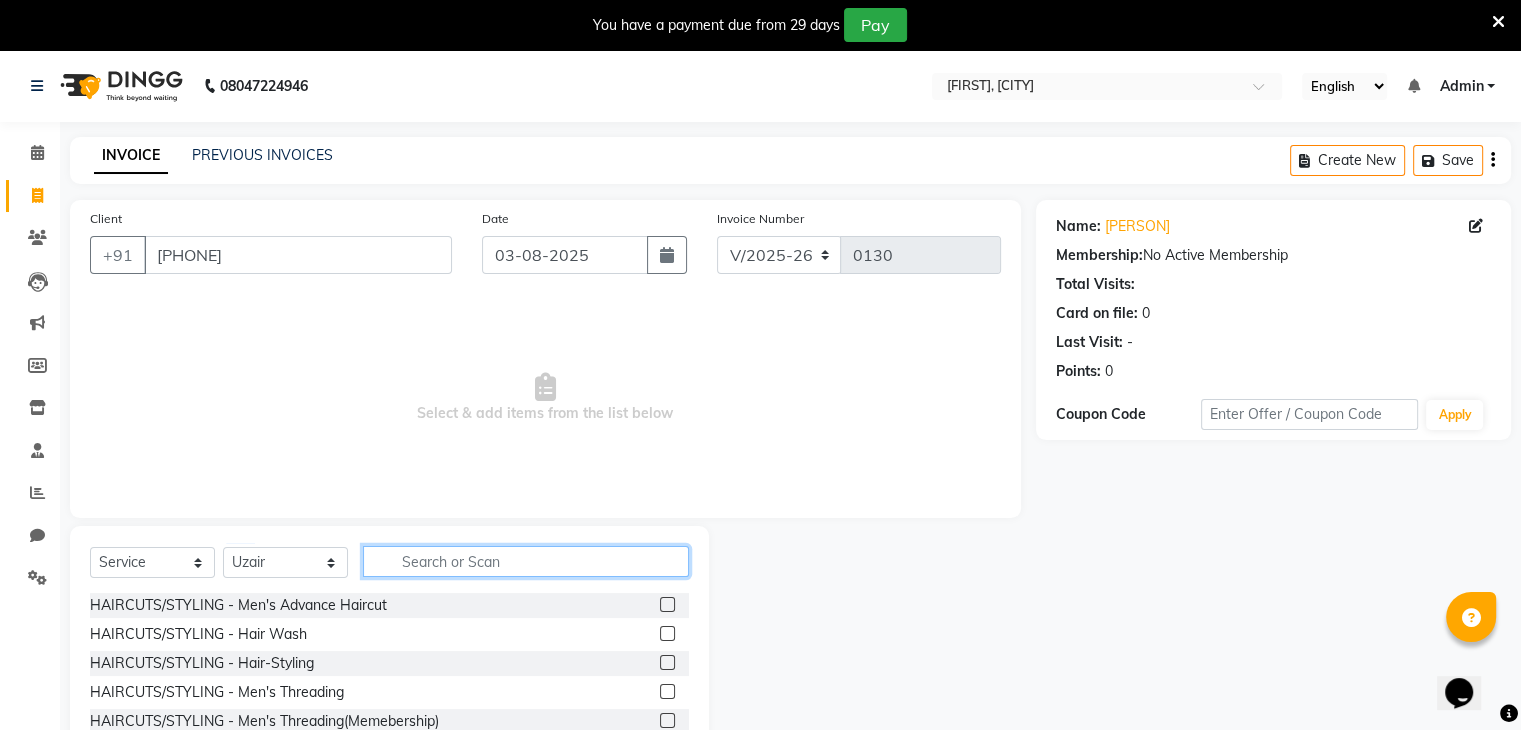 click 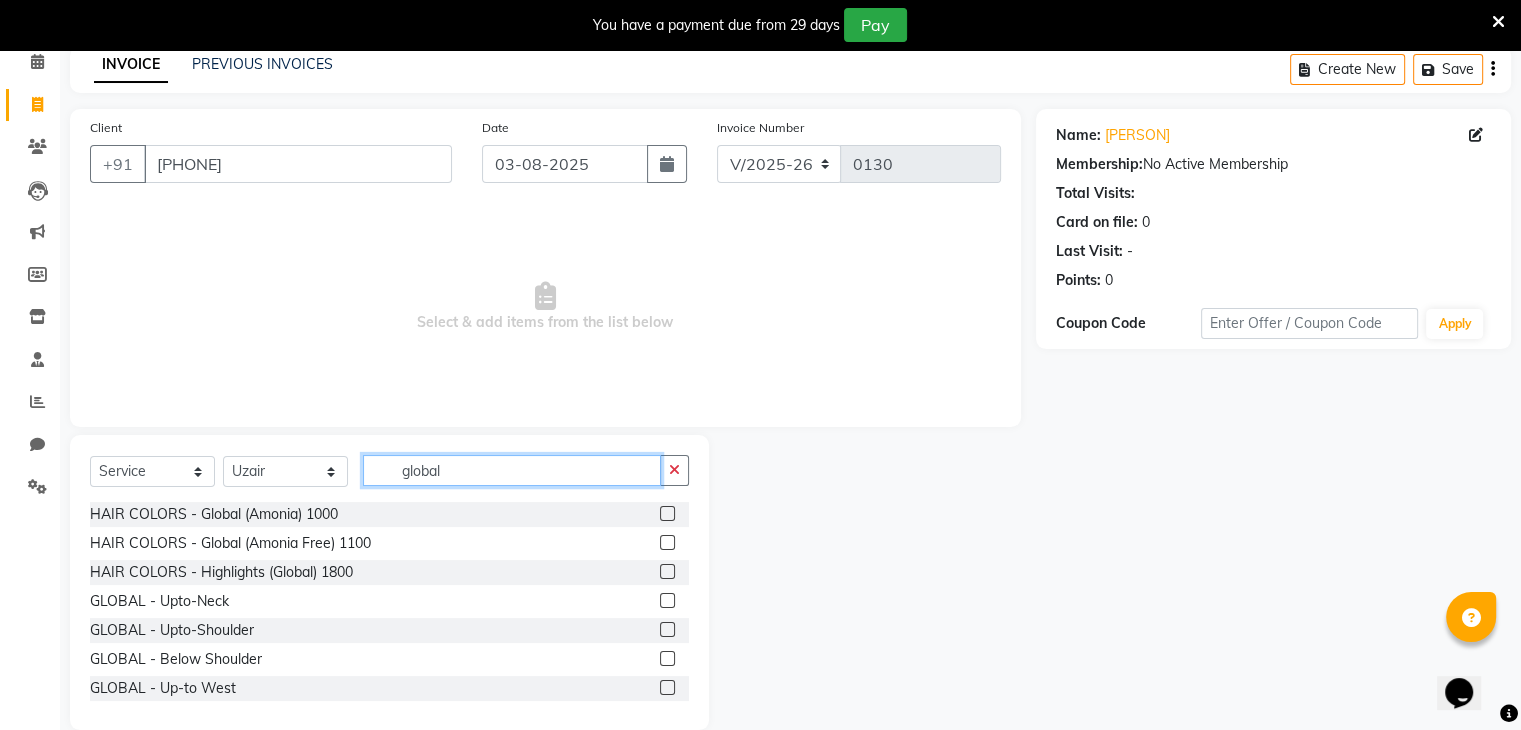 scroll, scrollTop: 122, scrollLeft: 0, axis: vertical 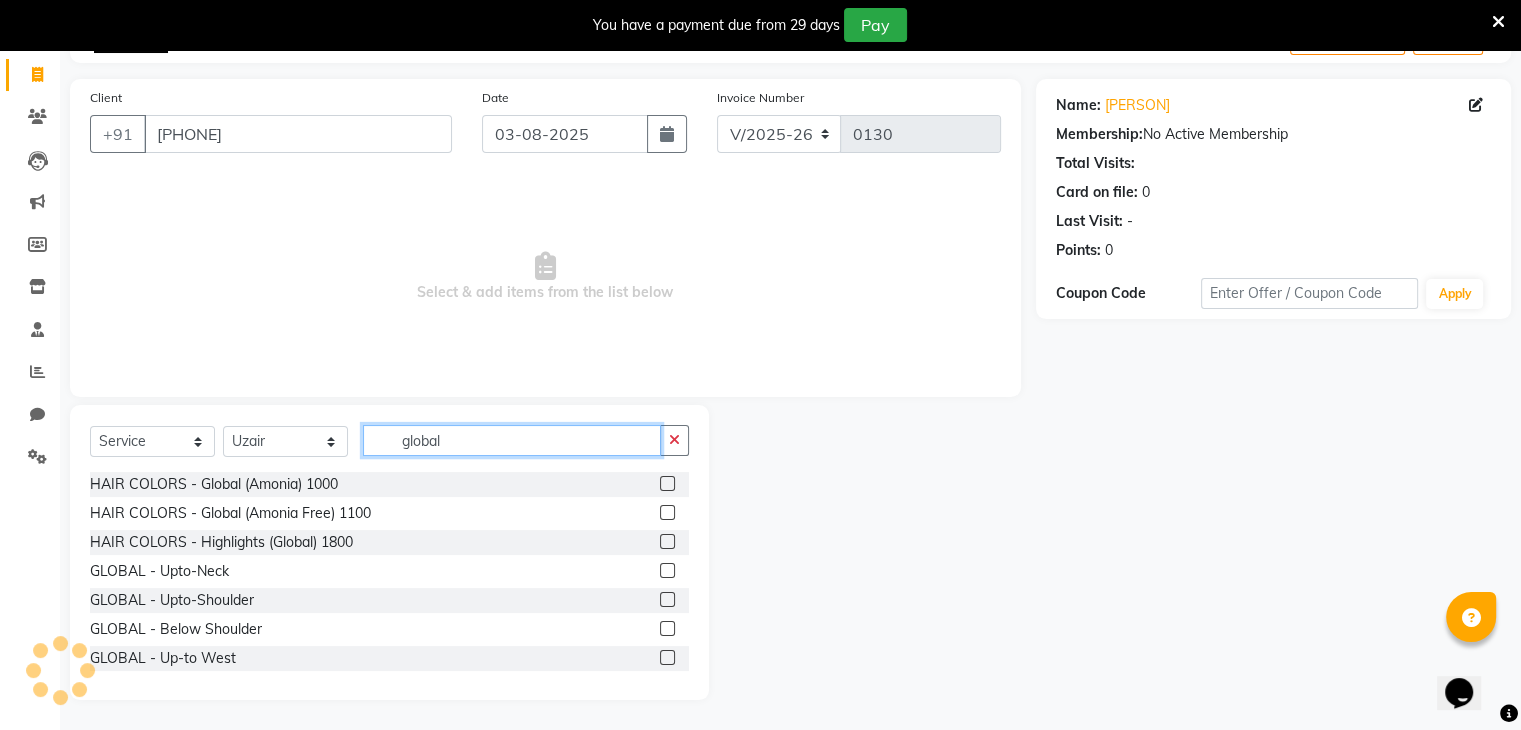type on "global" 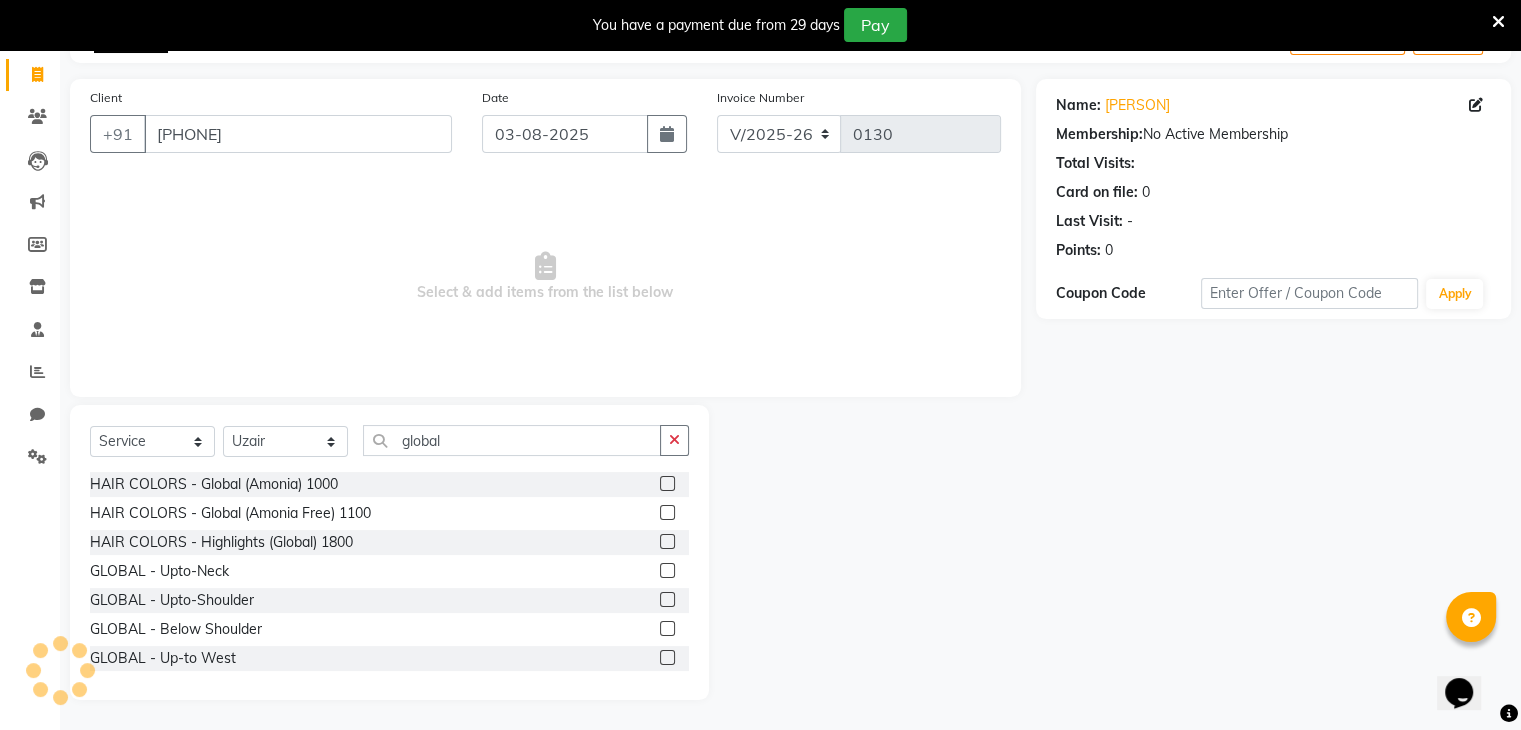 click 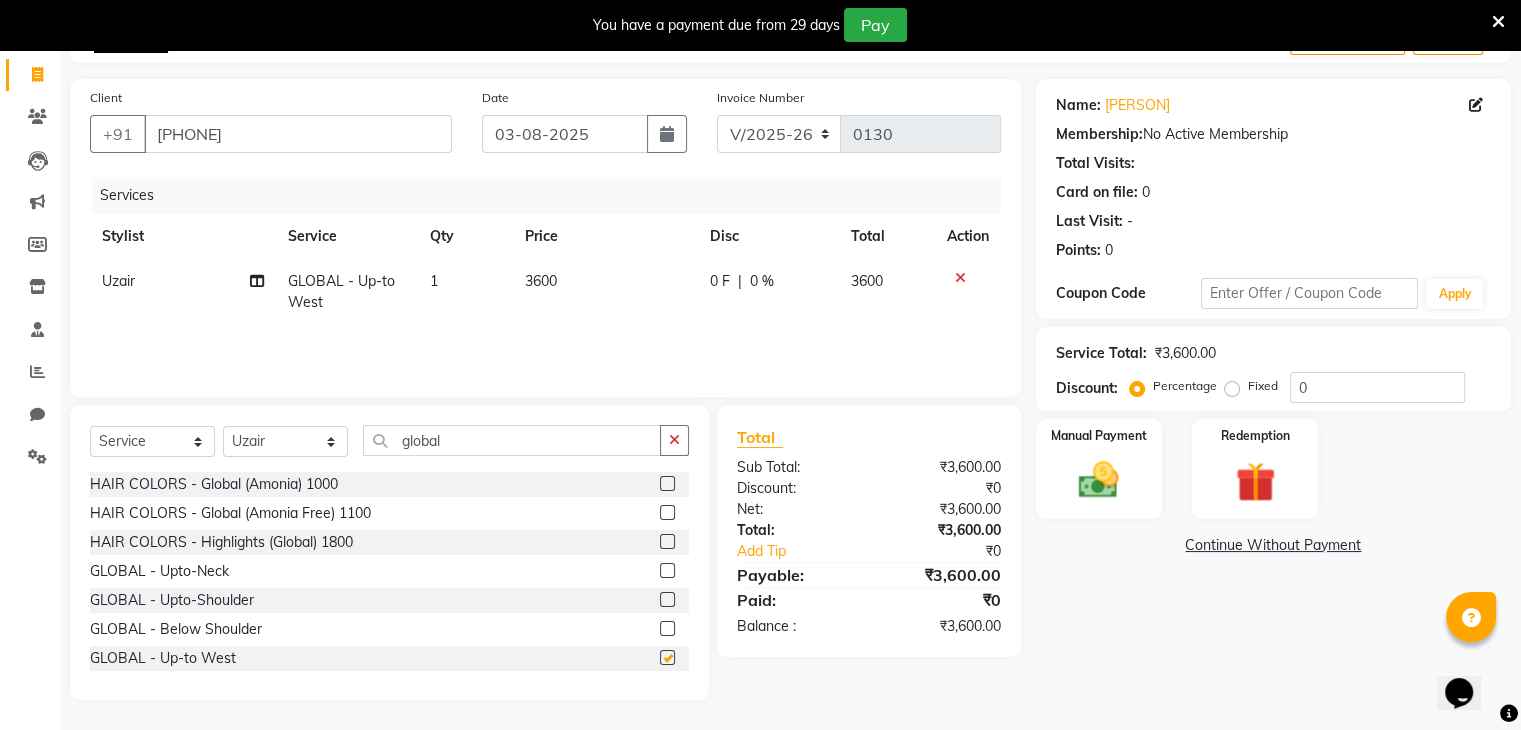 checkbox on "false" 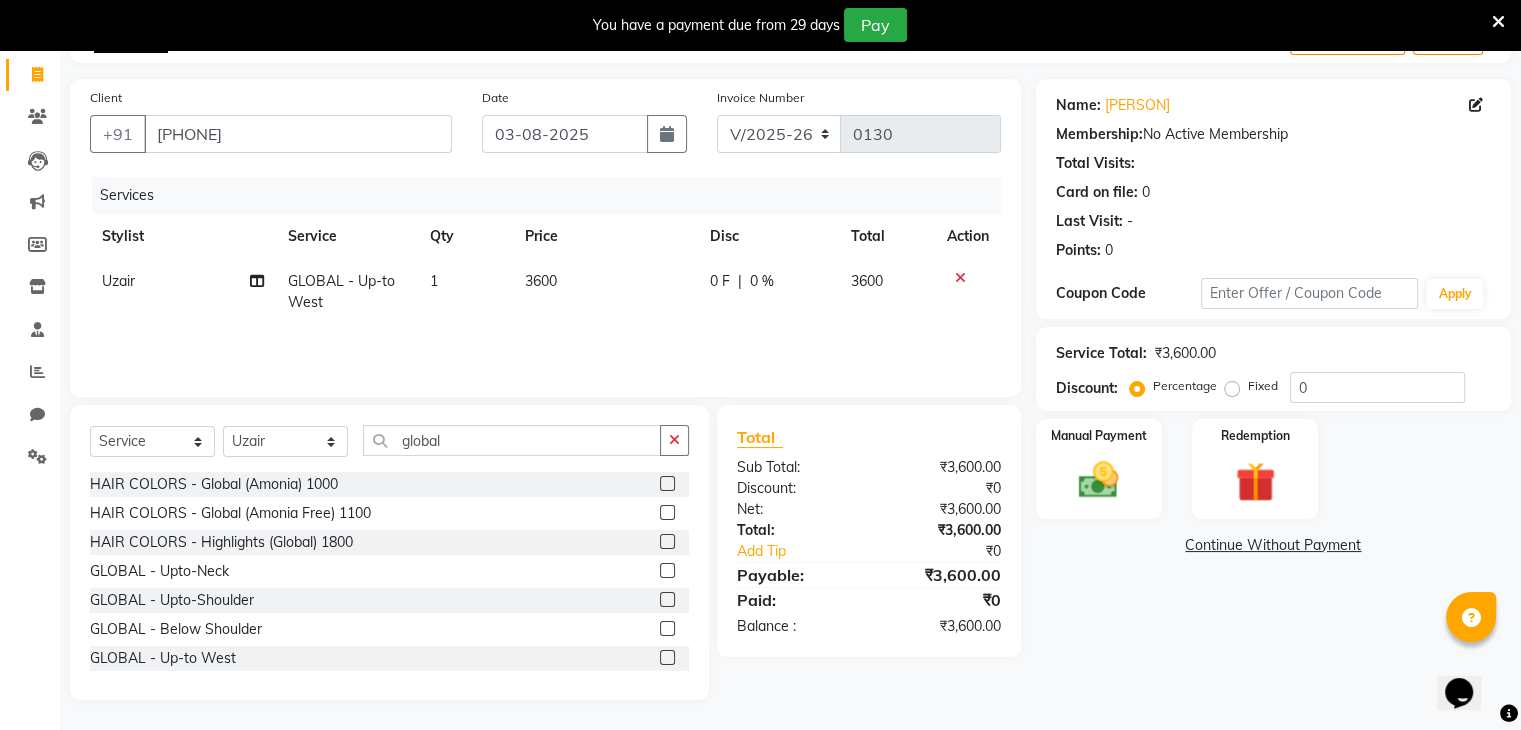 scroll, scrollTop: 84, scrollLeft: 0, axis: vertical 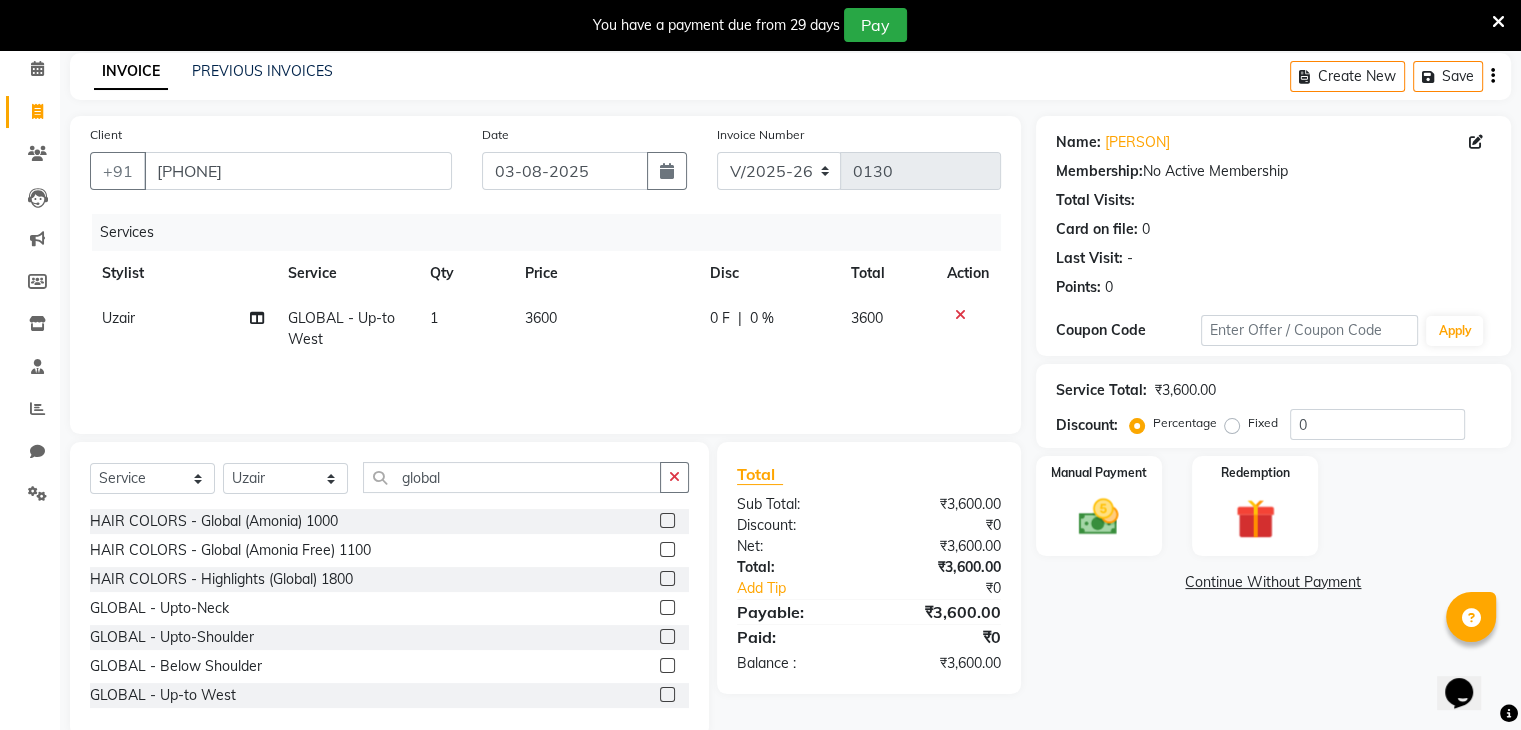 click on "0 F" 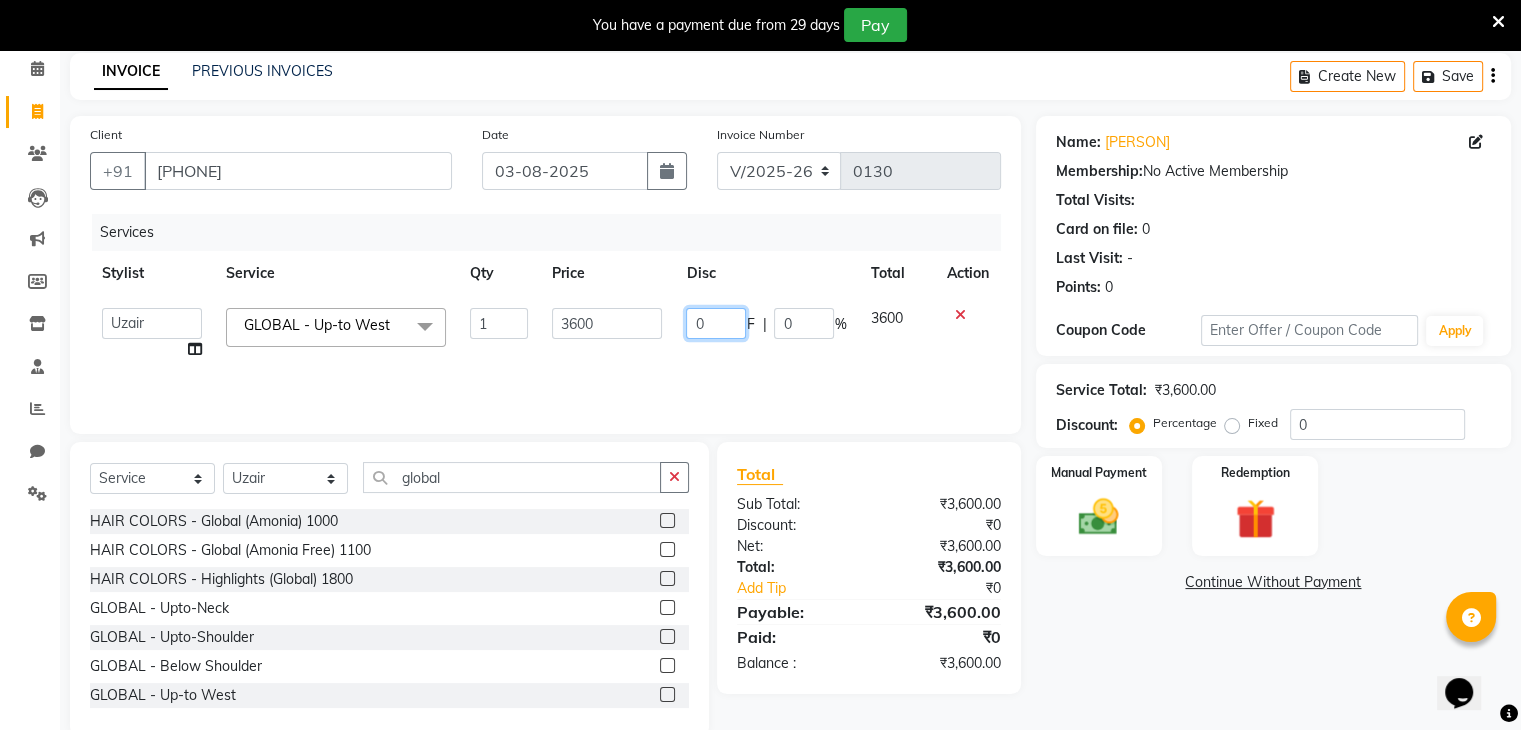 click on "0" 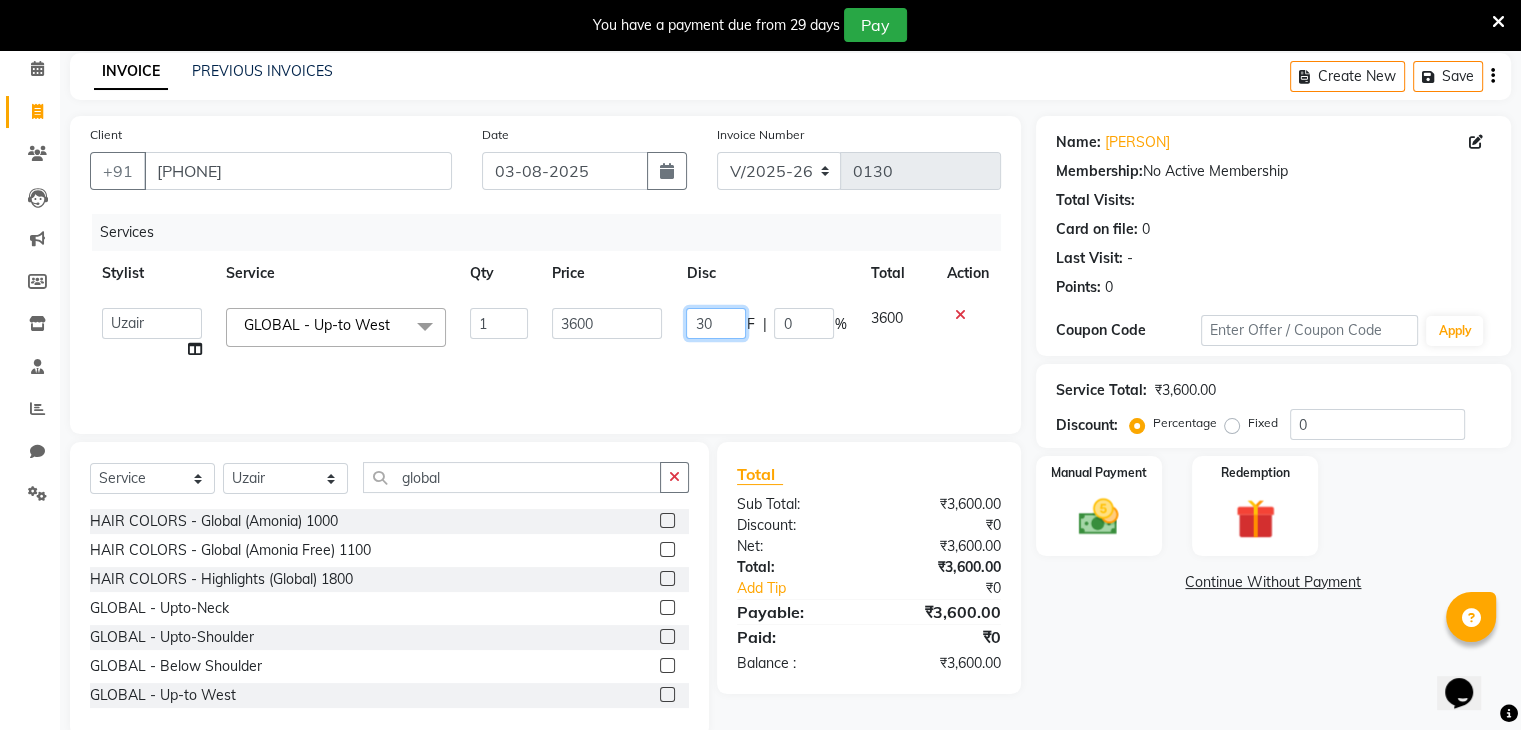 type on "300" 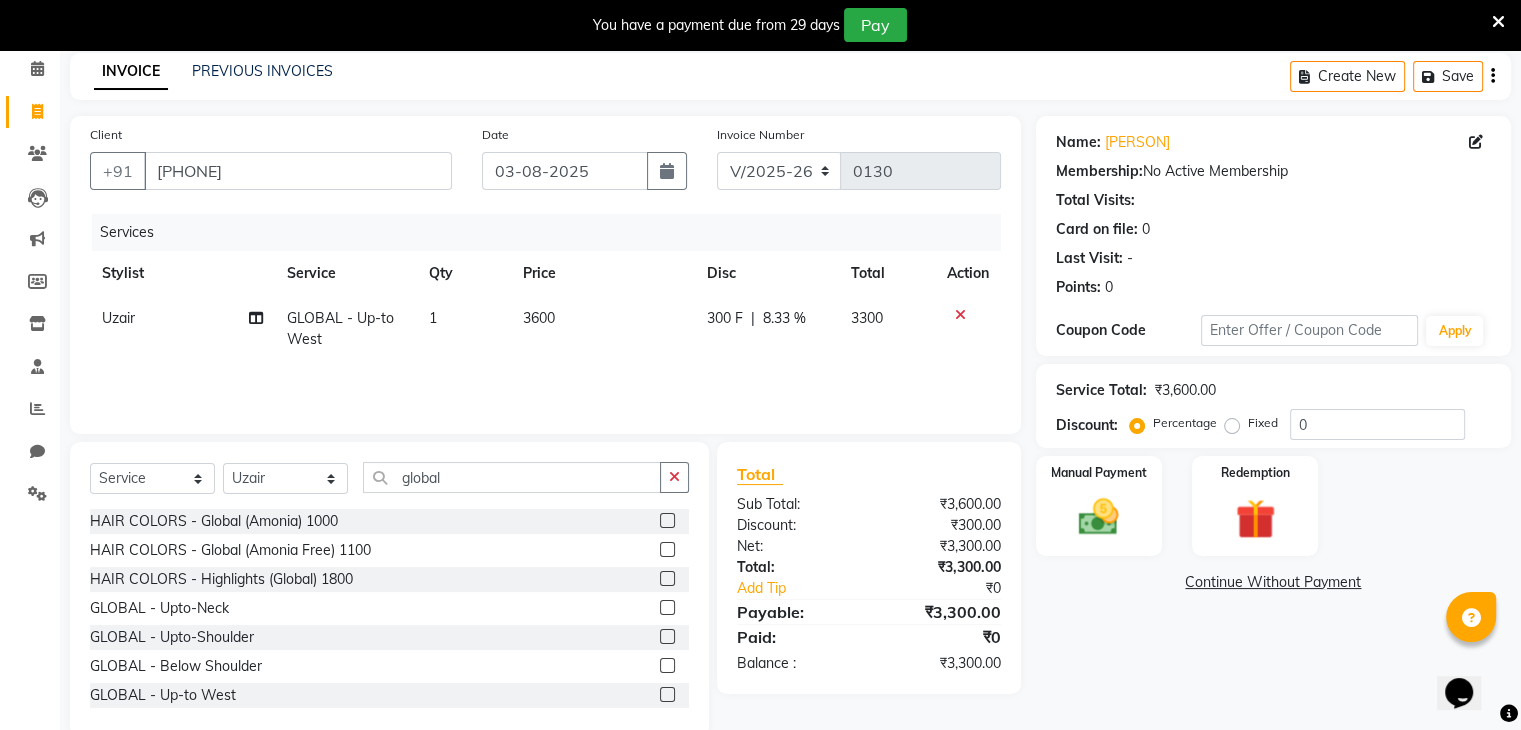 click on "3600" 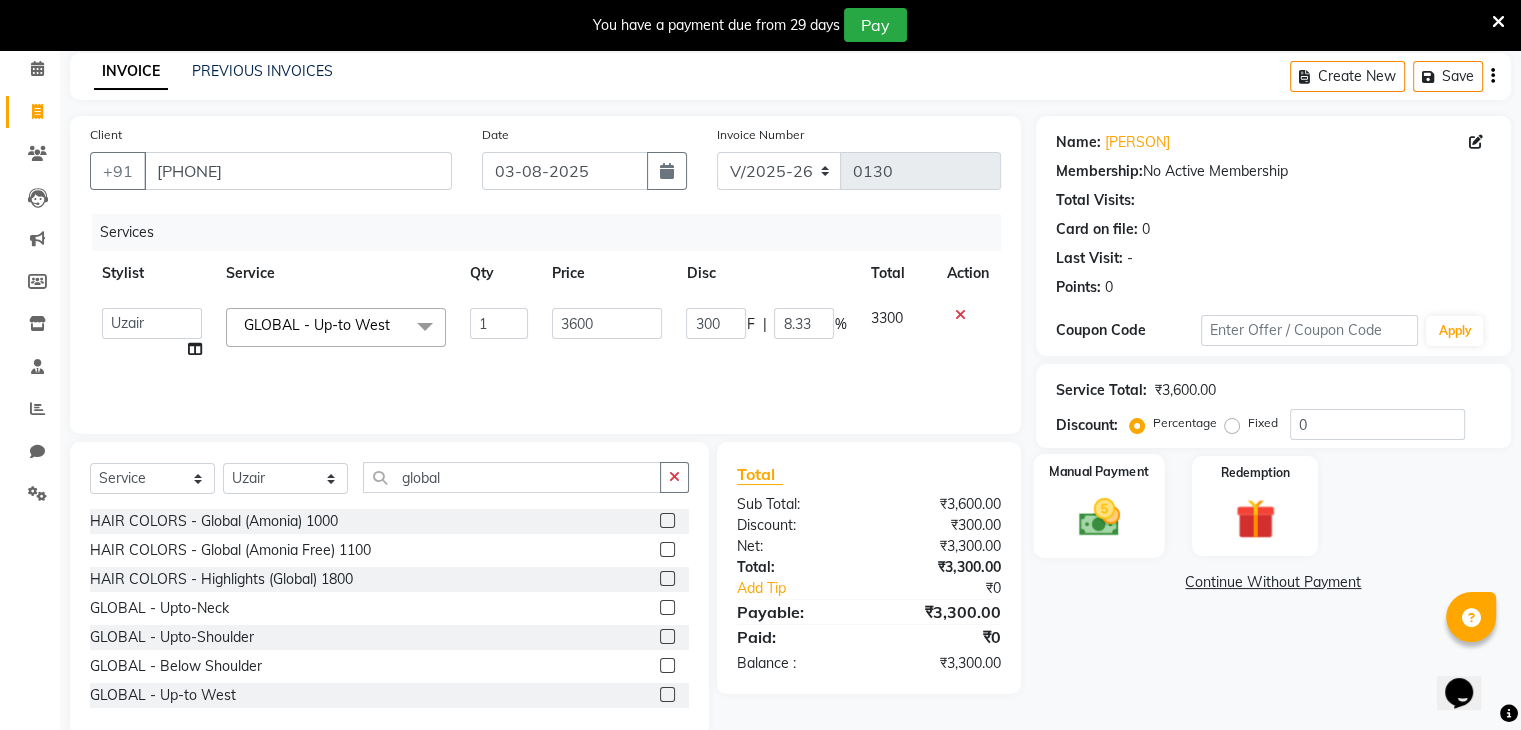 click on "Manual Payment" 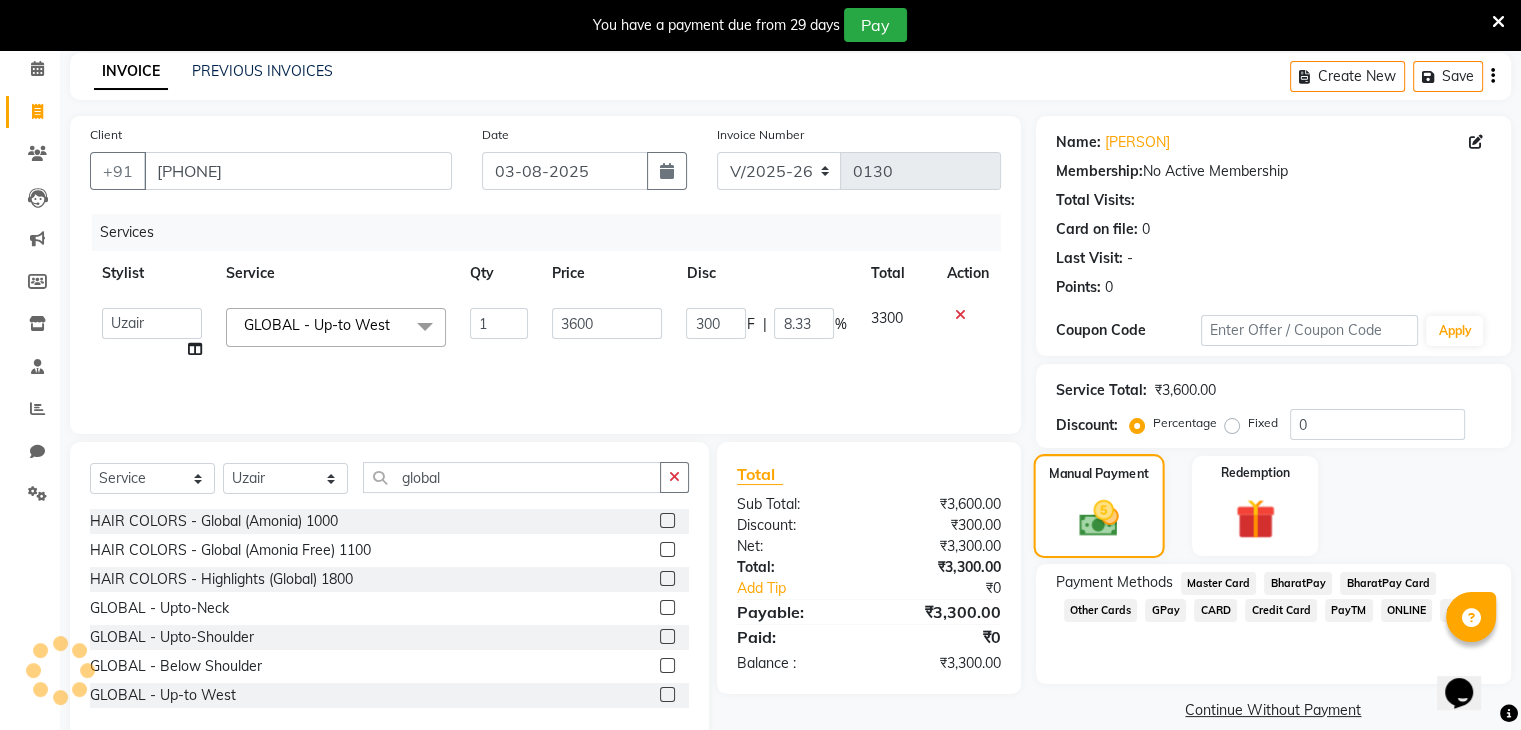 scroll, scrollTop: 122, scrollLeft: 0, axis: vertical 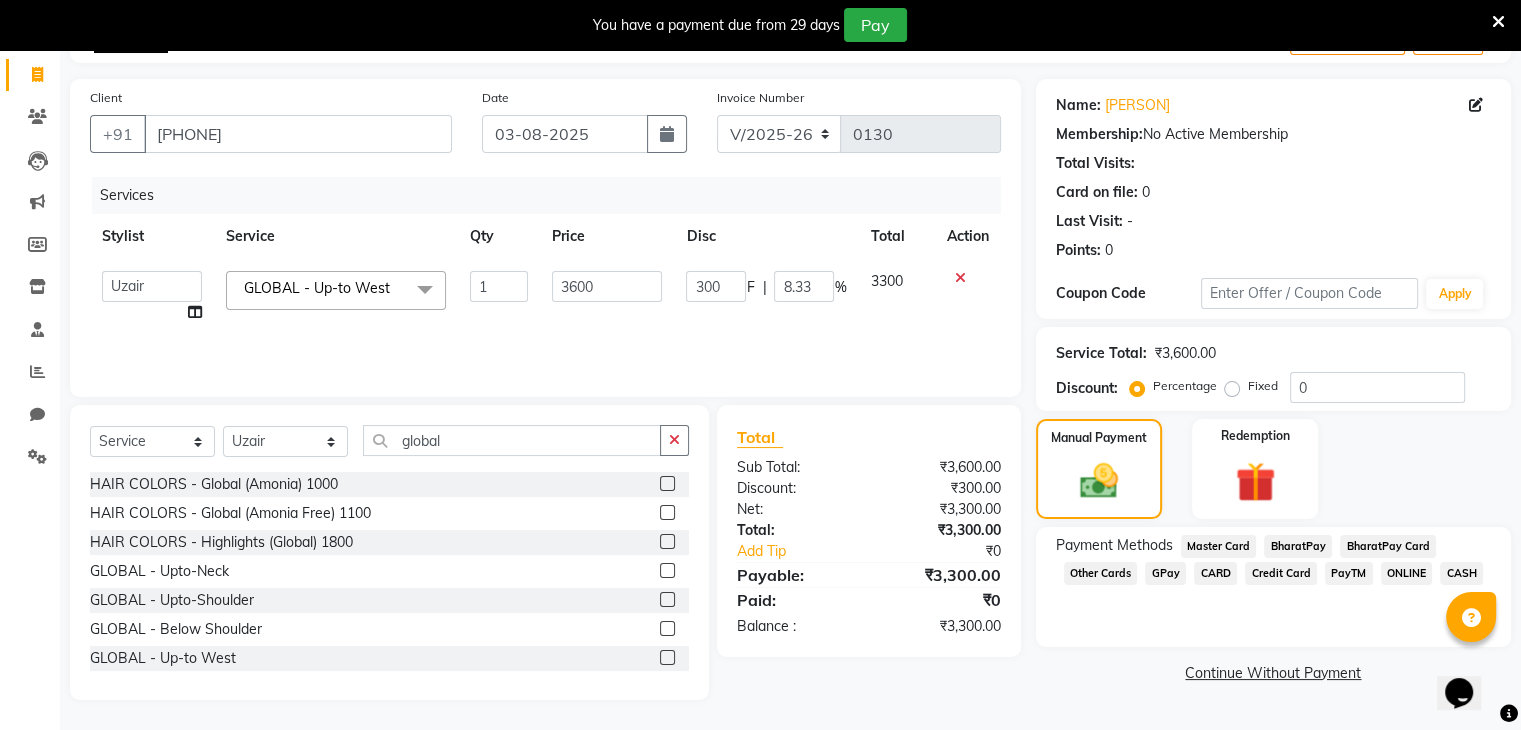 click on "ONLINE" 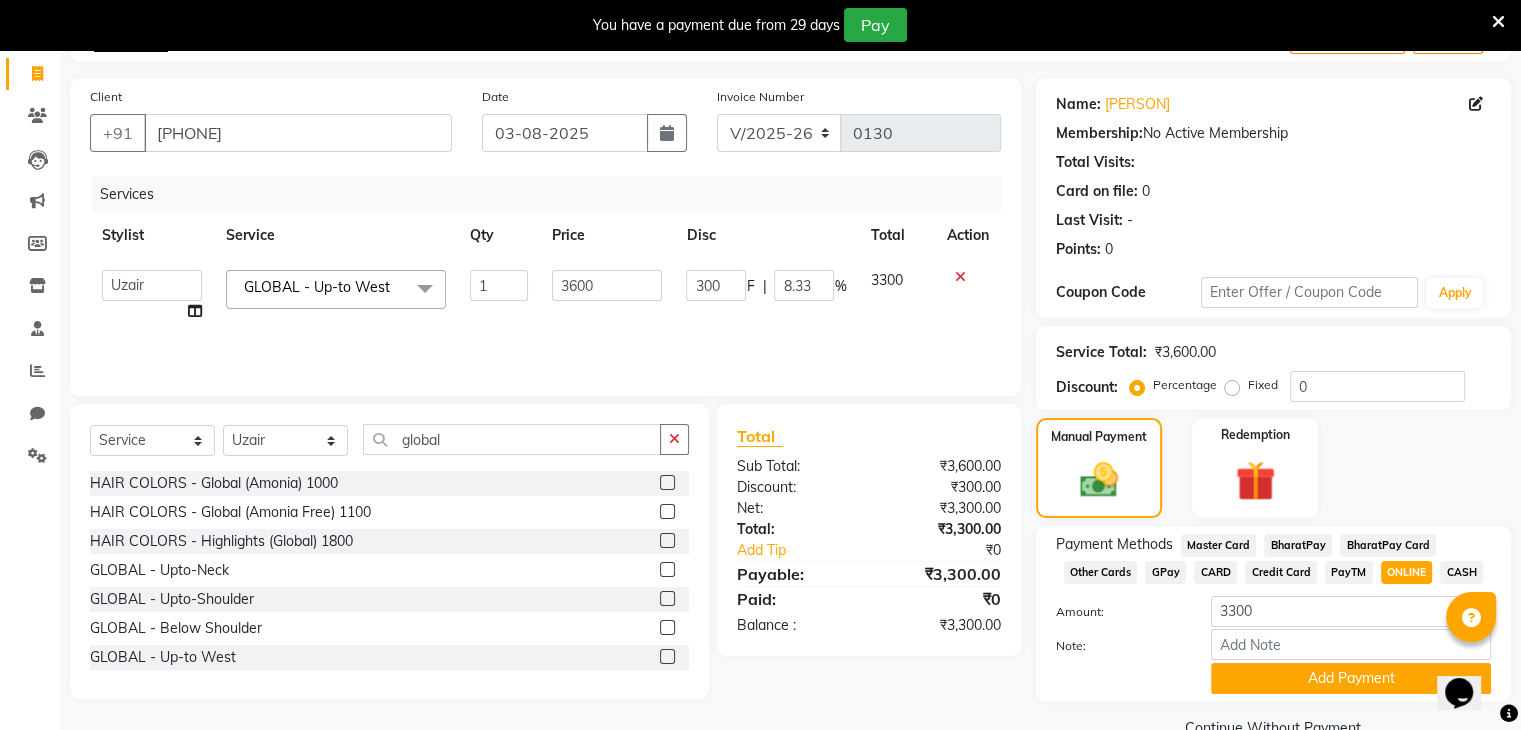 scroll, scrollTop: 167, scrollLeft: 0, axis: vertical 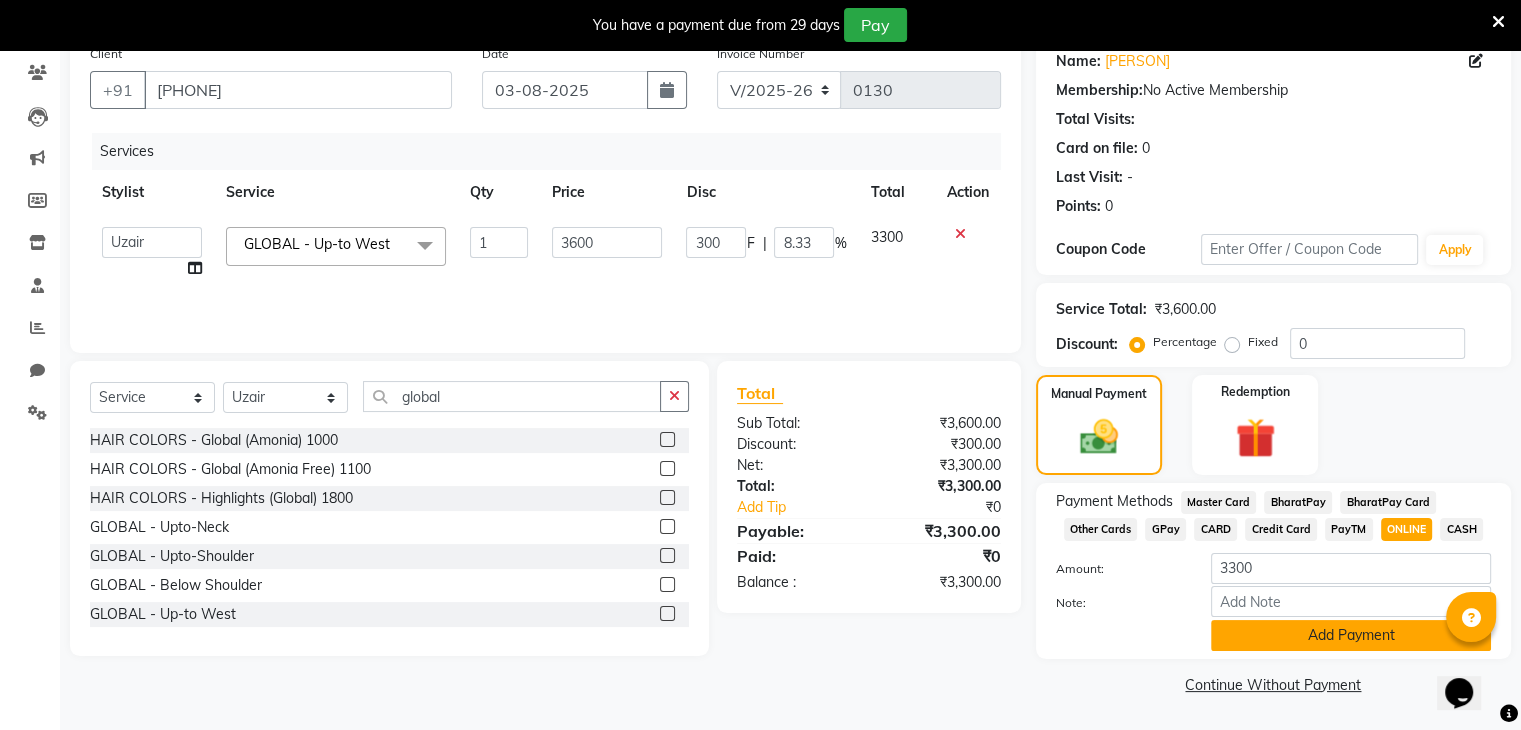 click on "Add Payment" 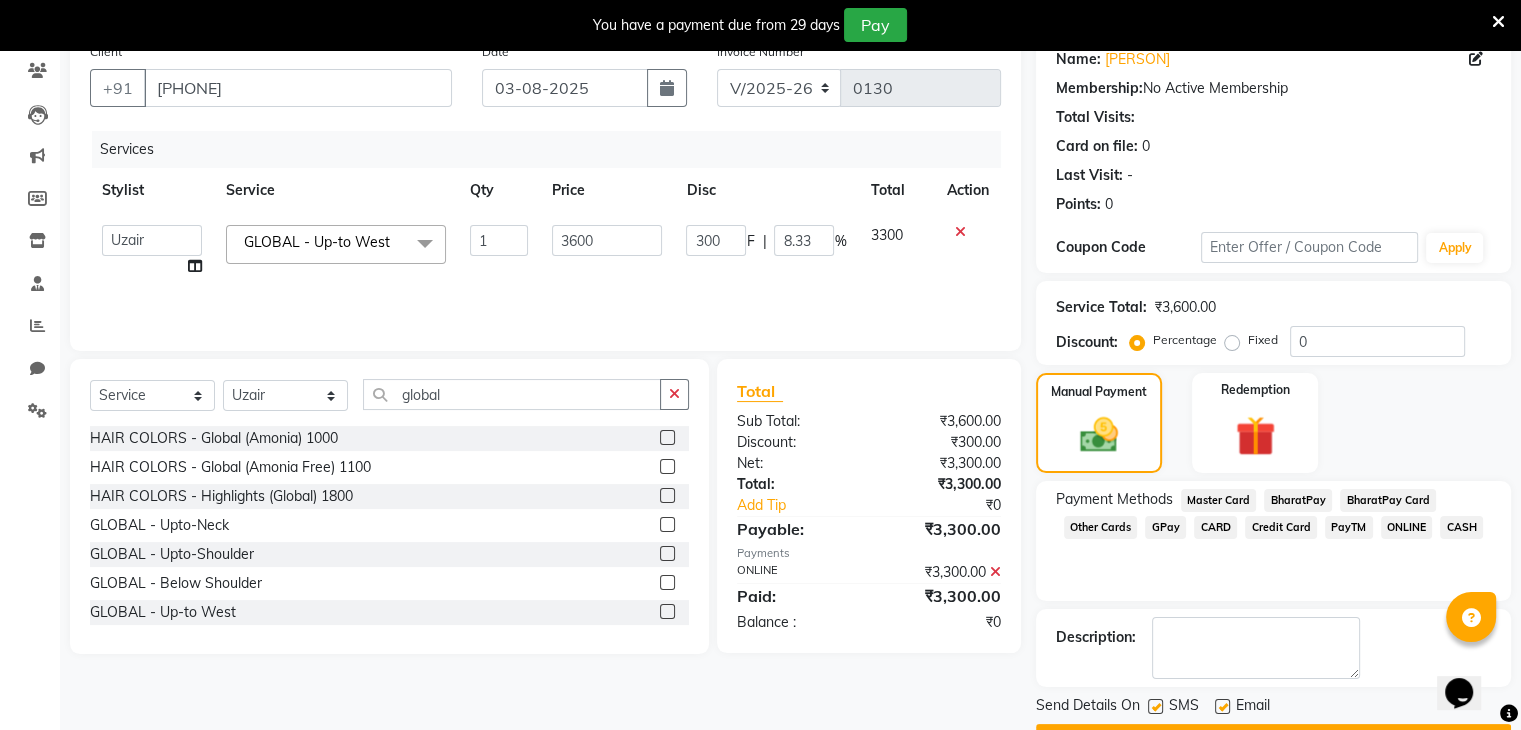 scroll, scrollTop: 220, scrollLeft: 0, axis: vertical 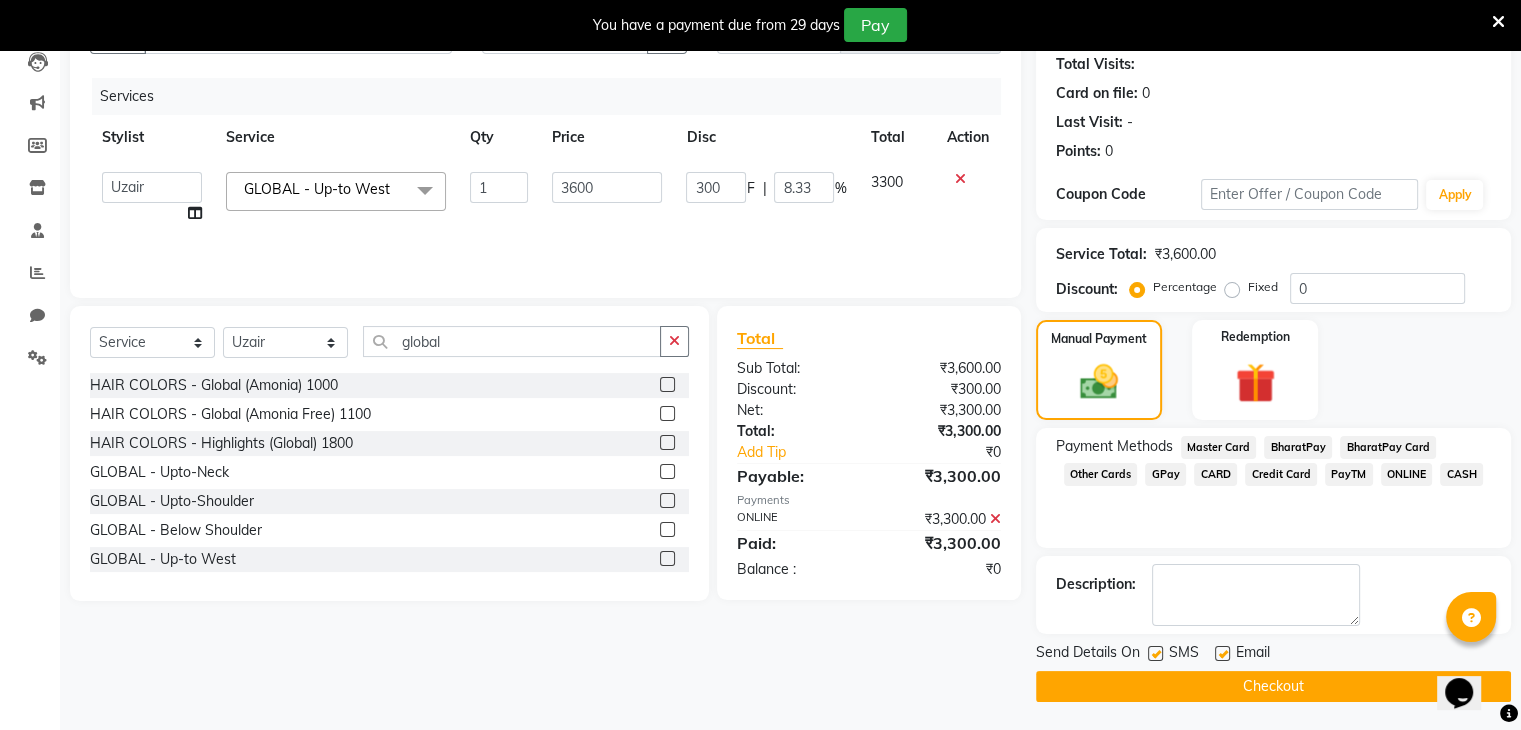 click on "Checkout" 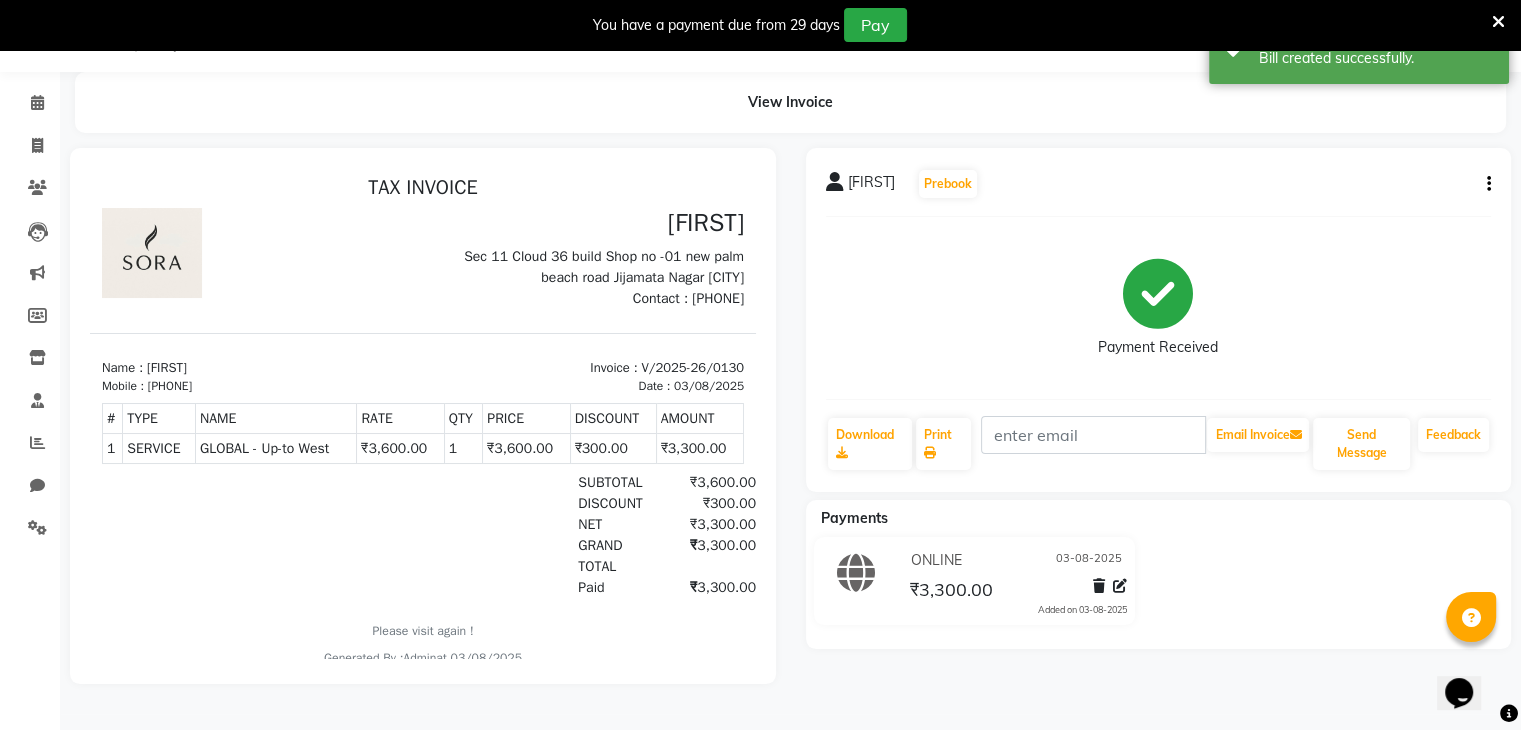 scroll, scrollTop: 0, scrollLeft: 0, axis: both 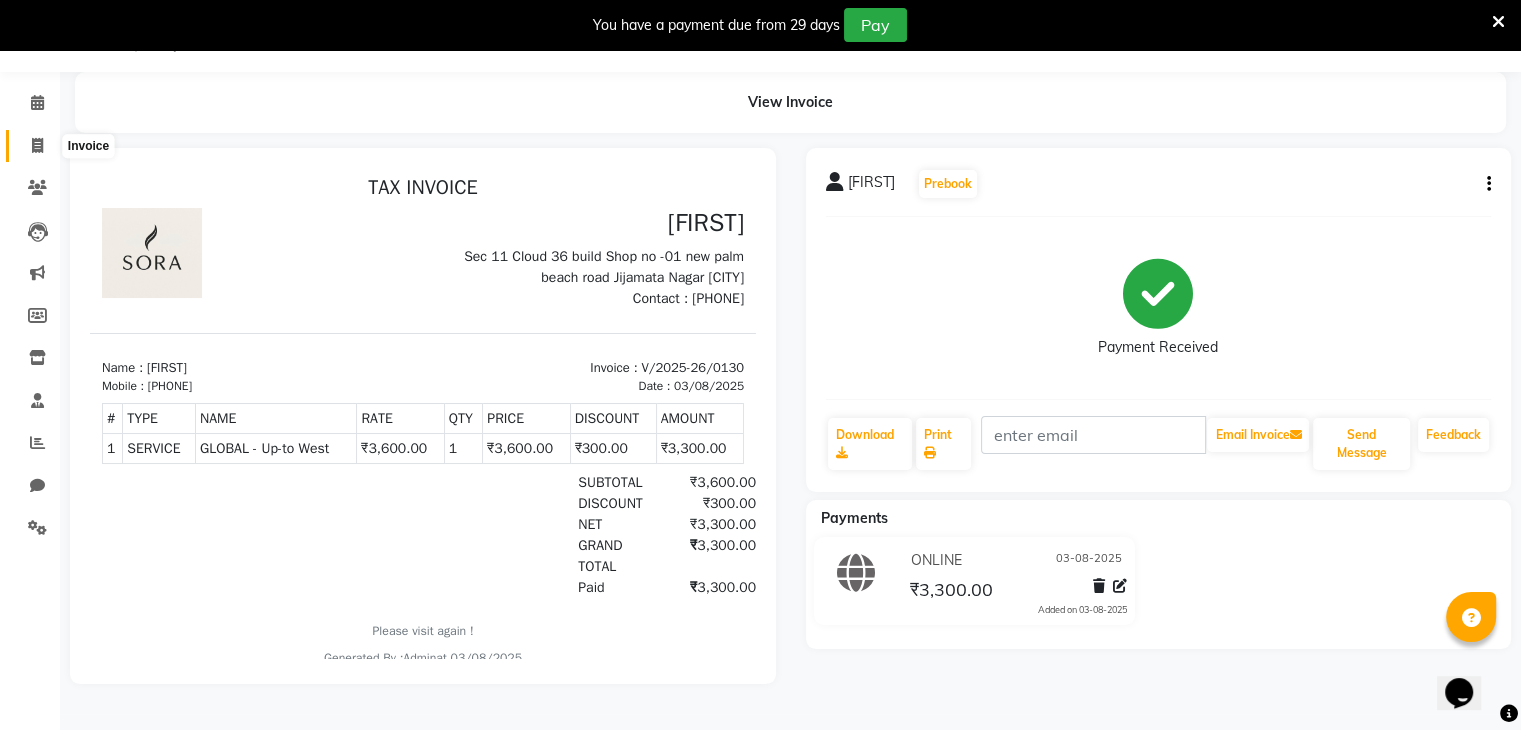 click 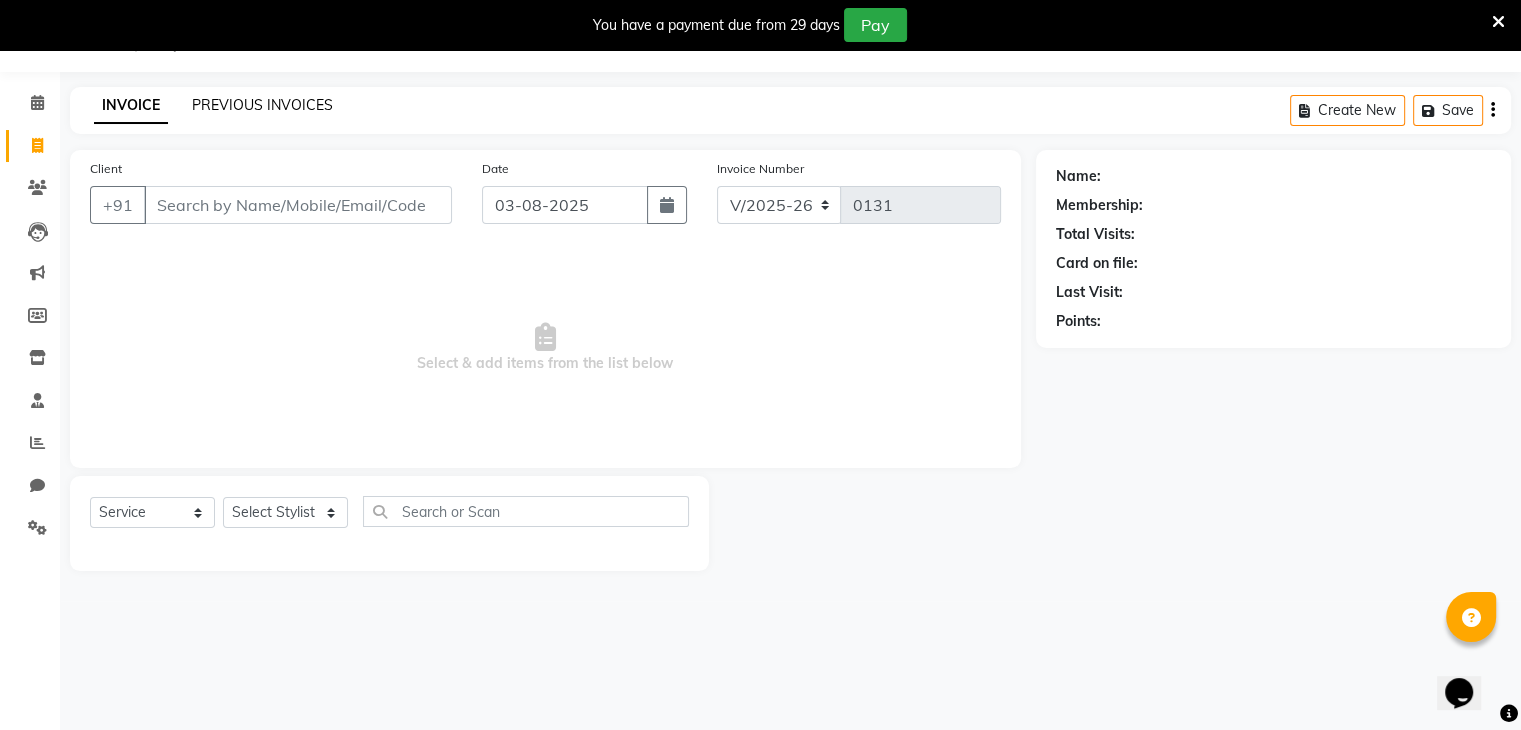 click on "PREVIOUS INVOICES" 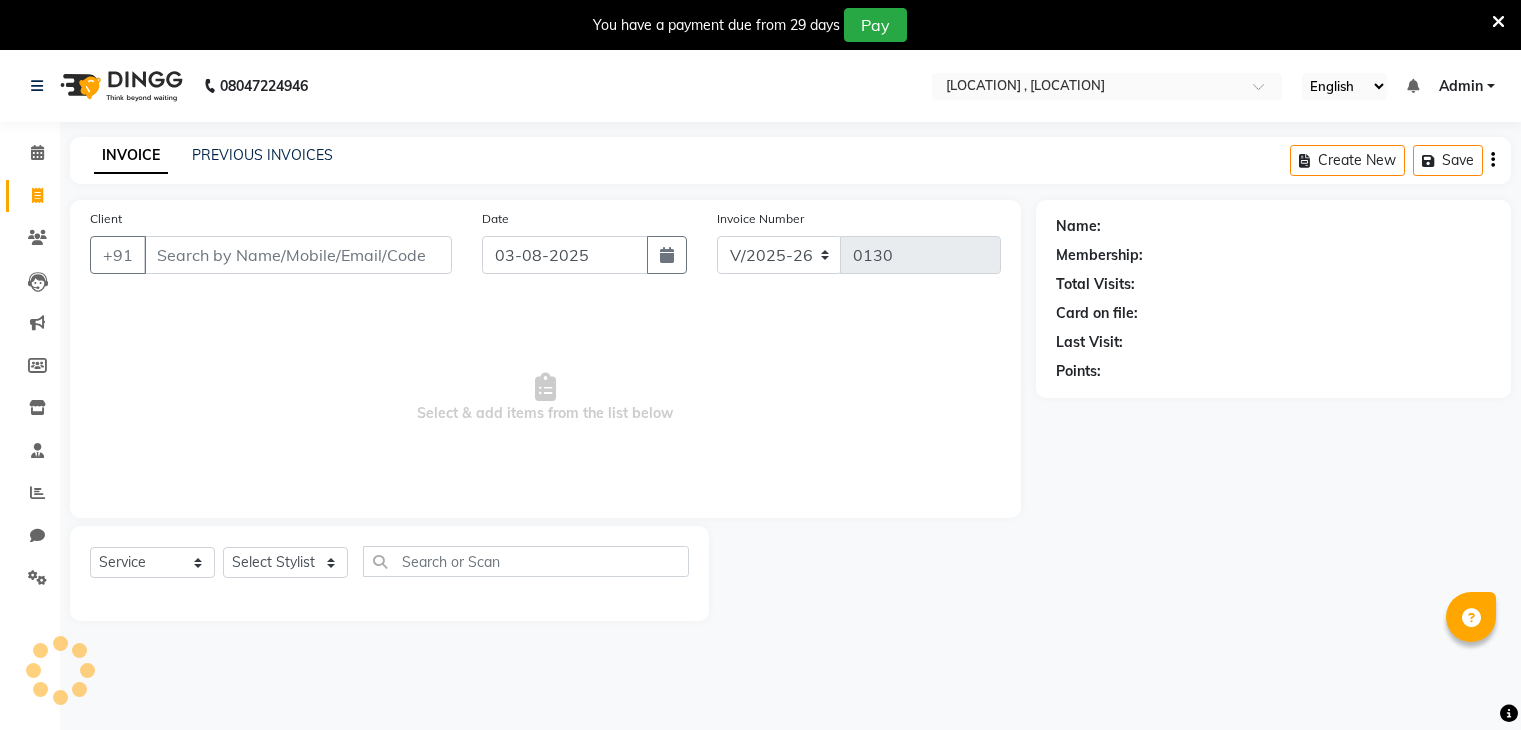 select on "8446" 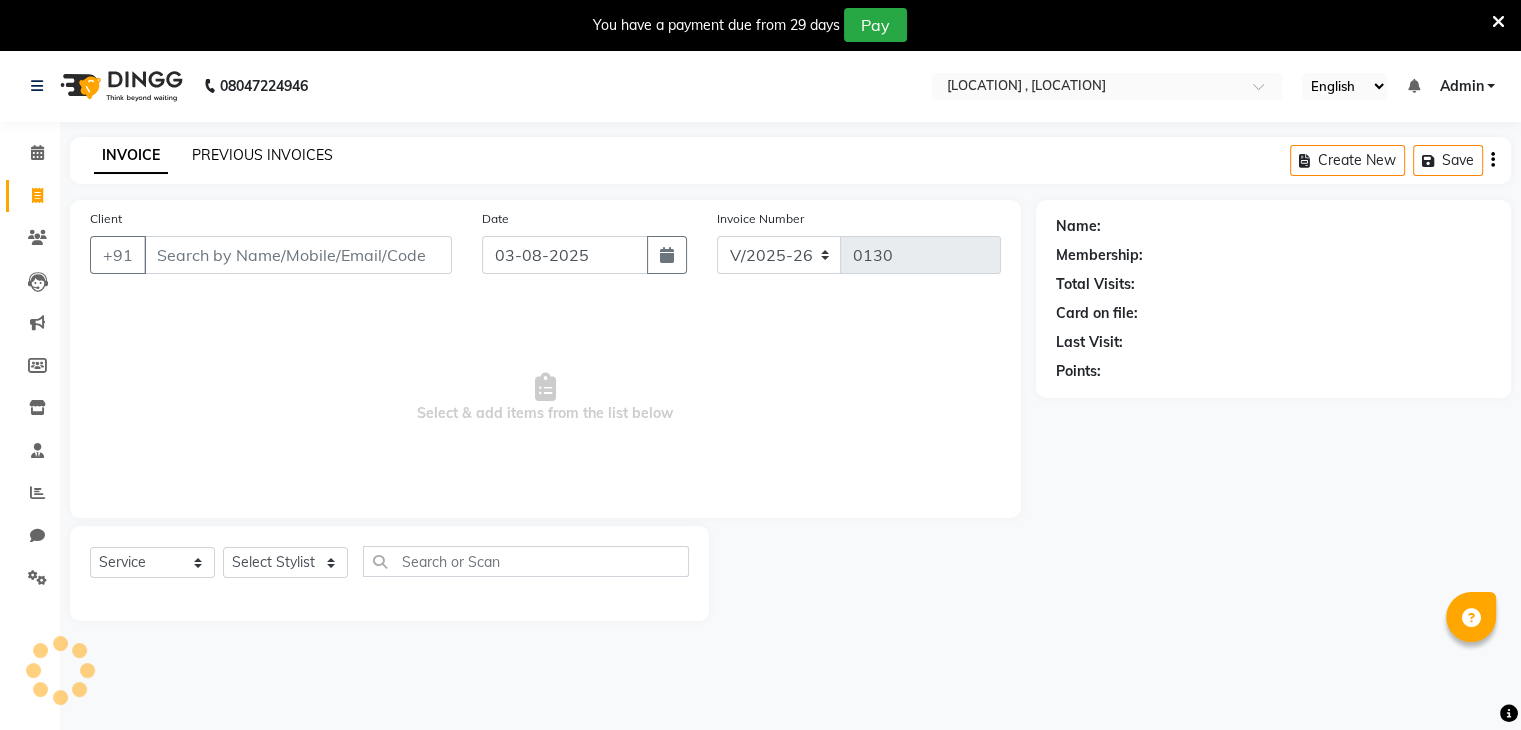 click on "PREVIOUS INVOICES" 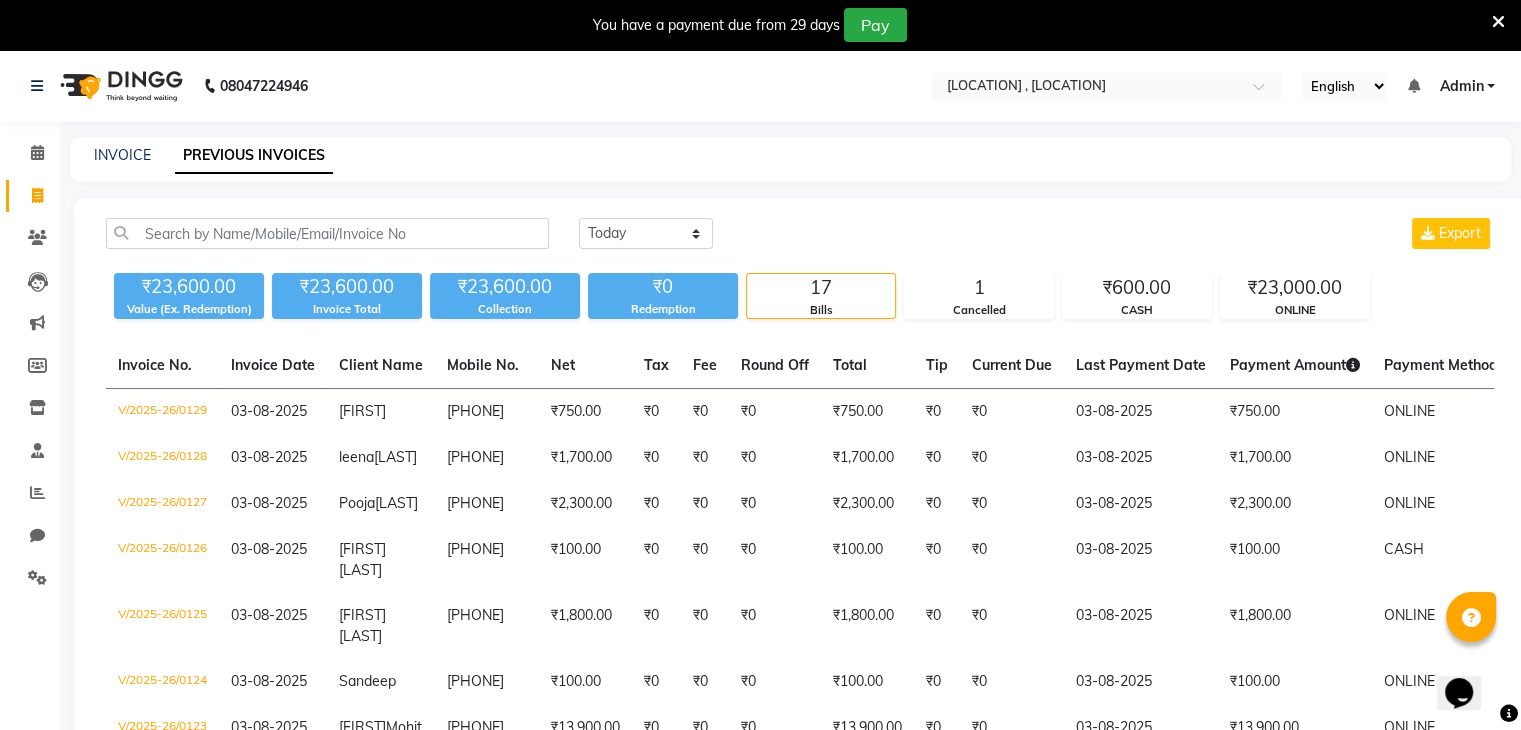 scroll, scrollTop: 0, scrollLeft: 0, axis: both 